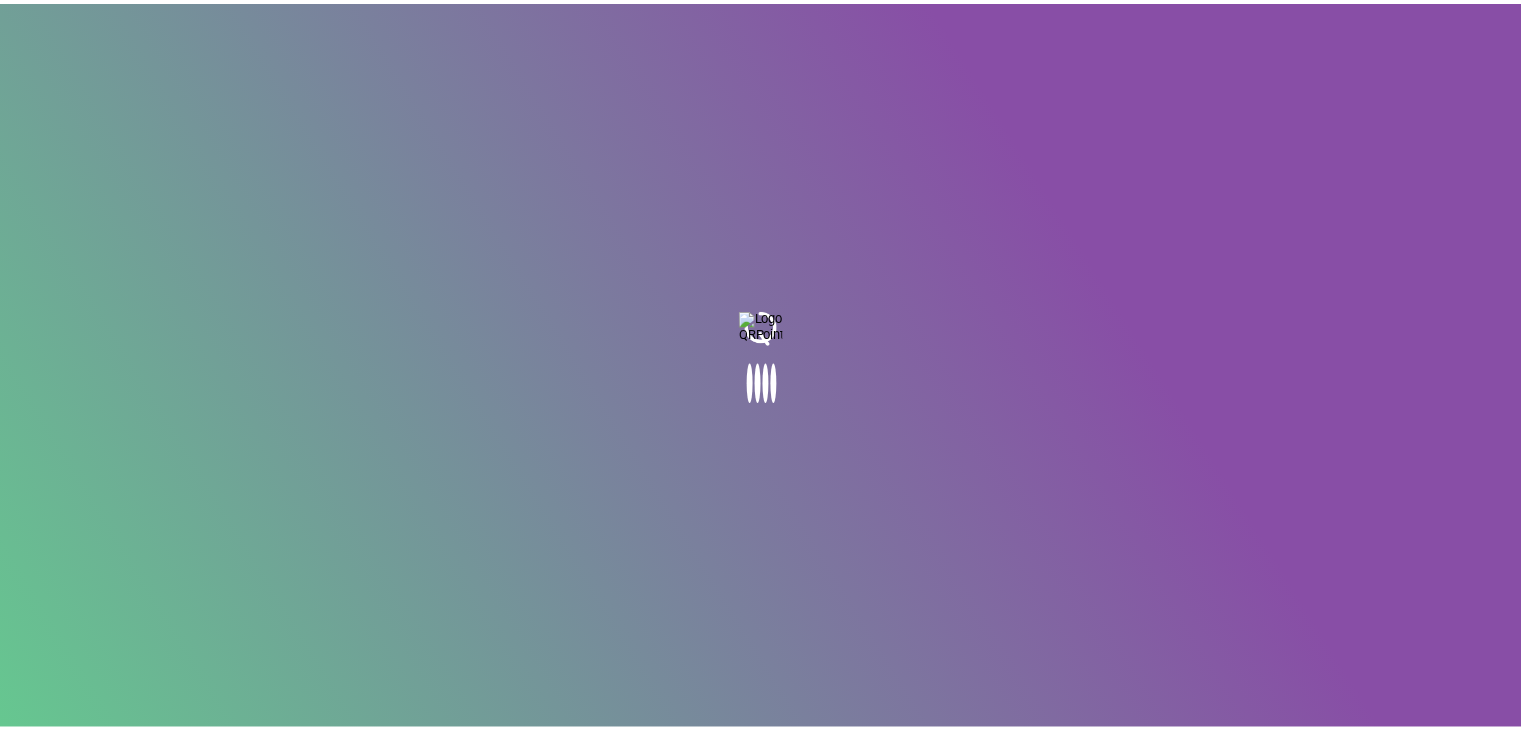 scroll, scrollTop: 0, scrollLeft: 0, axis: both 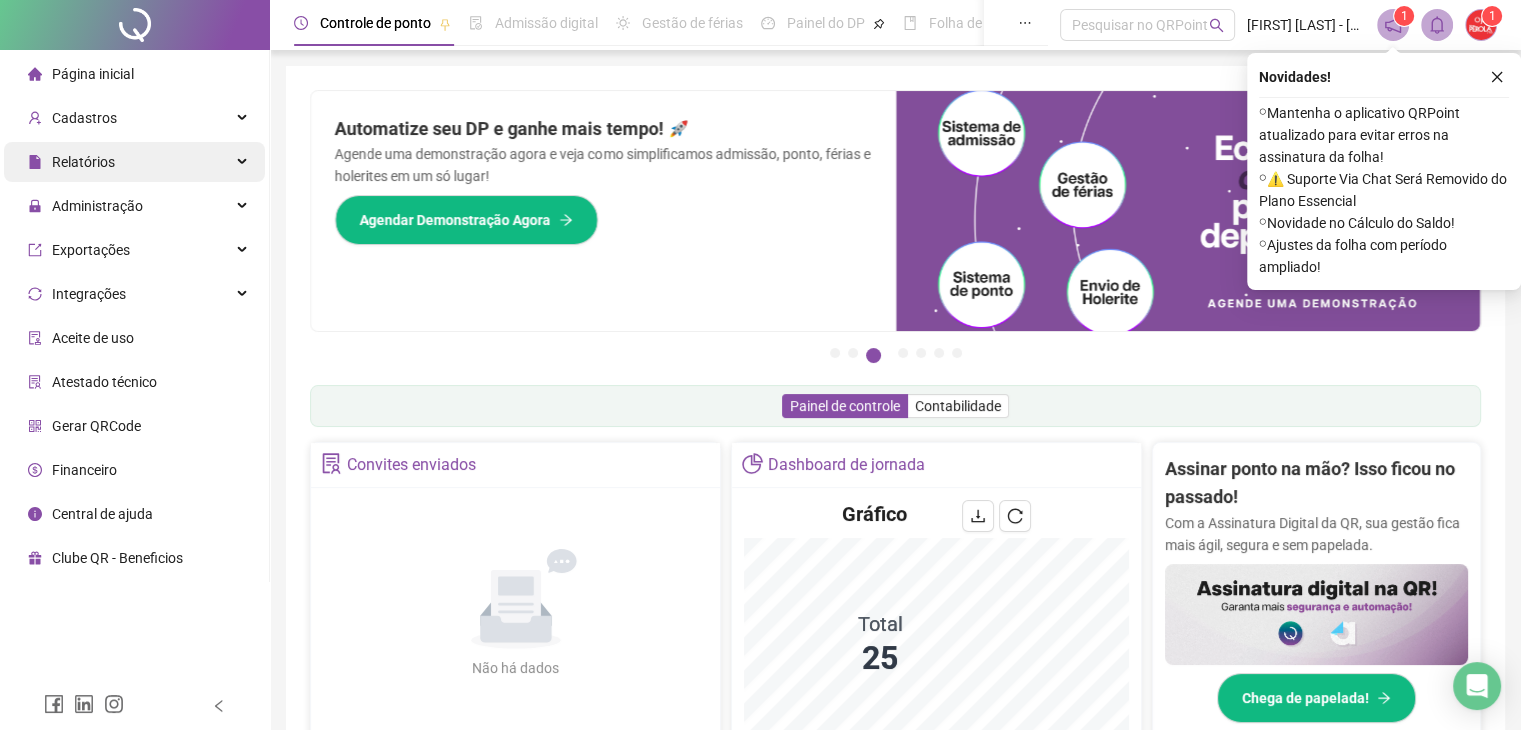 click on "Relatórios" at bounding box center [71, 162] 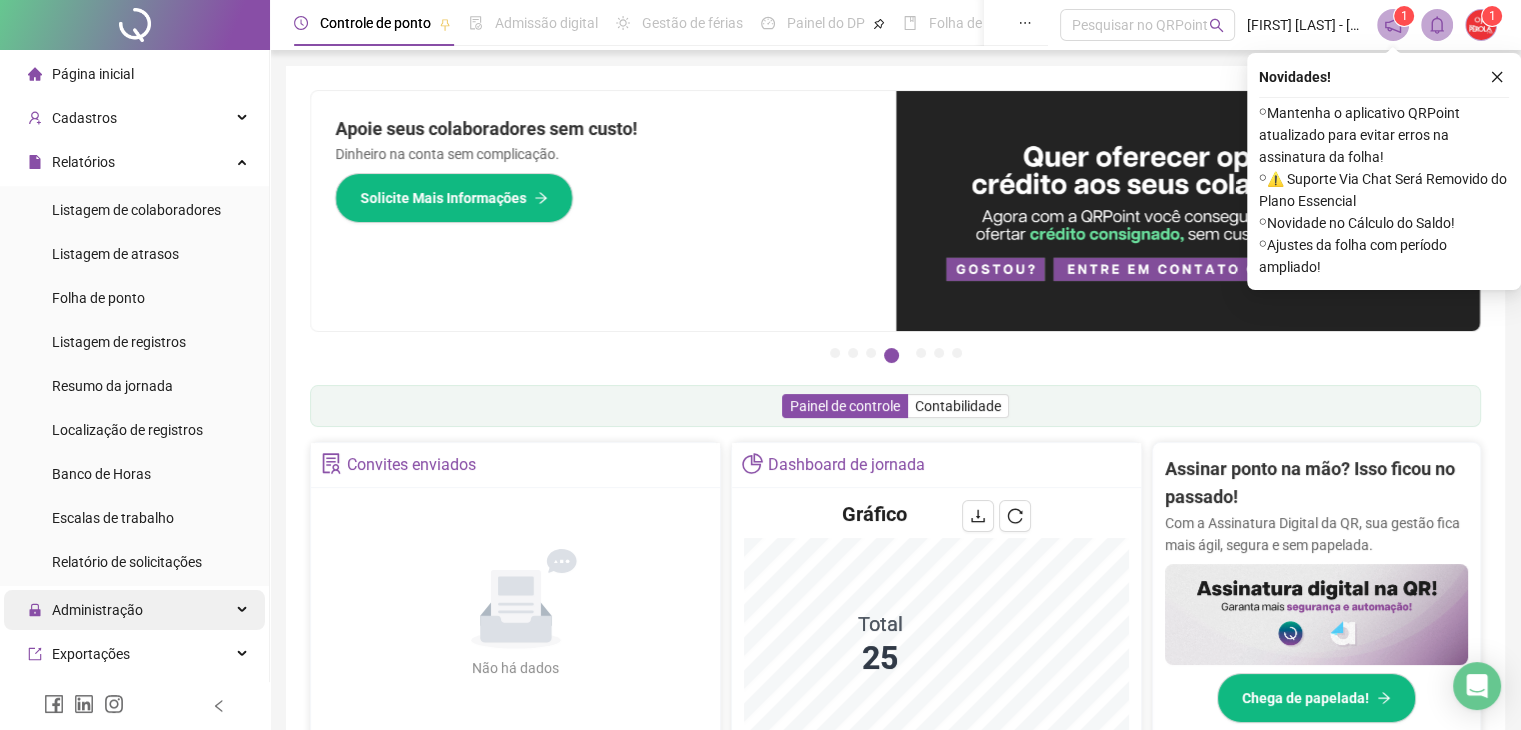 click on "Administração" at bounding box center [134, 610] 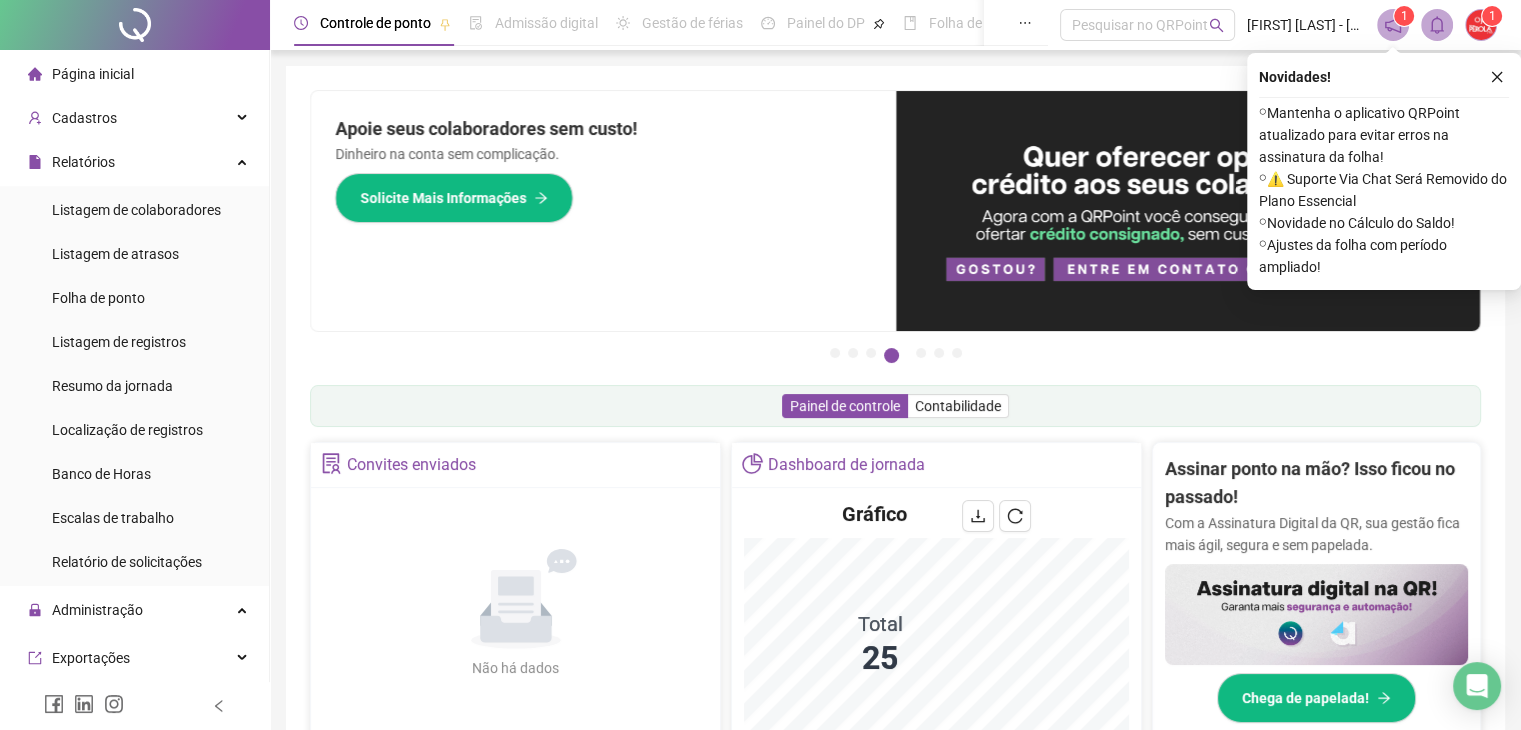 scroll, scrollTop: 260, scrollLeft: 0, axis: vertical 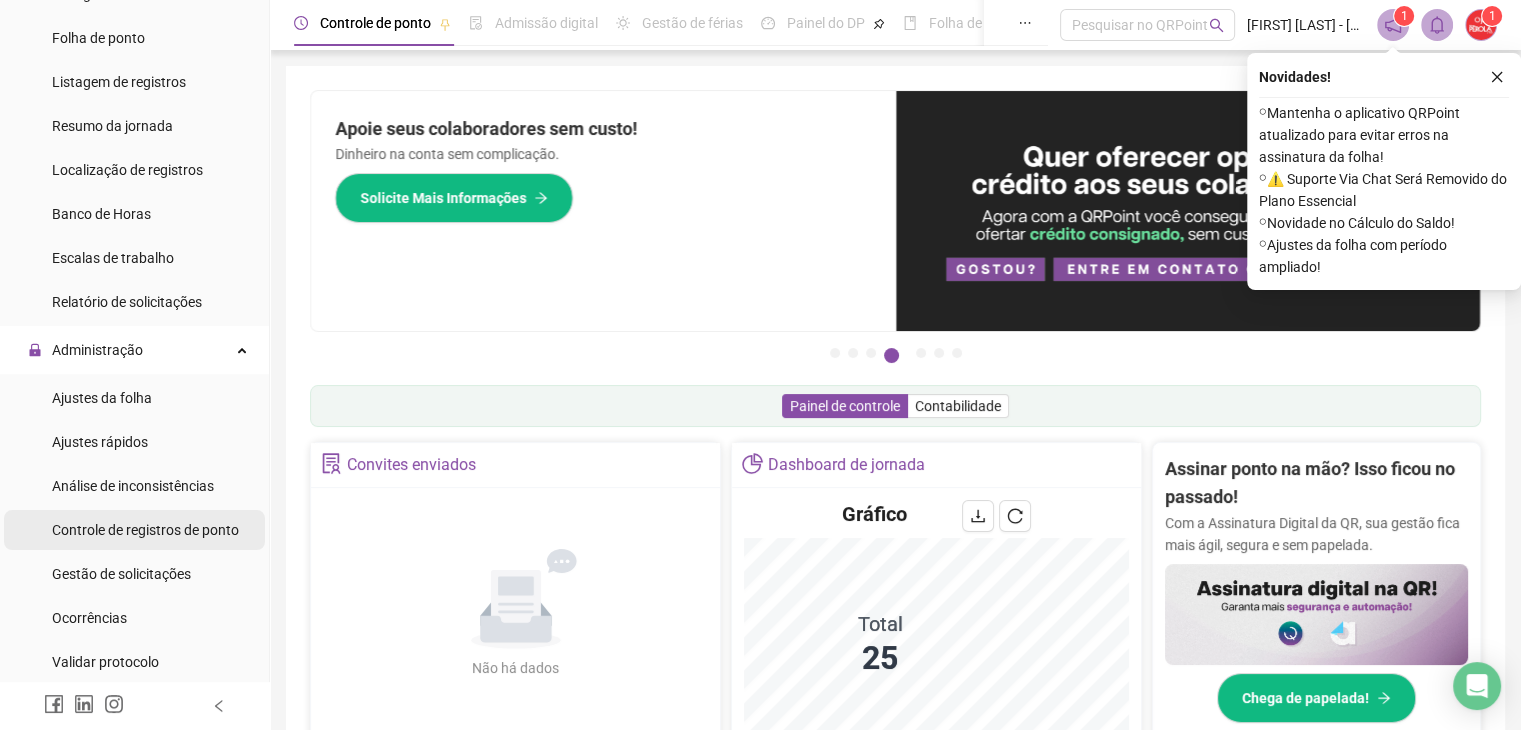 click on "Controle de registros de ponto" at bounding box center (145, 530) 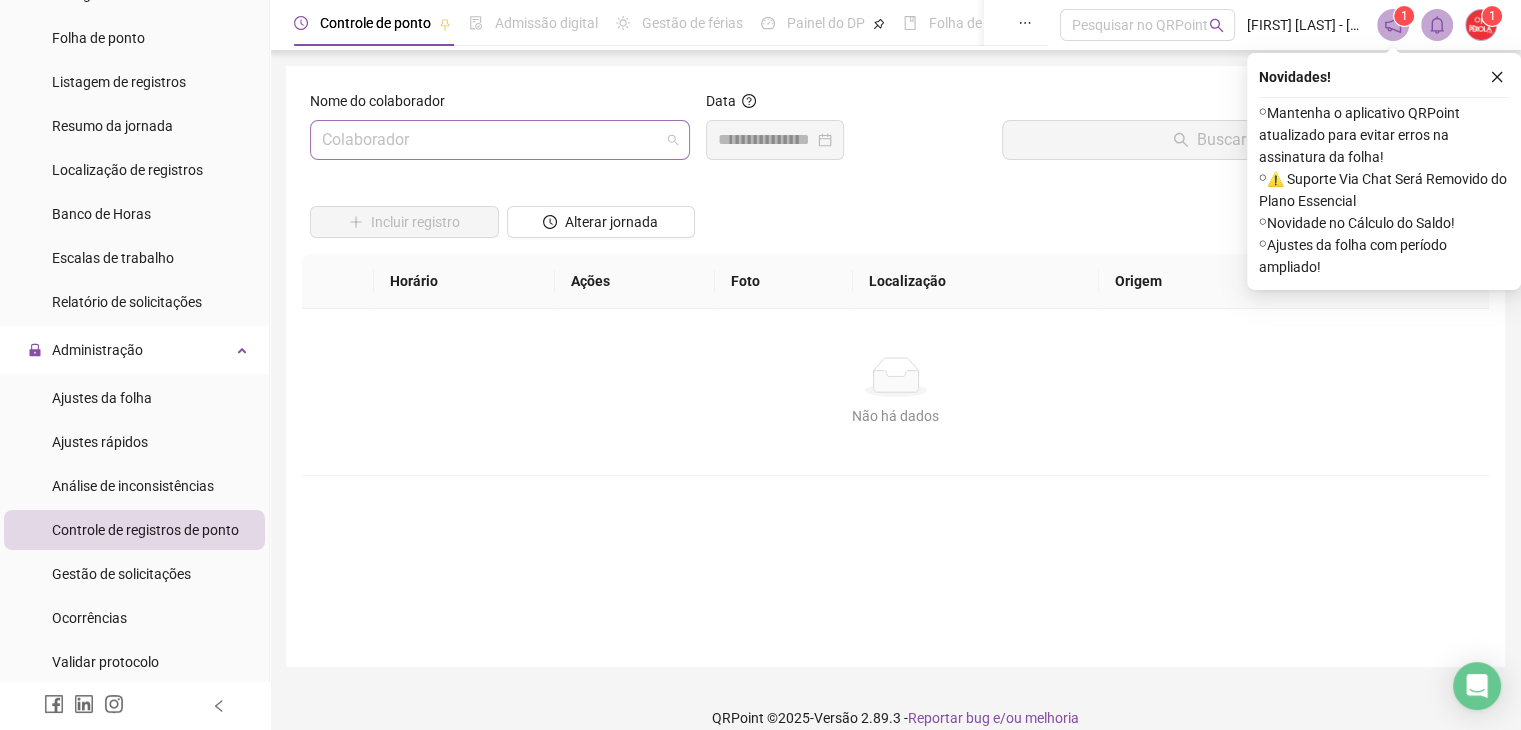 click at bounding box center [491, 140] 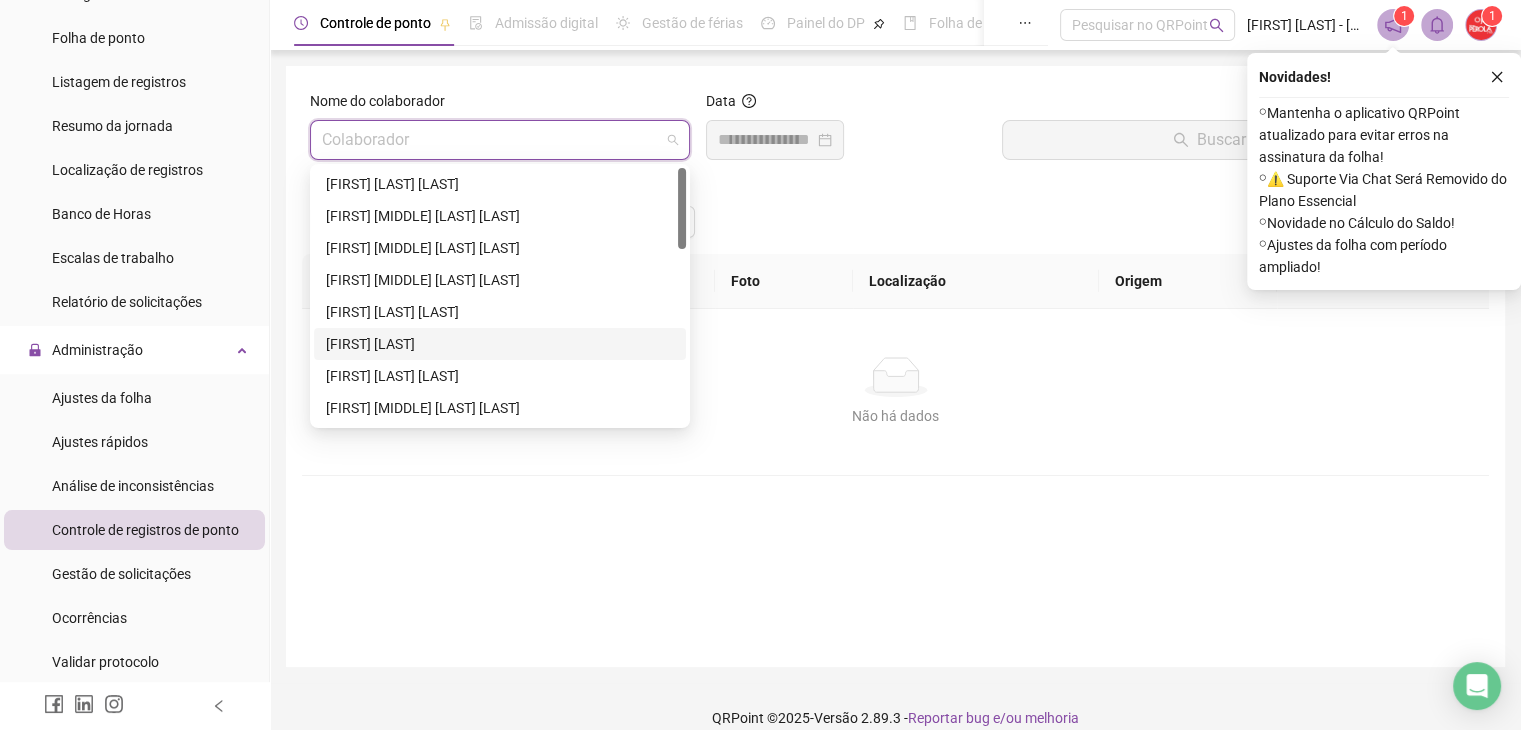 click on "[FIRST] [LAST]" at bounding box center [500, 344] 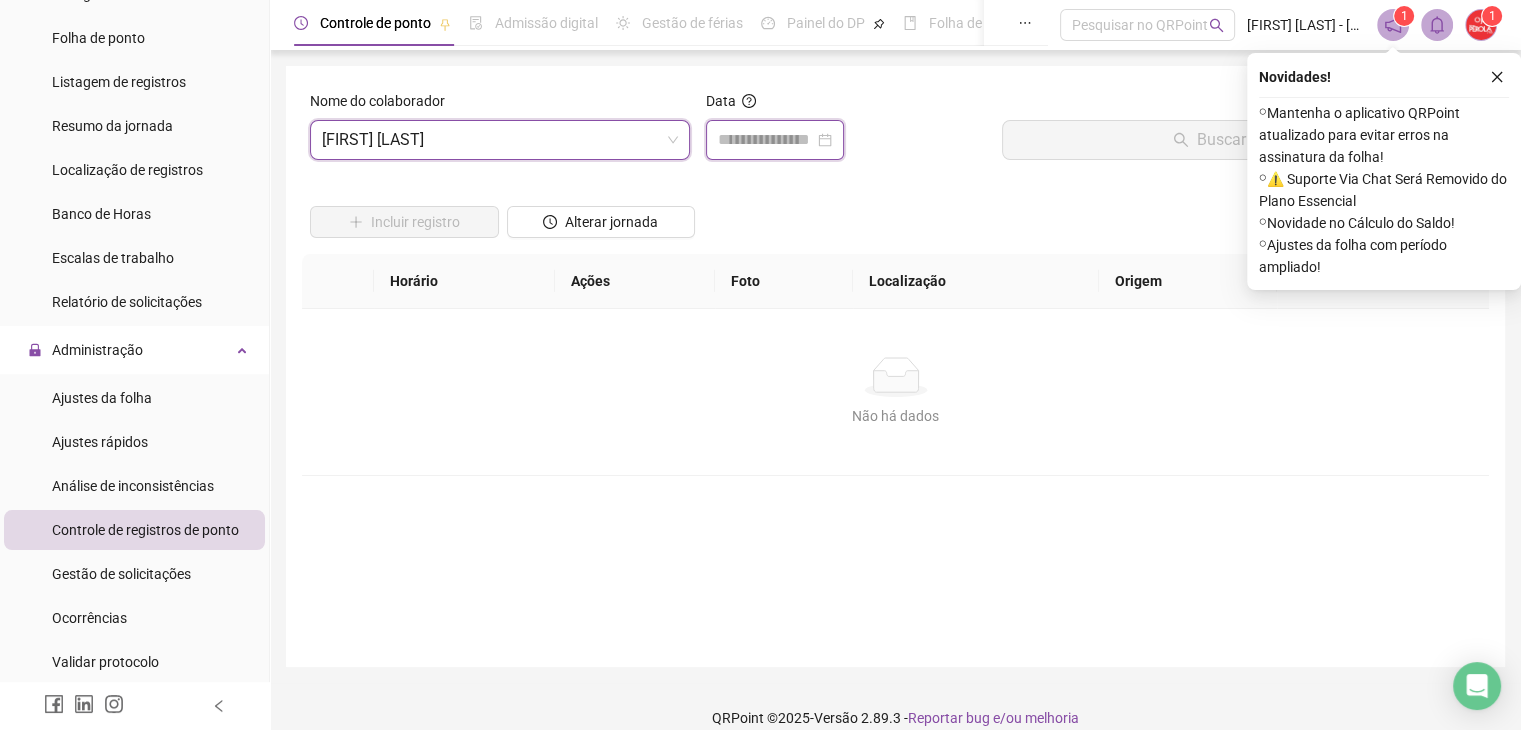 click at bounding box center [766, 140] 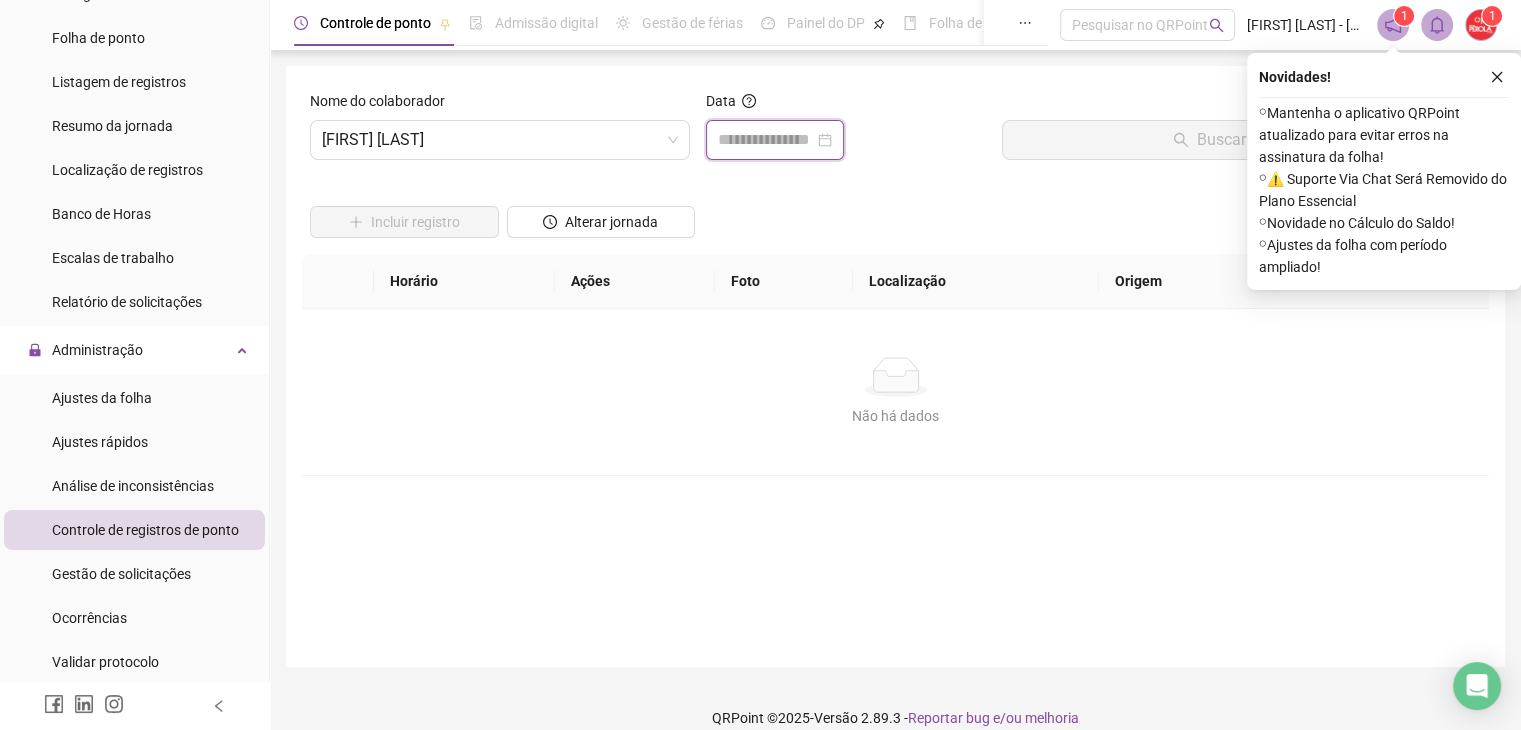 type on "**********" 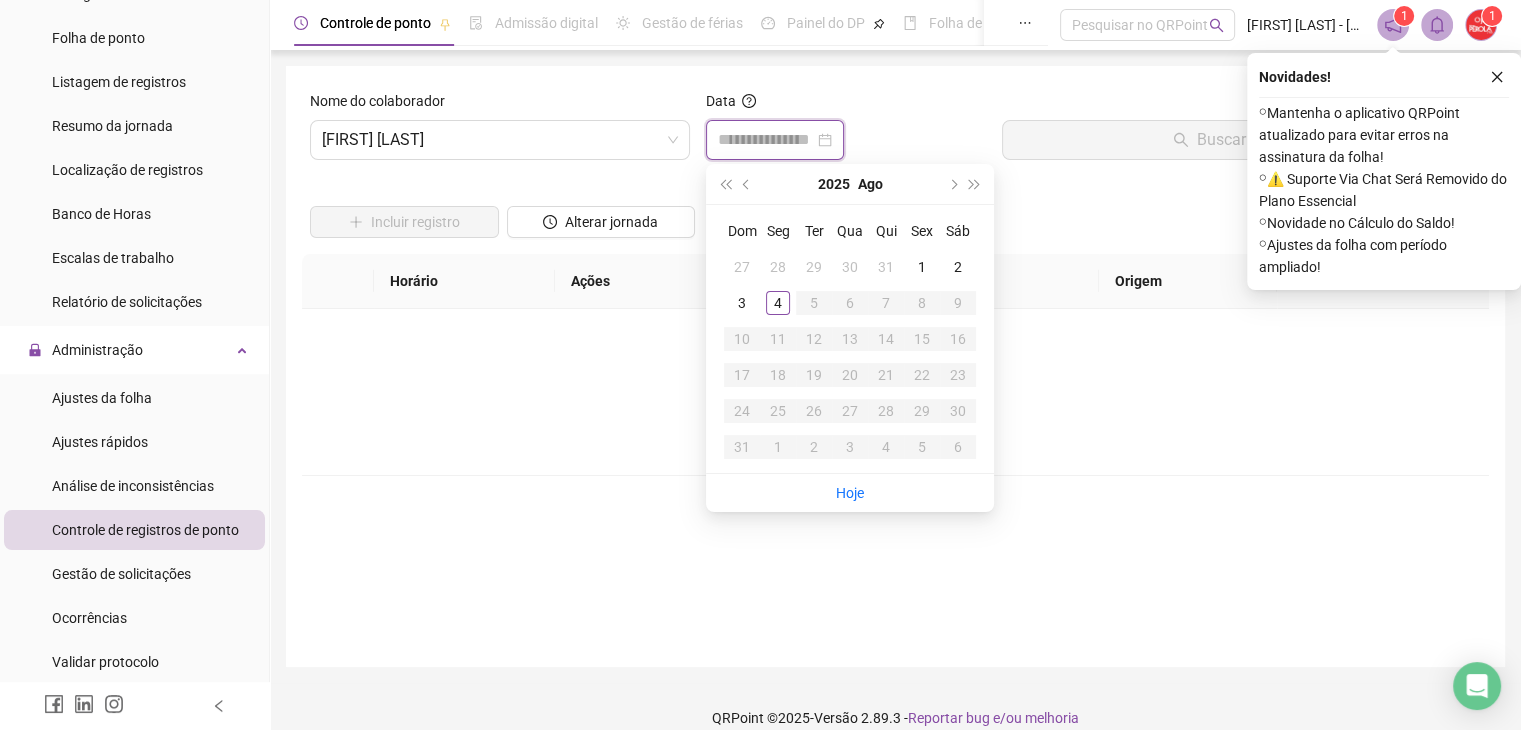 type on "**********" 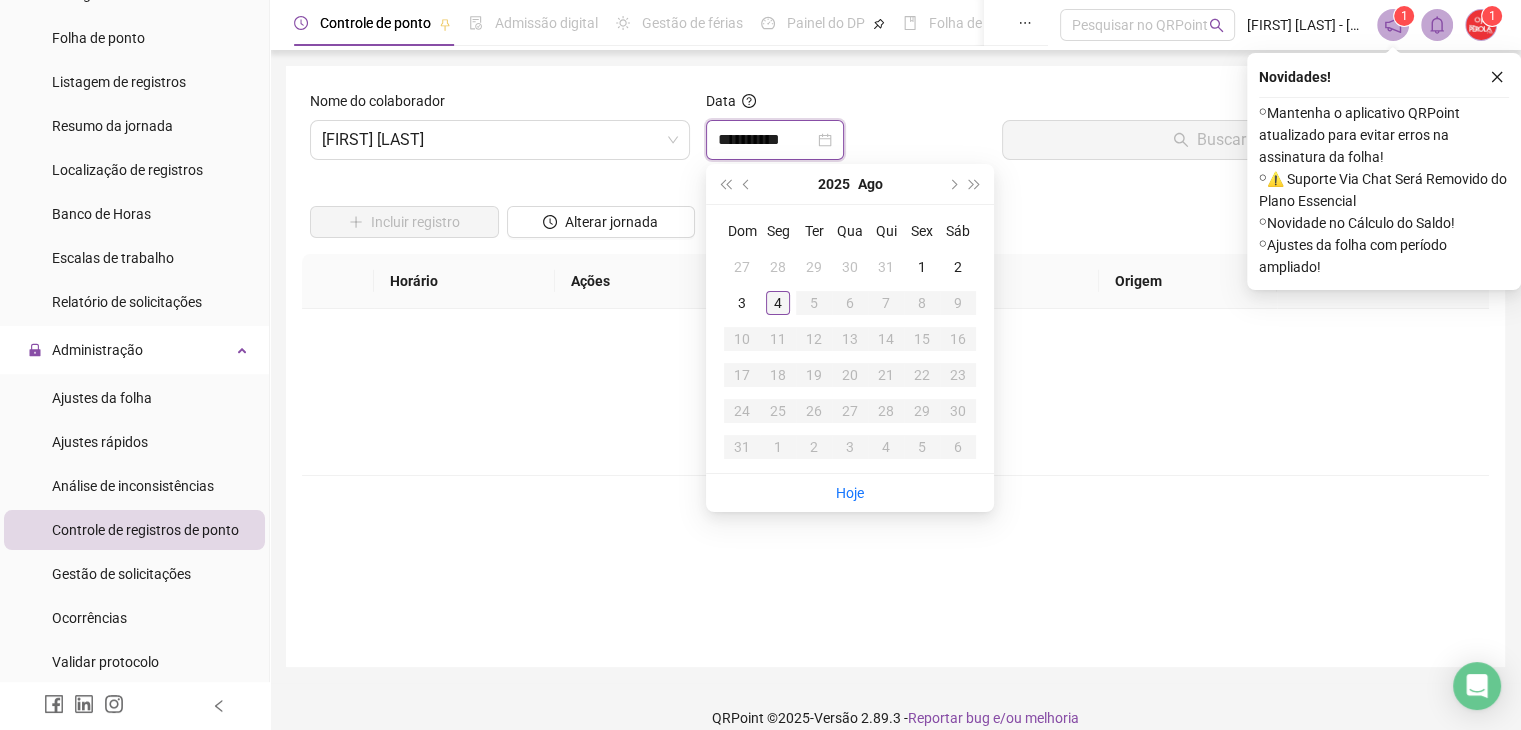 type on "**********" 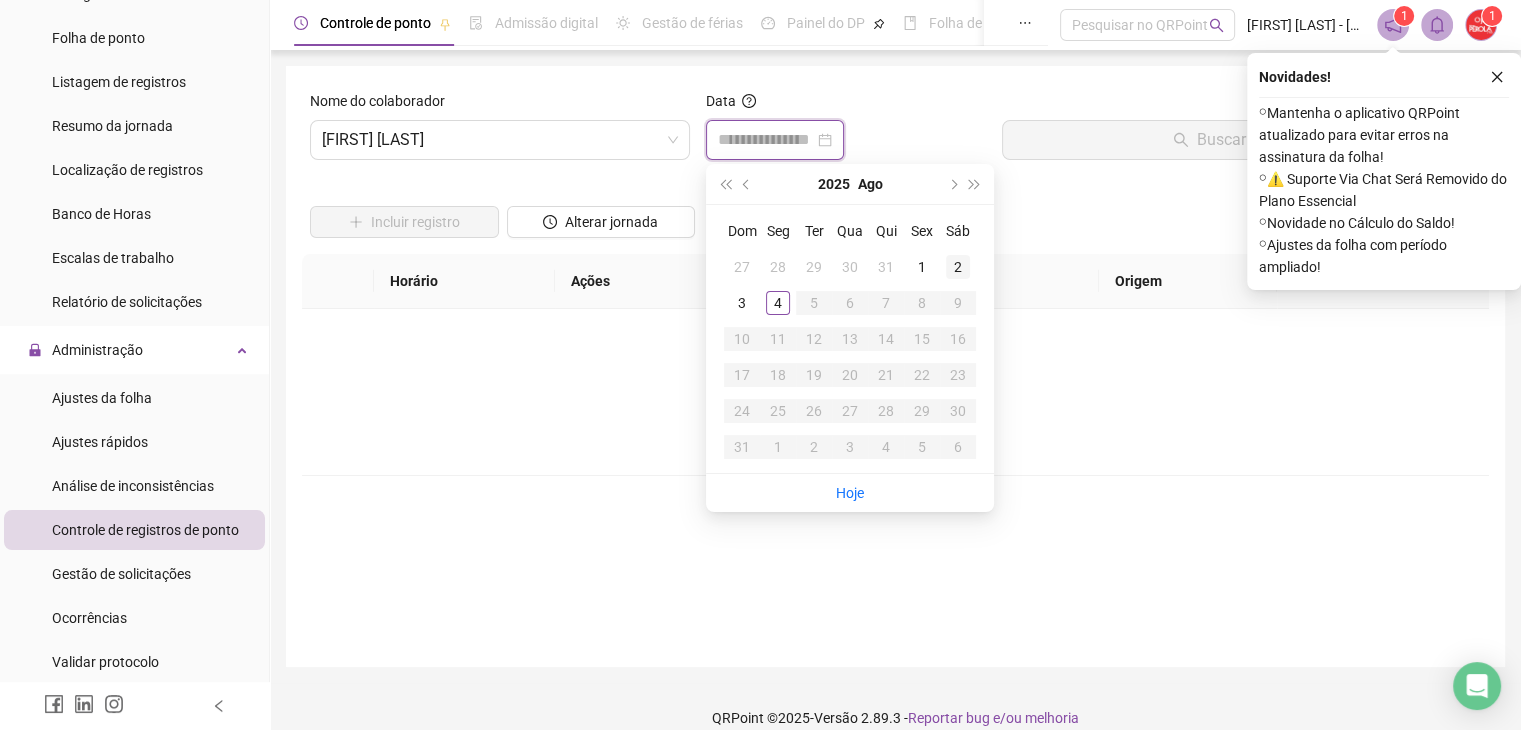 type on "**********" 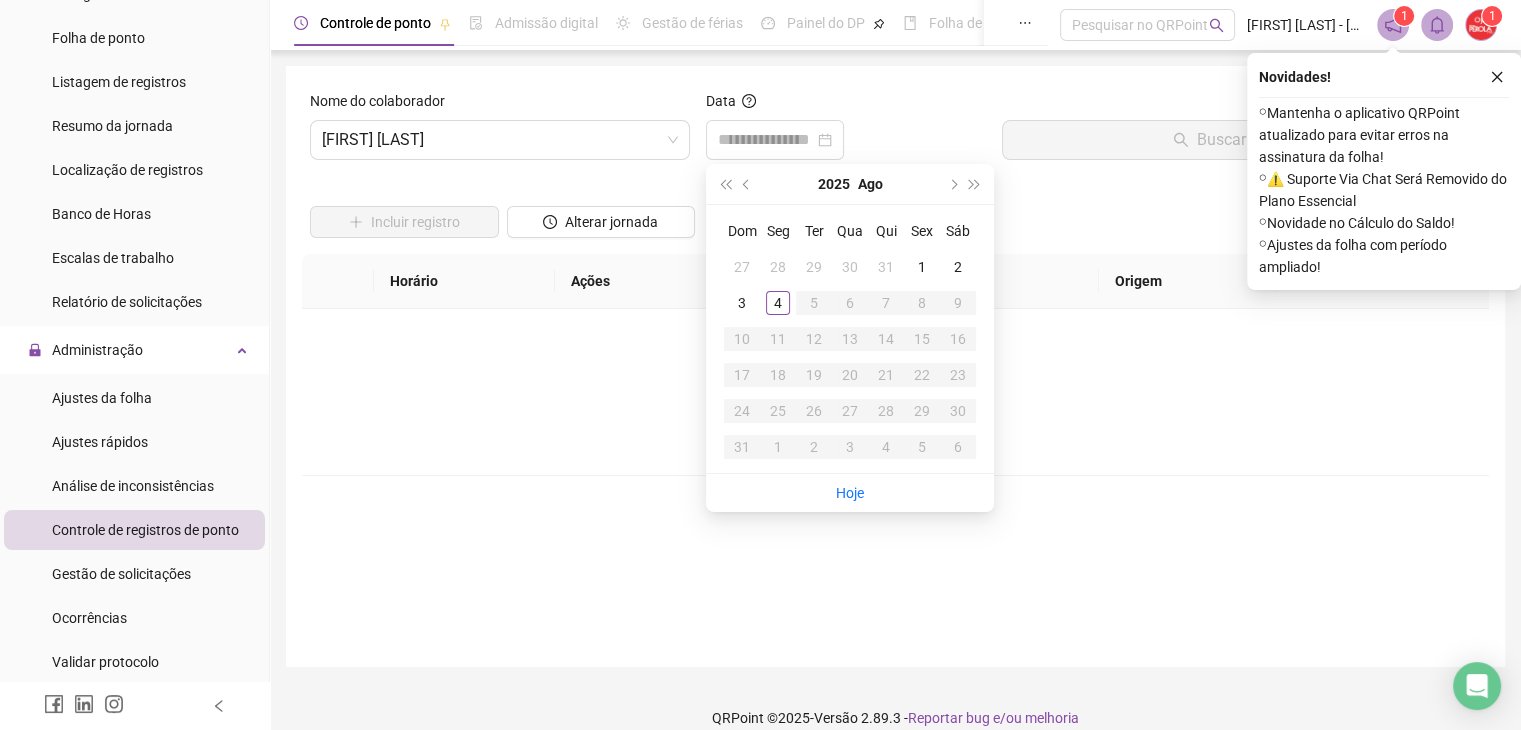 click on "Incluir registro   Alterar jornada" at bounding box center (895, 215) 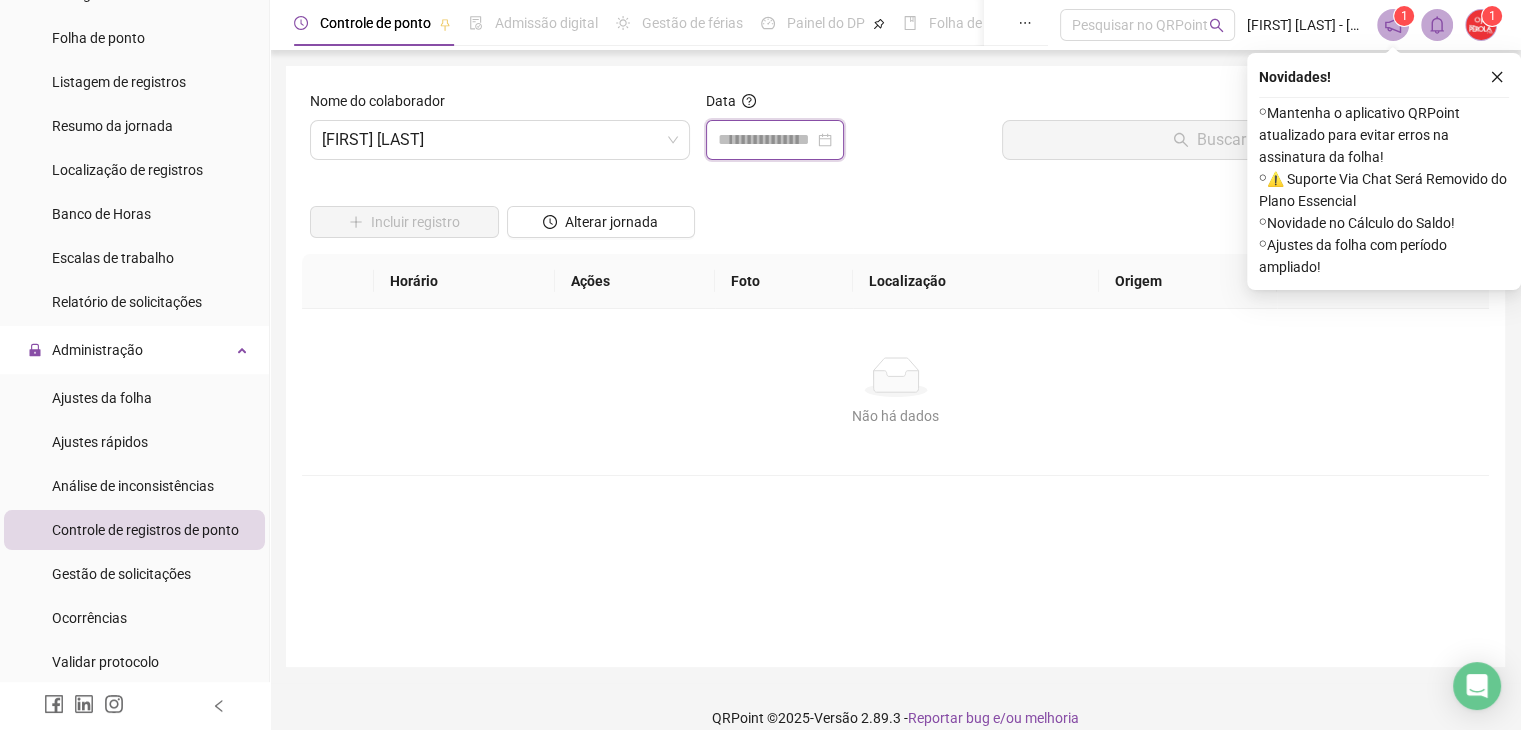 click at bounding box center (766, 140) 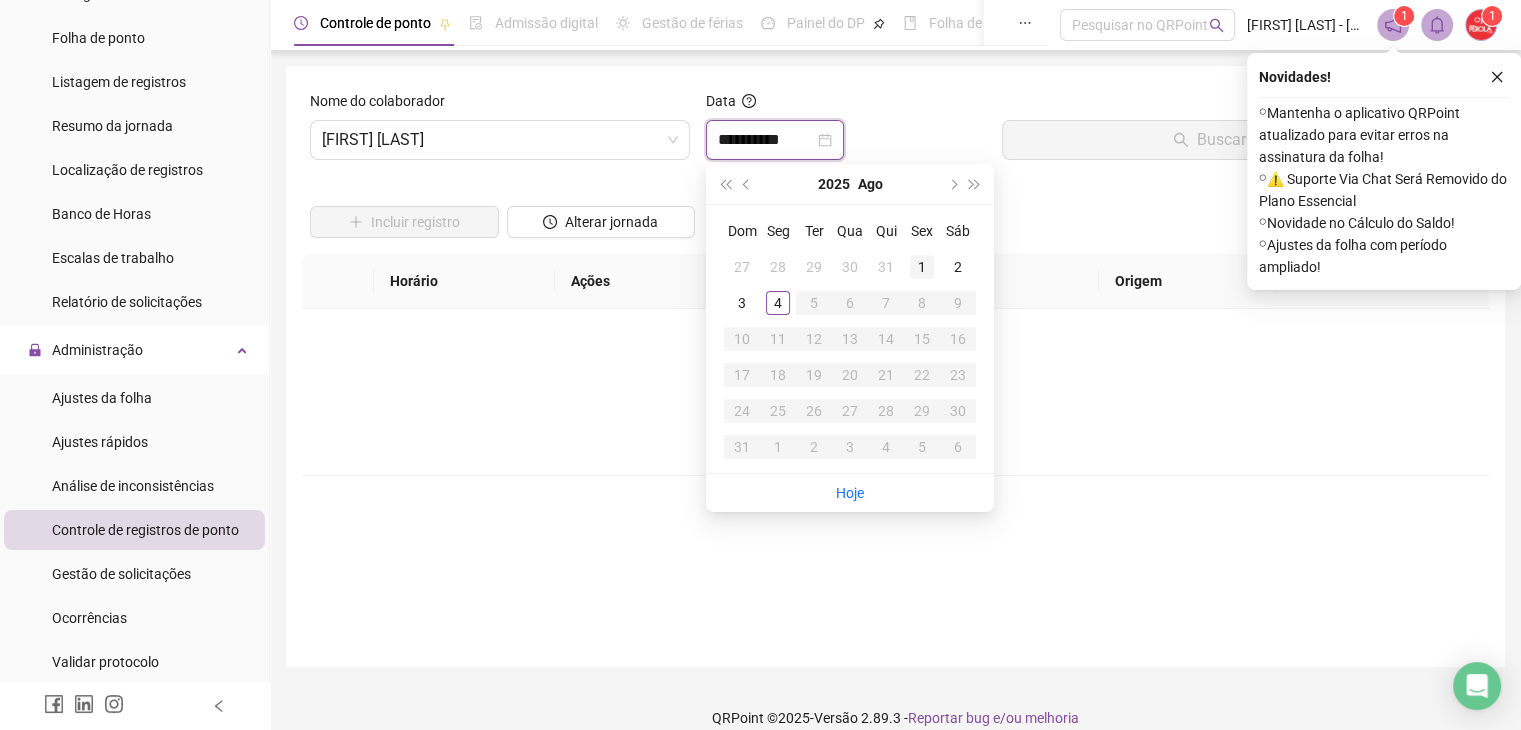 type on "**********" 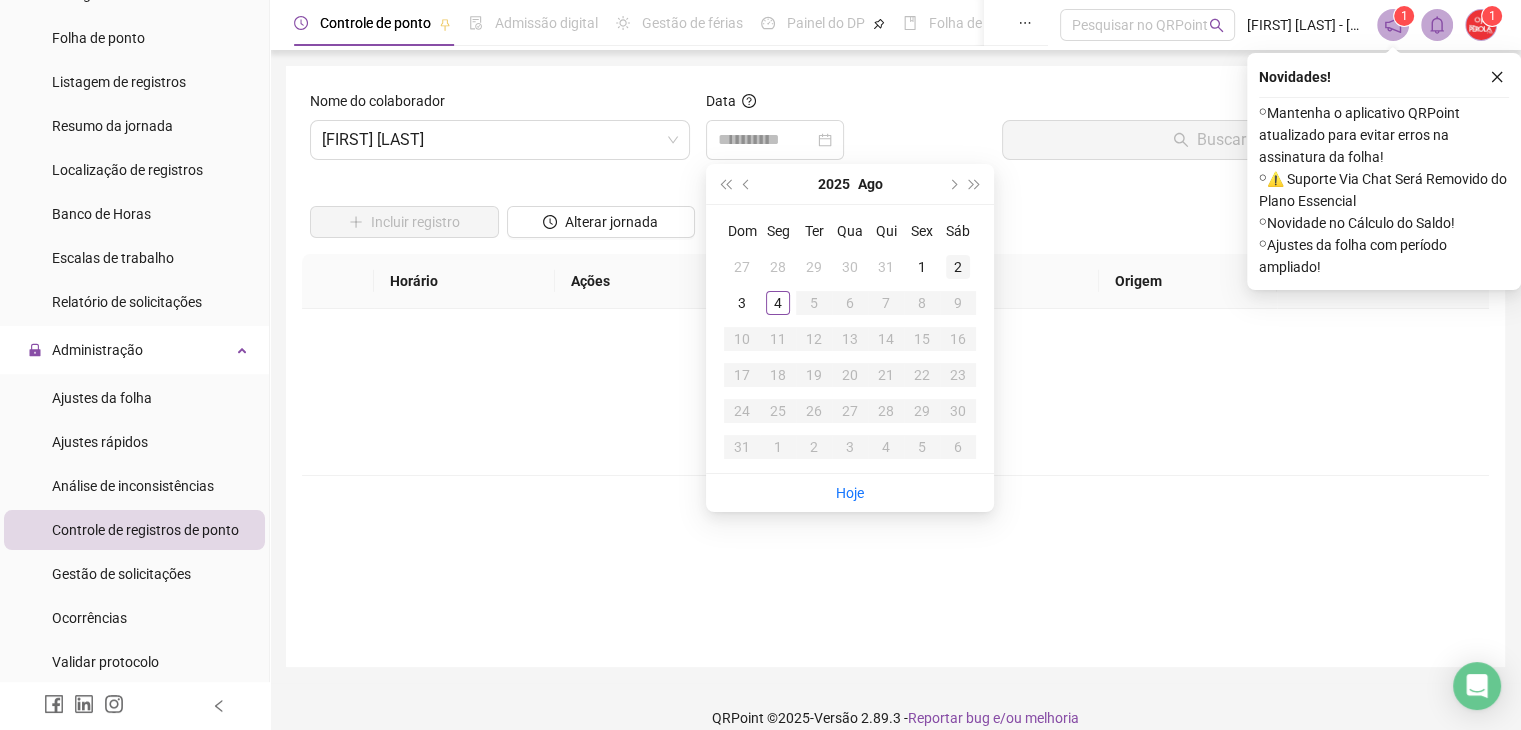 click on "2" at bounding box center [958, 267] 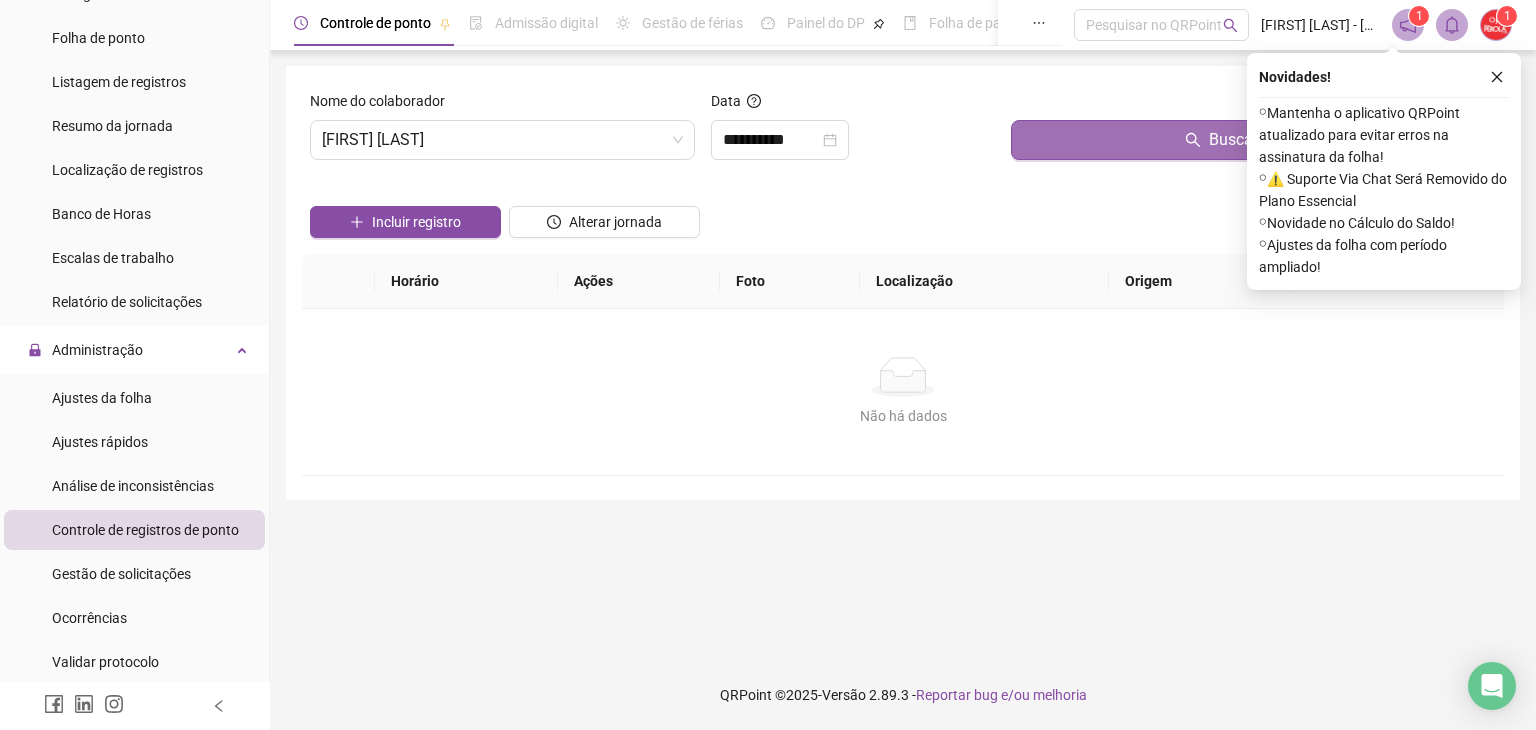click on "Buscar registros" at bounding box center (1253, 140) 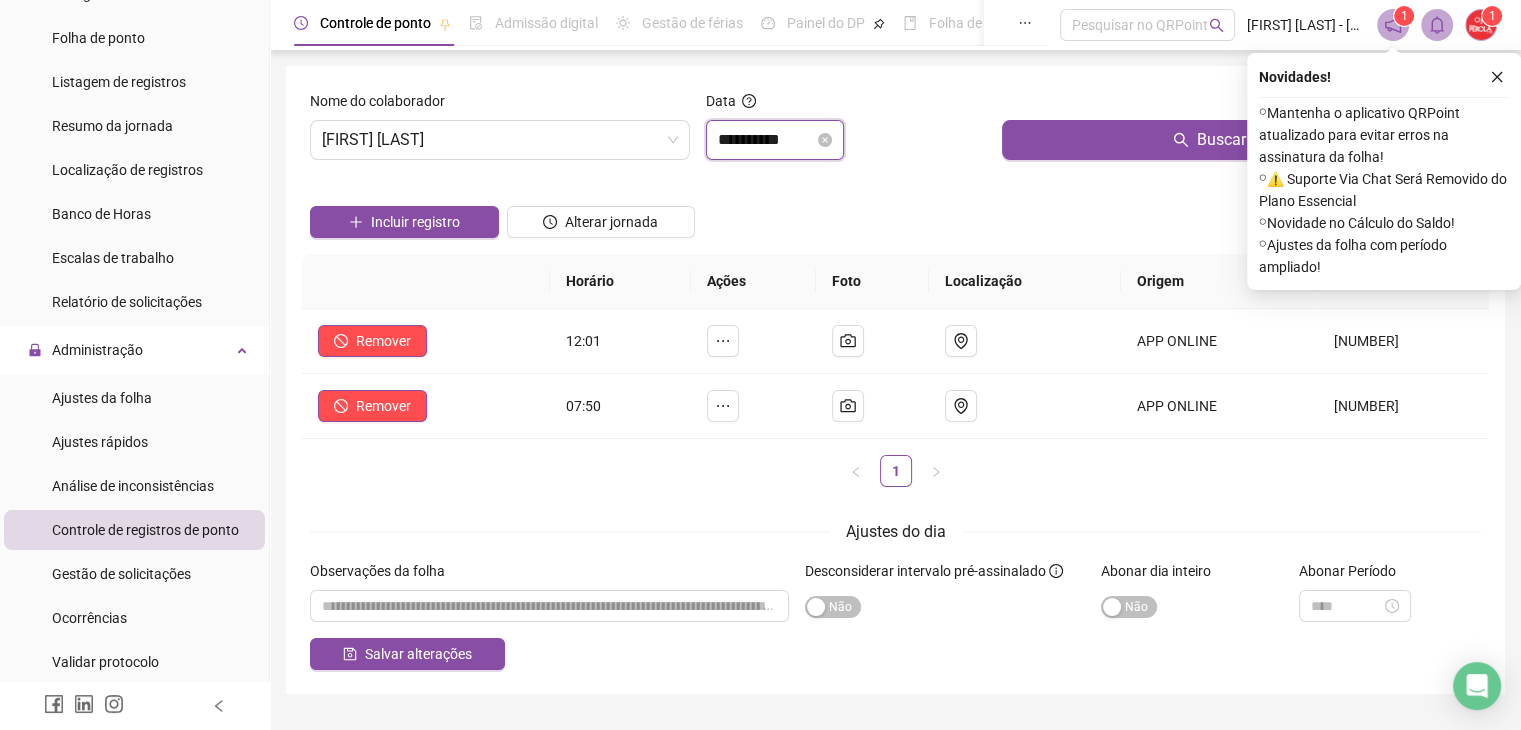 click on "**********" at bounding box center [766, 140] 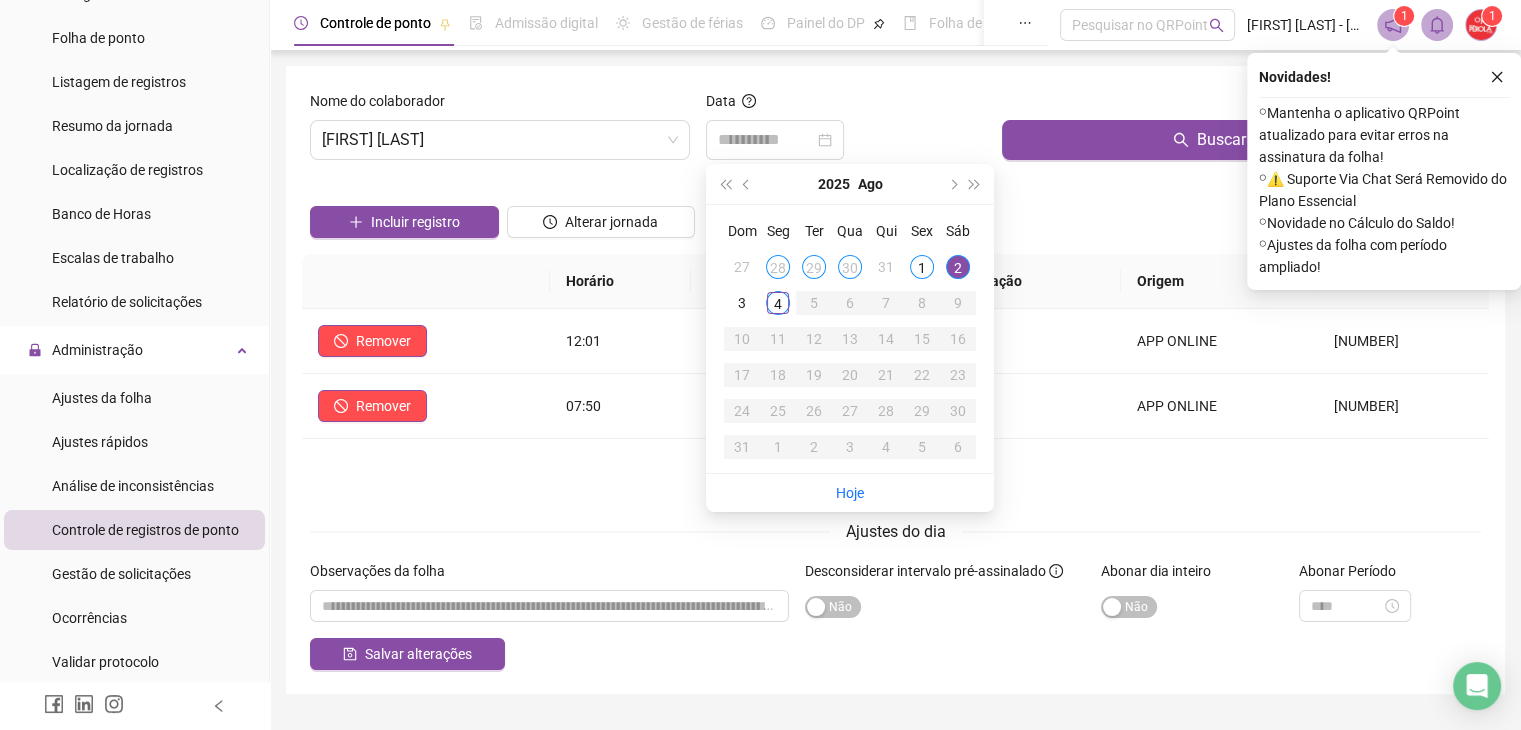 click on "2" at bounding box center (958, 267) 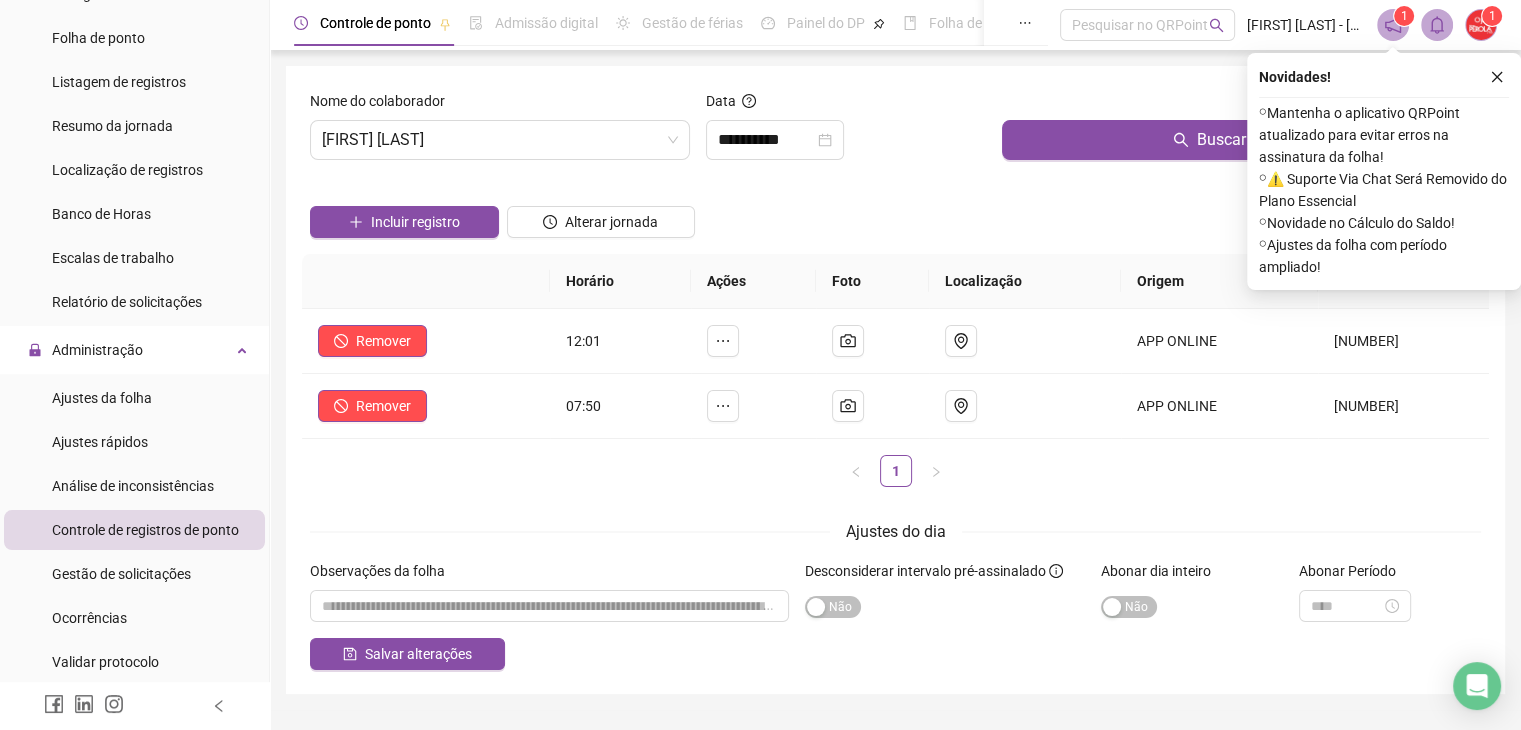 click on "Localização" at bounding box center [1025, 281] 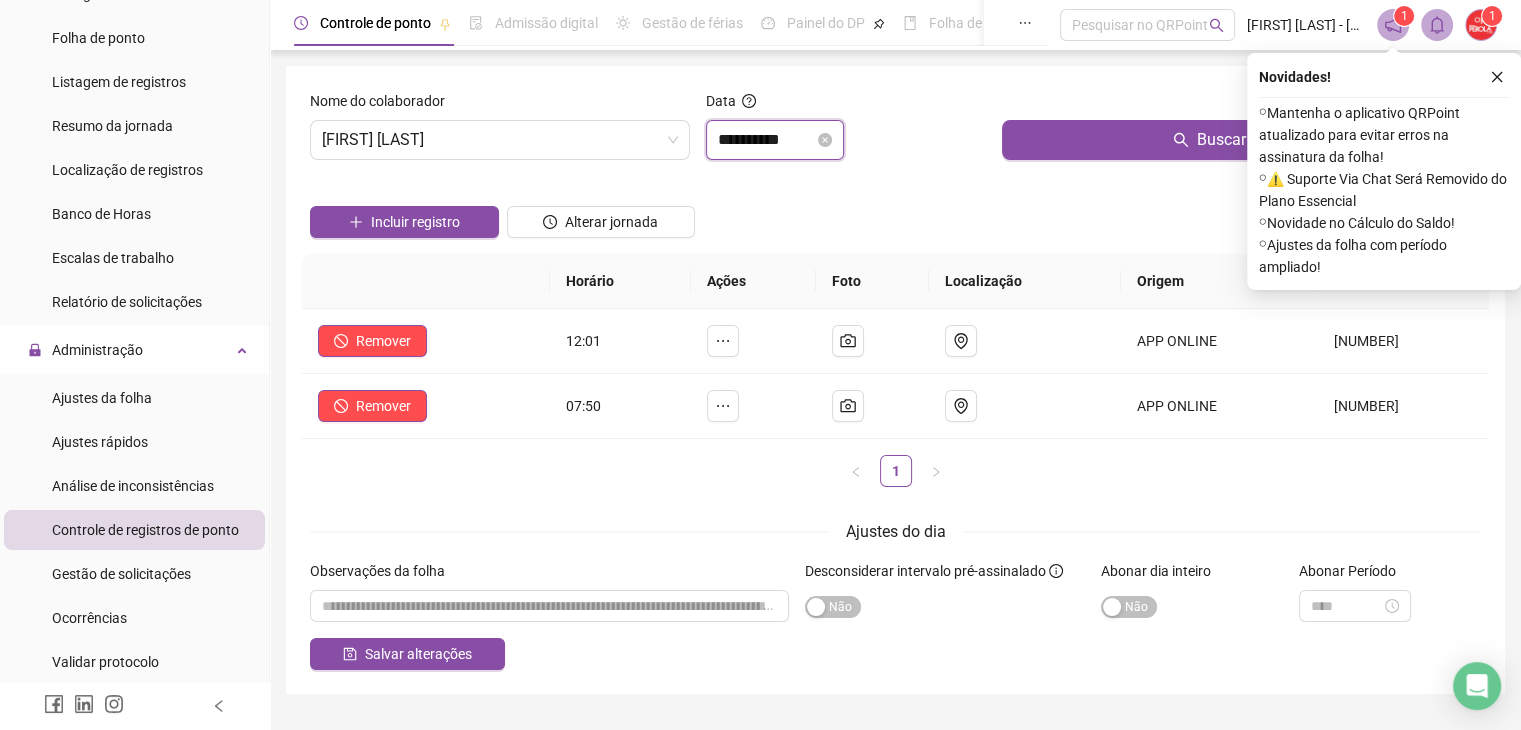 click on "**********" at bounding box center [766, 140] 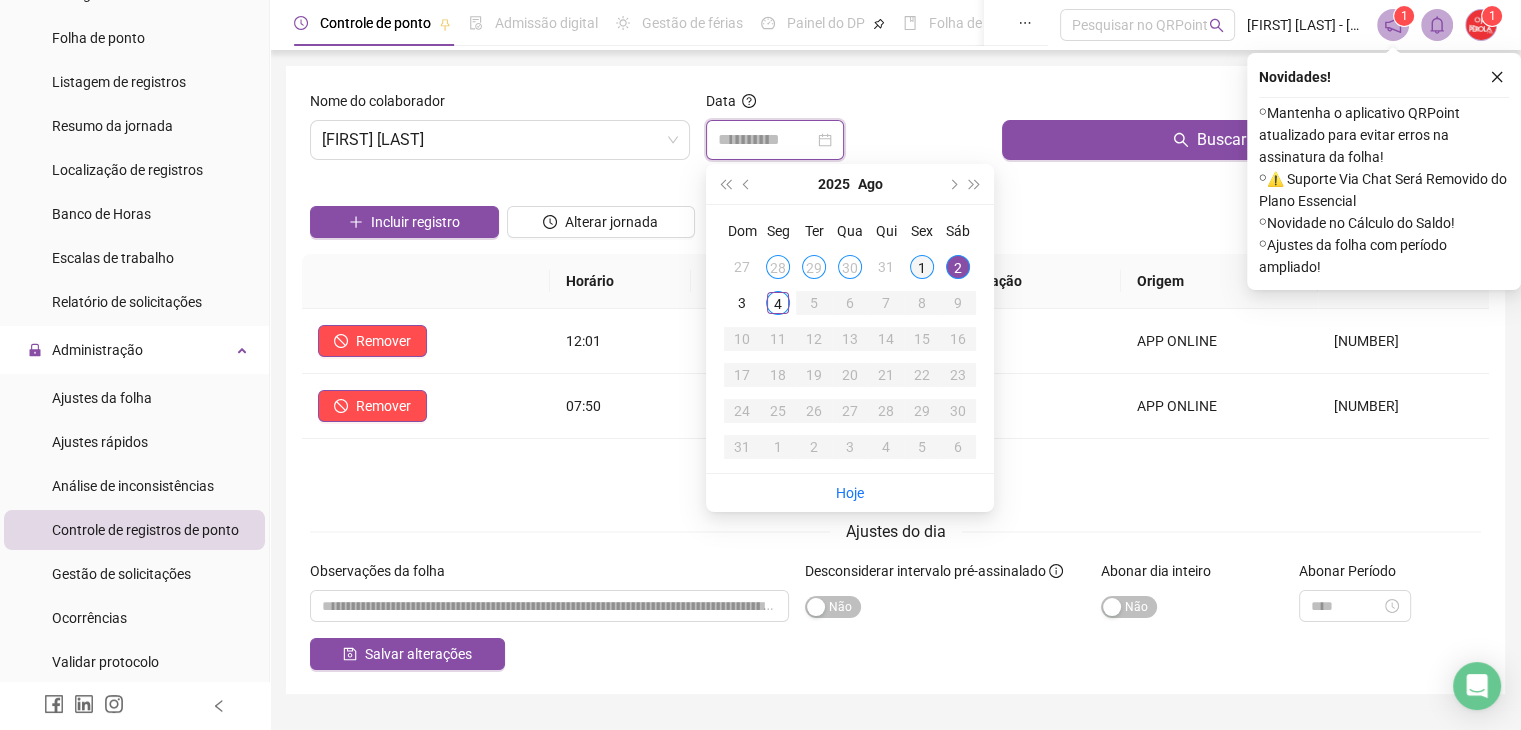 type on "**********" 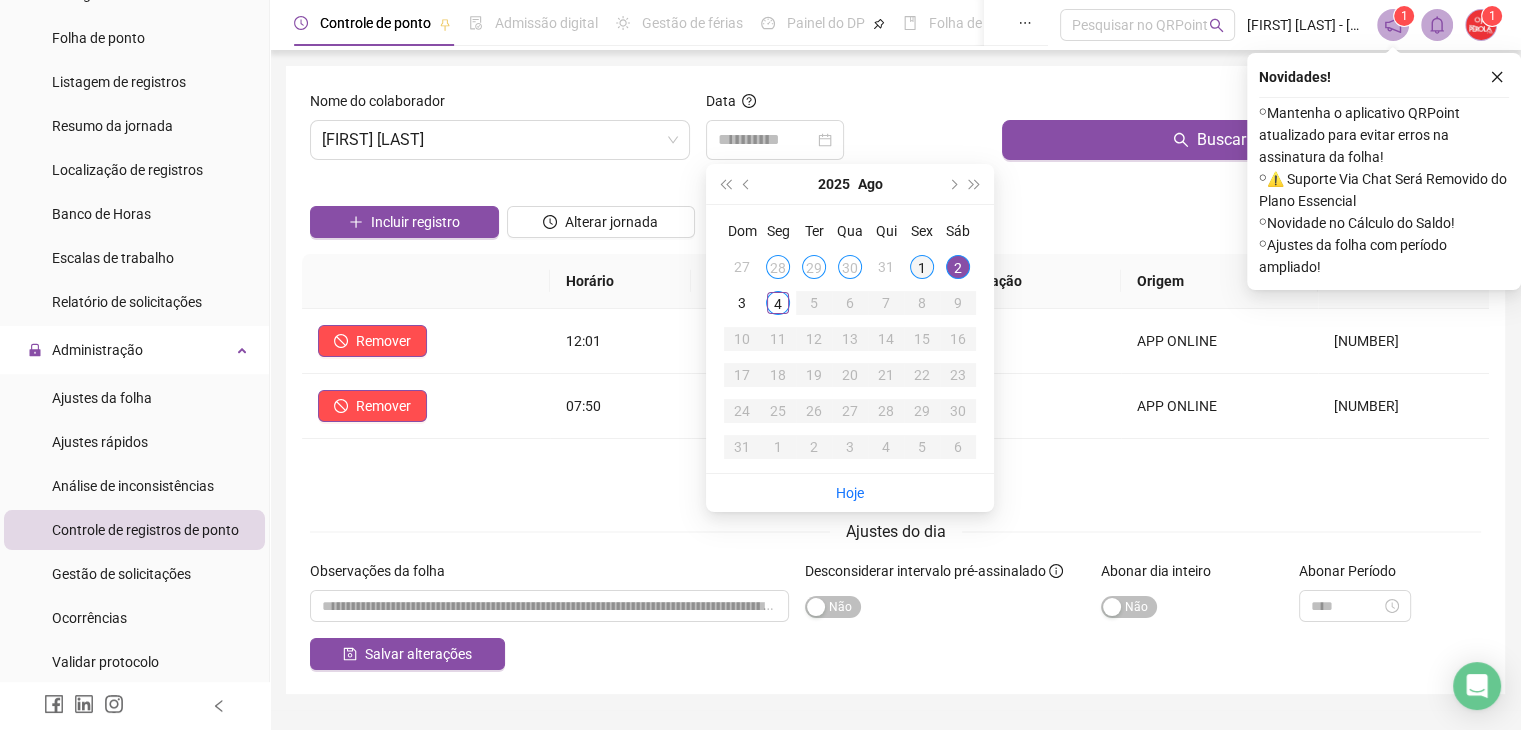 click on "1" at bounding box center (922, 267) 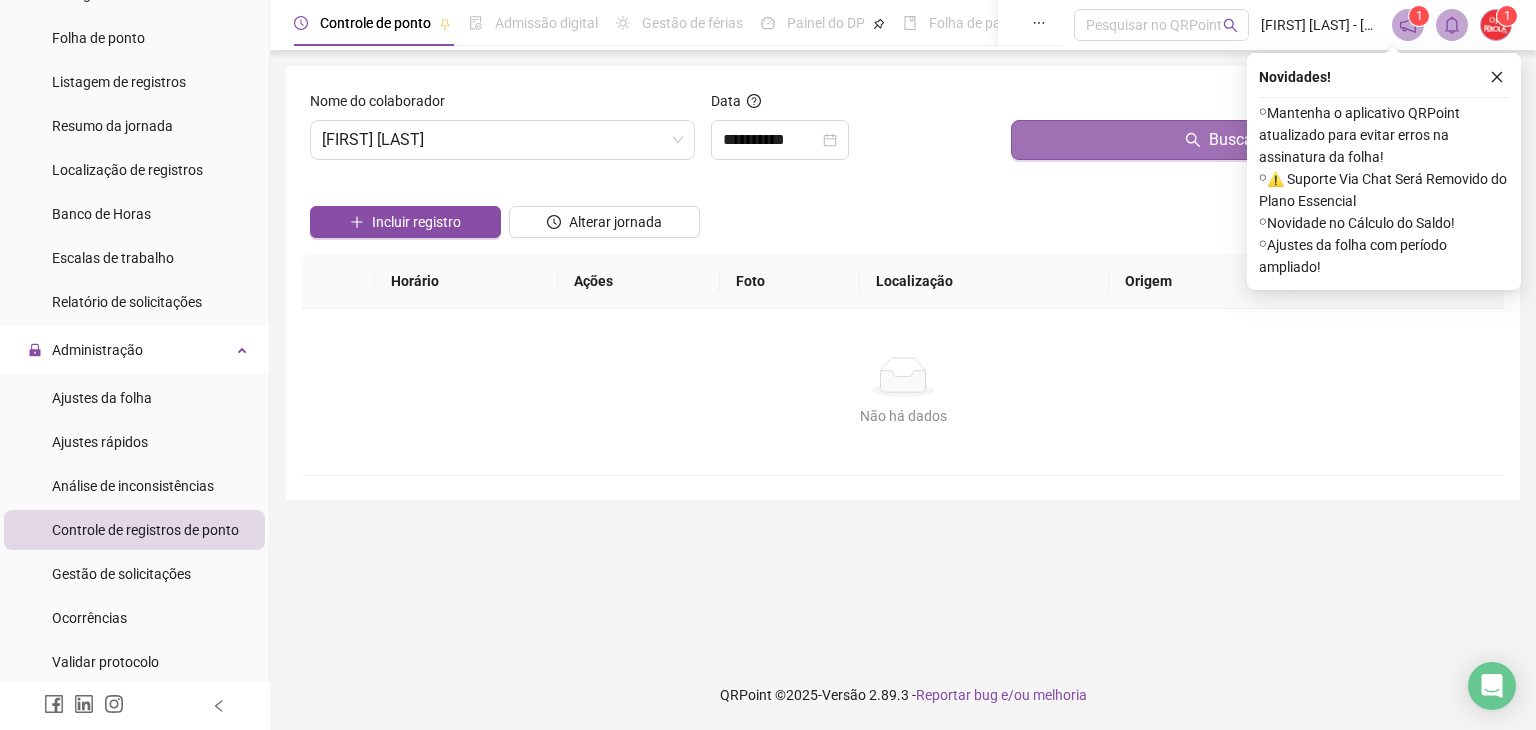 click on "Buscar registros" at bounding box center [1253, 140] 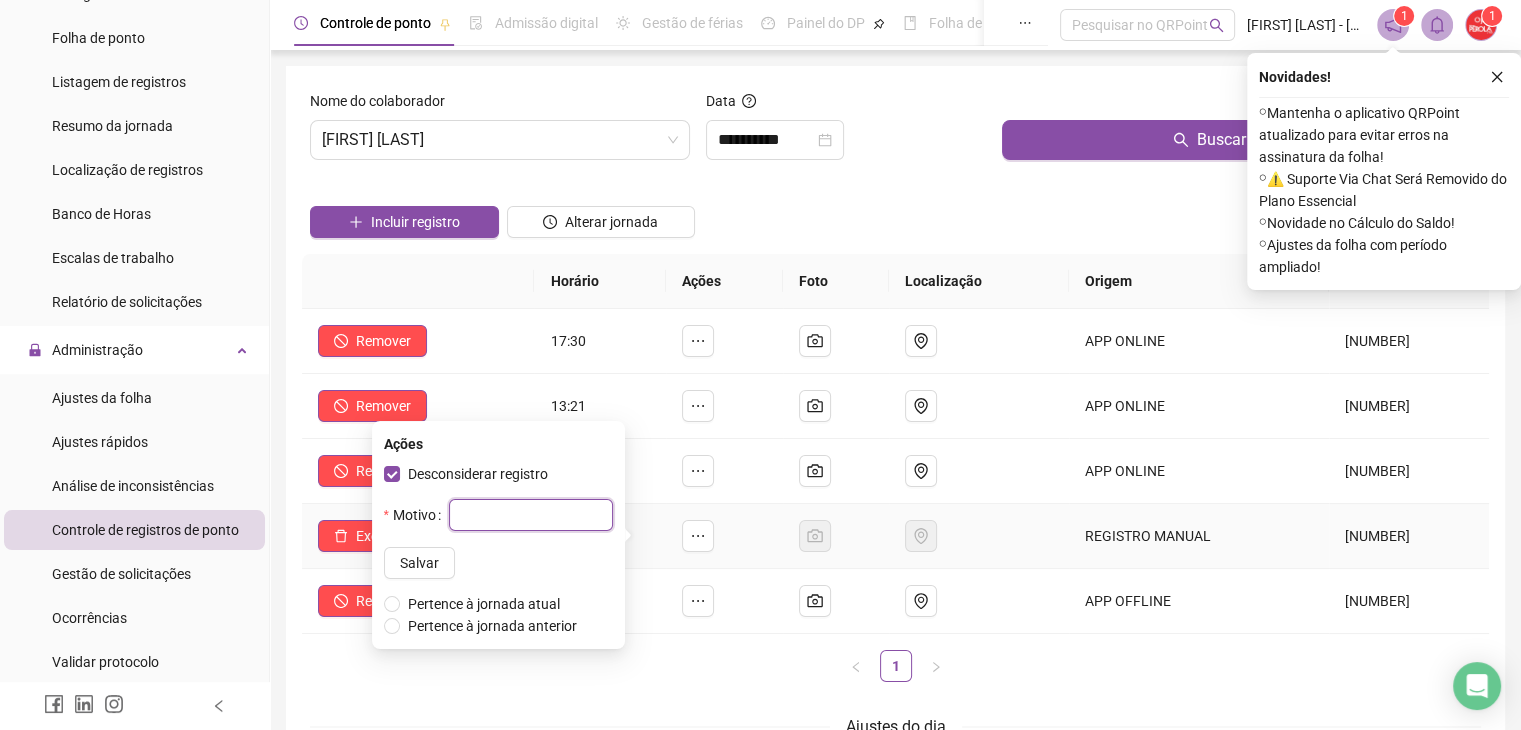 click at bounding box center (531, 515) 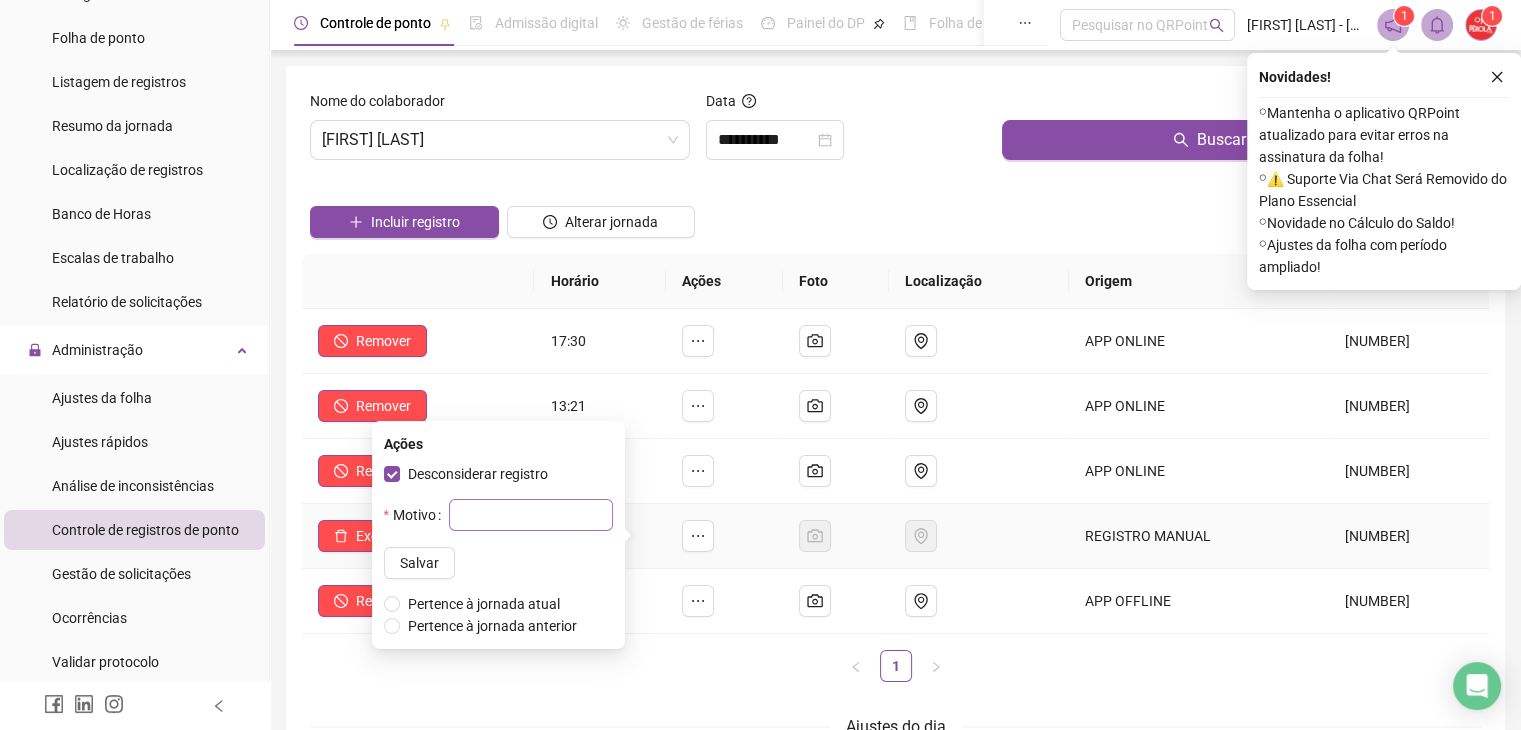 type 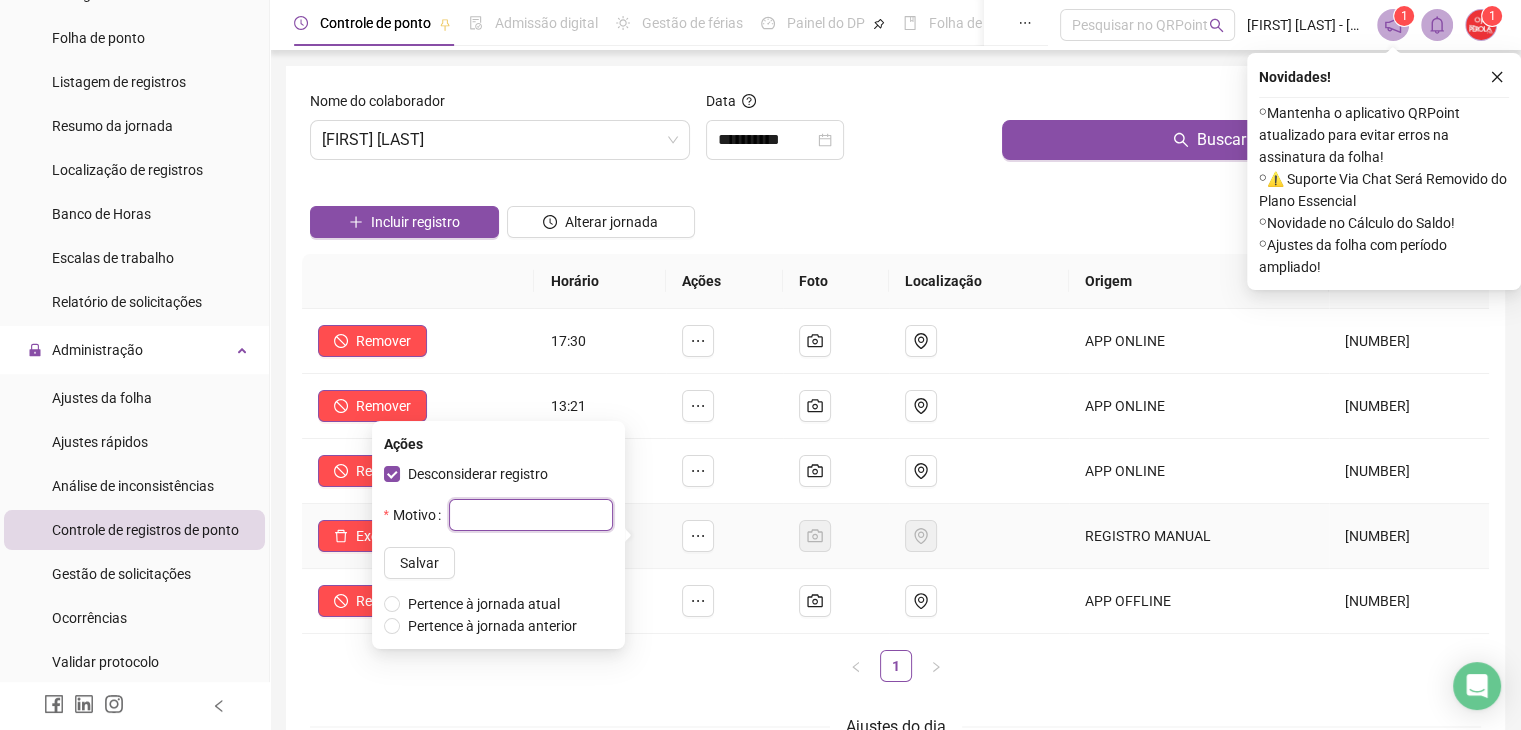 click at bounding box center [531, 515] 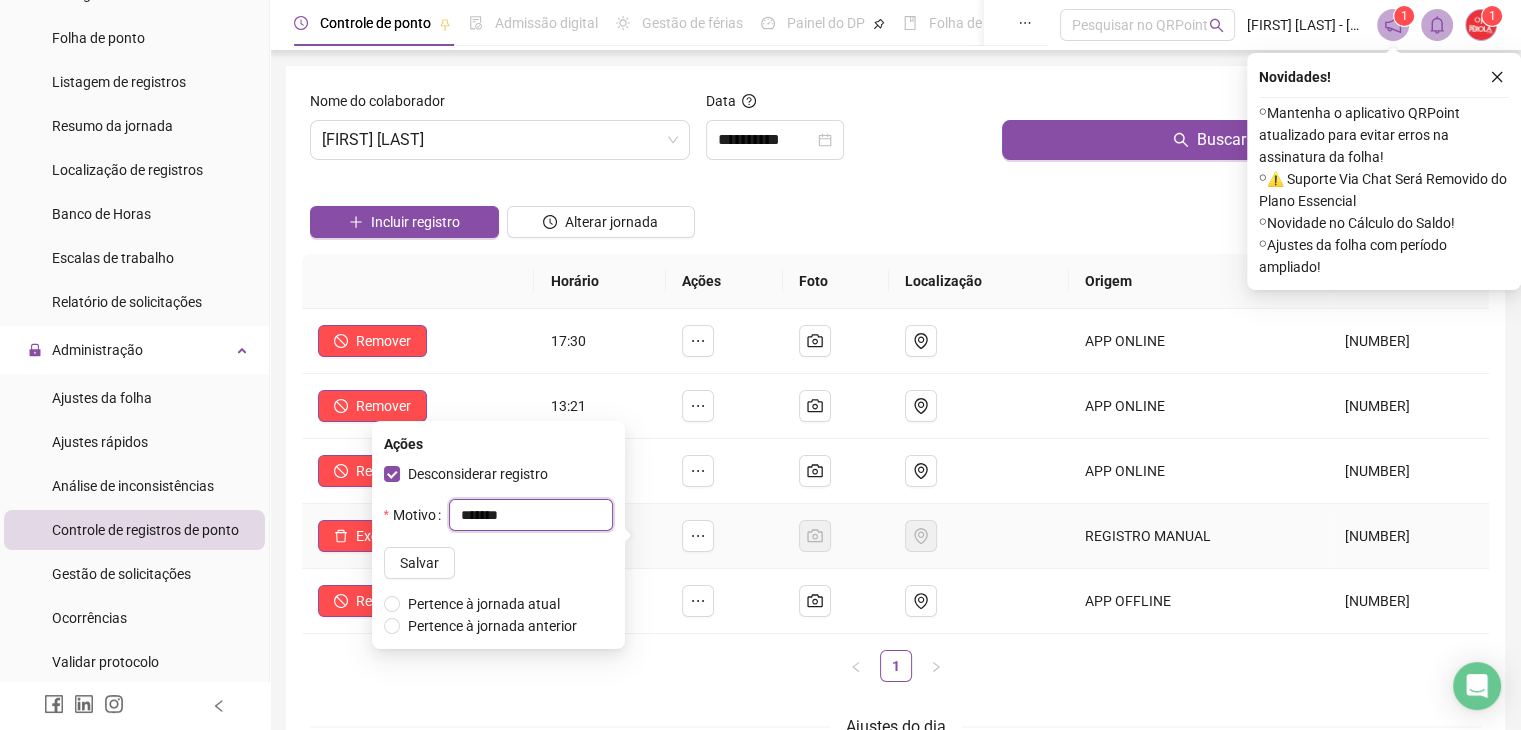 type on "********" 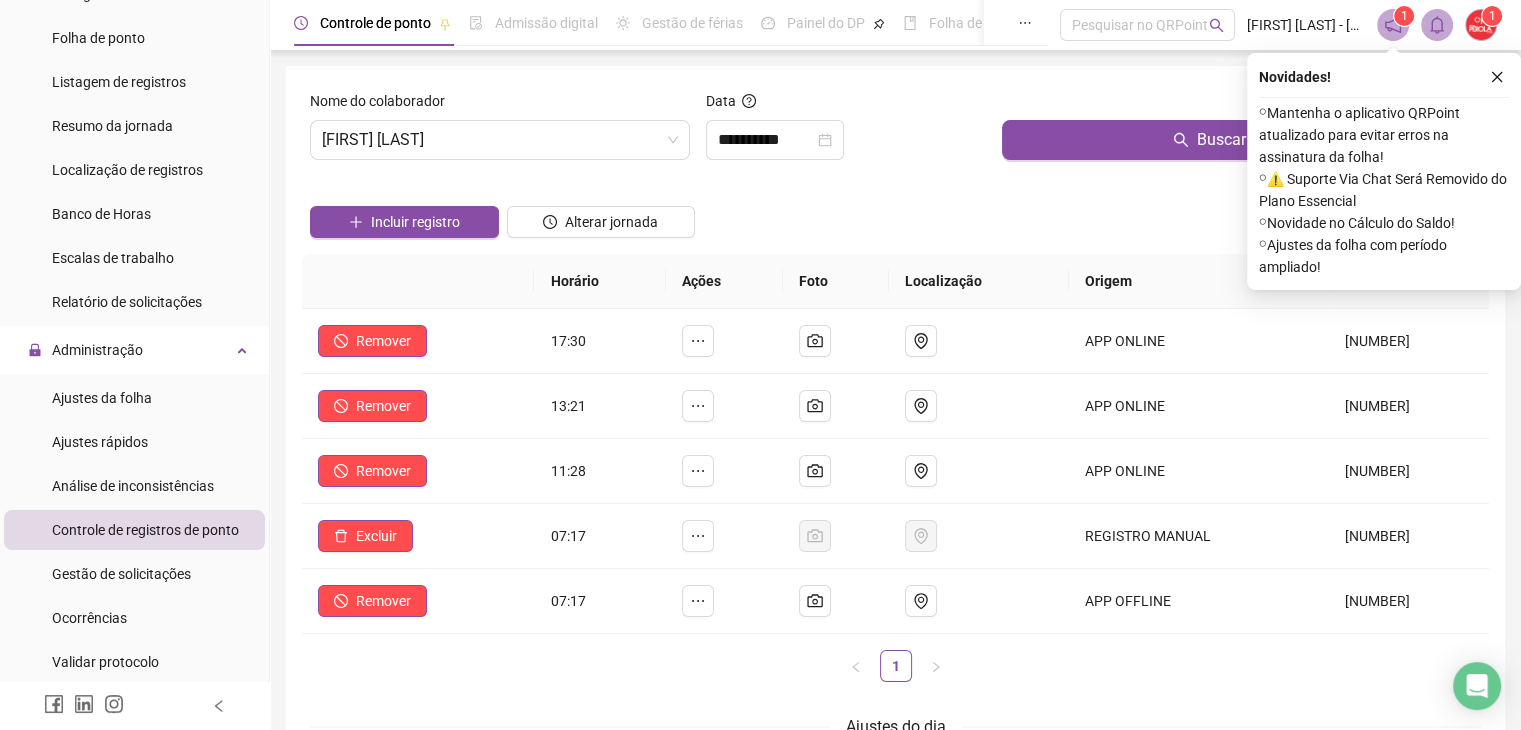 click on "1" at bounding box center (895, 666) 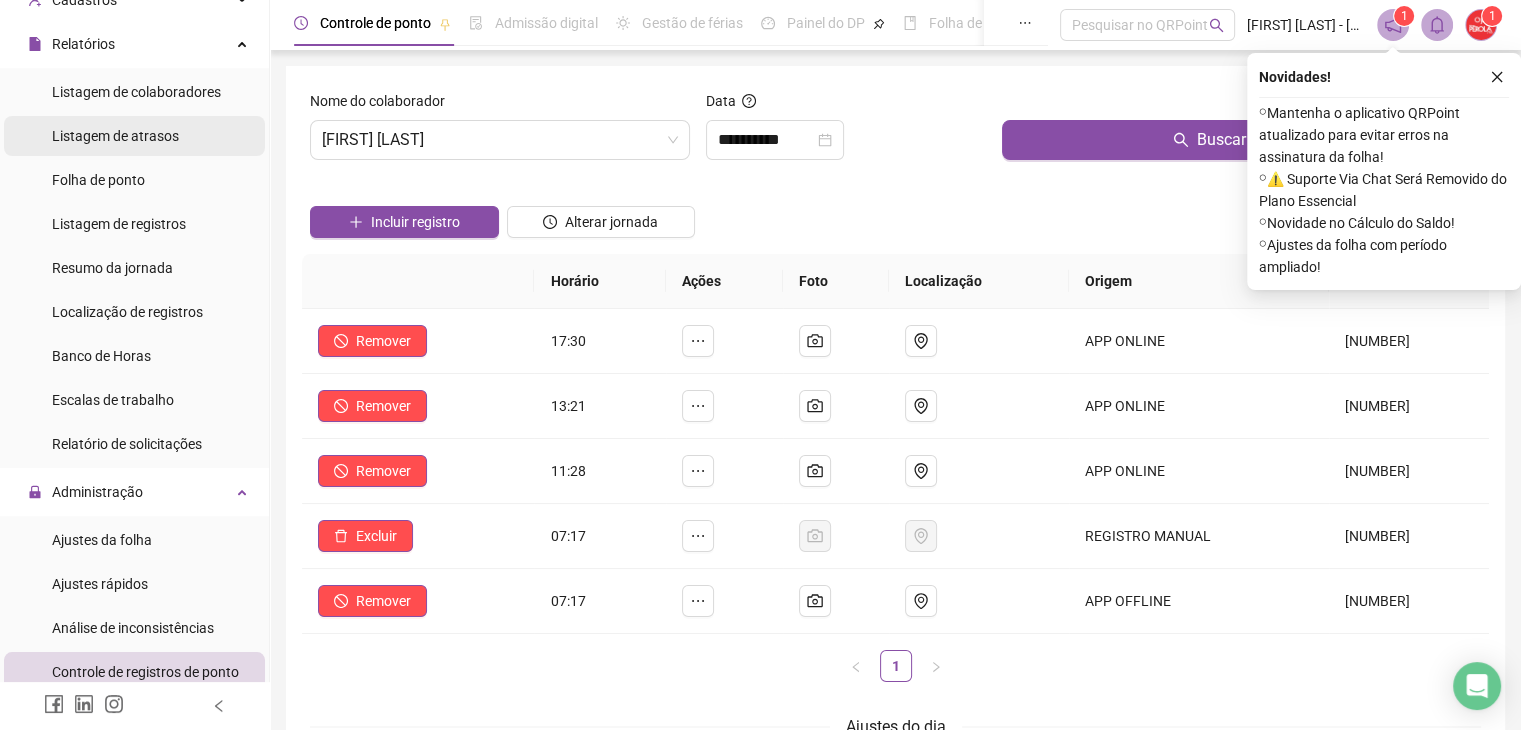 scroll, scrollTop: 0, scrollLeft: 0, axis: both 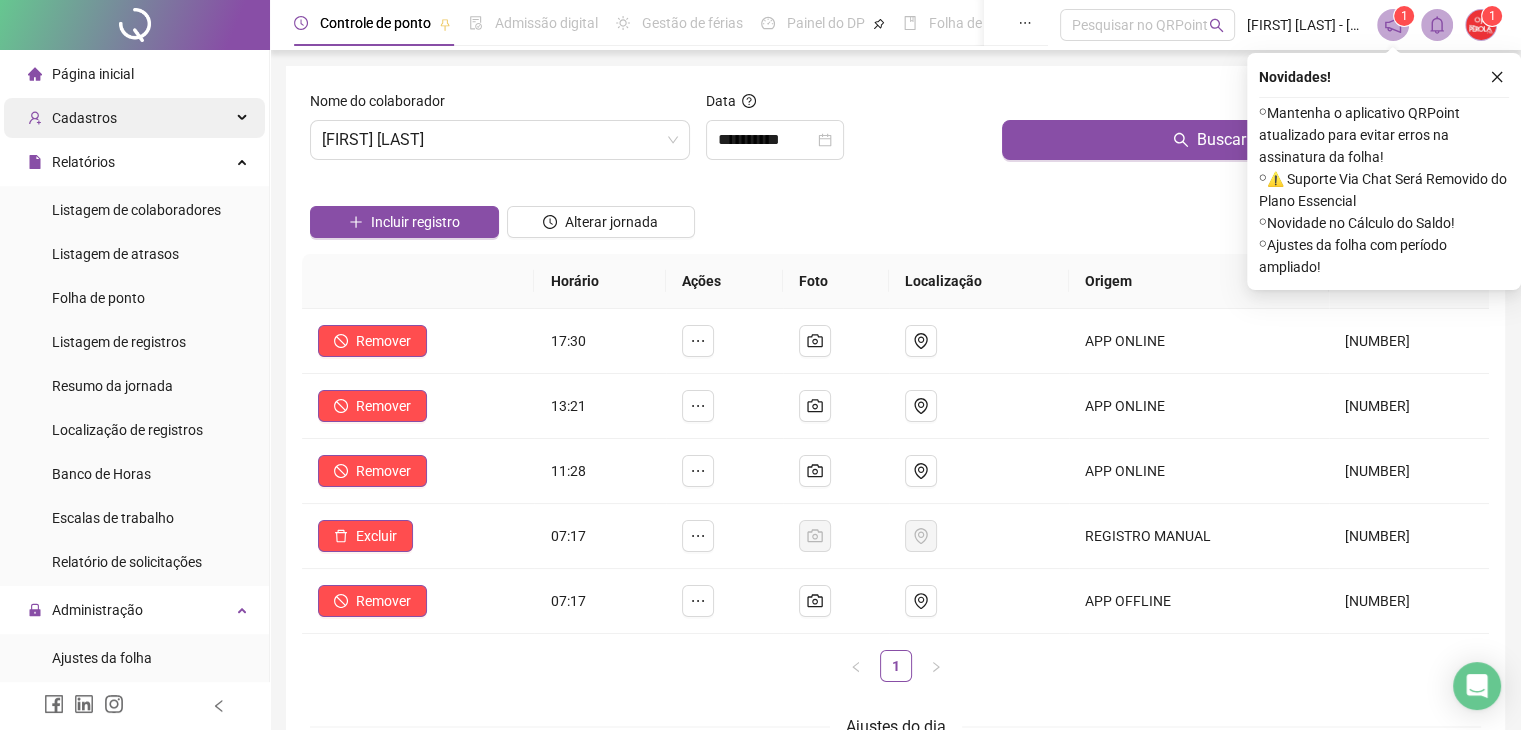 click on "Cadastros" at bounding box center (134, 118) 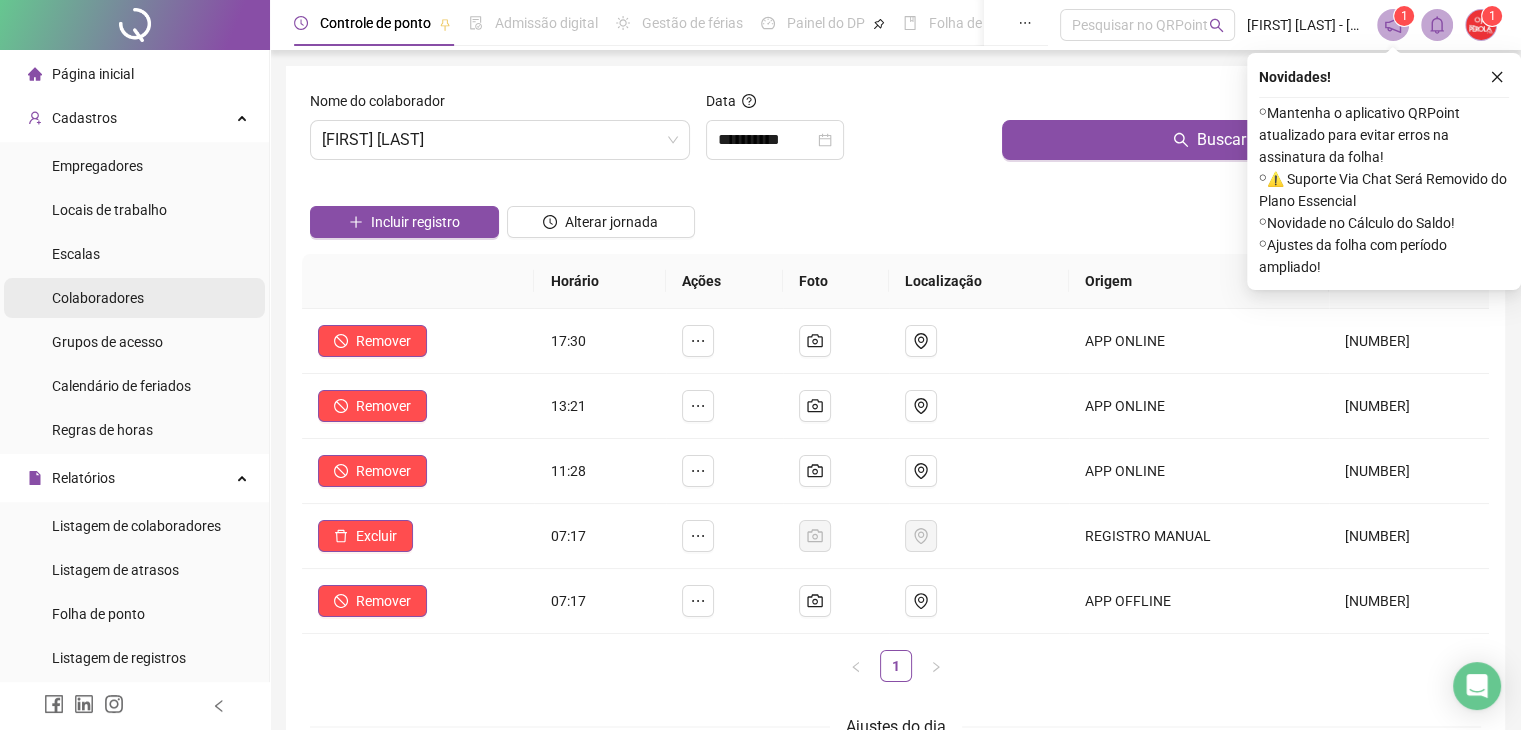 click on "Colaboradores" at bounding box center (134, 298) 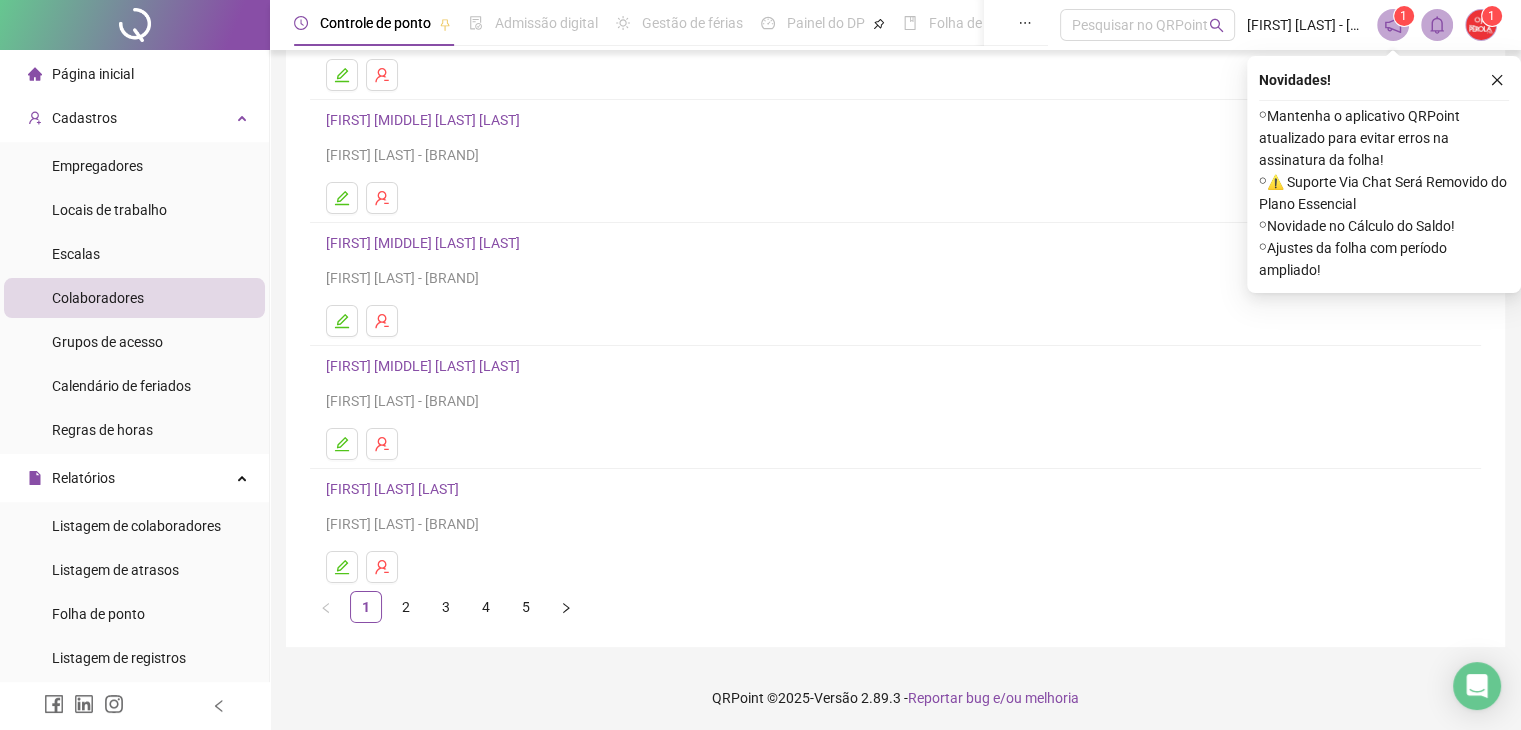 scroll, scrollTop: 236, scrollLeft: 0, axis: vertical 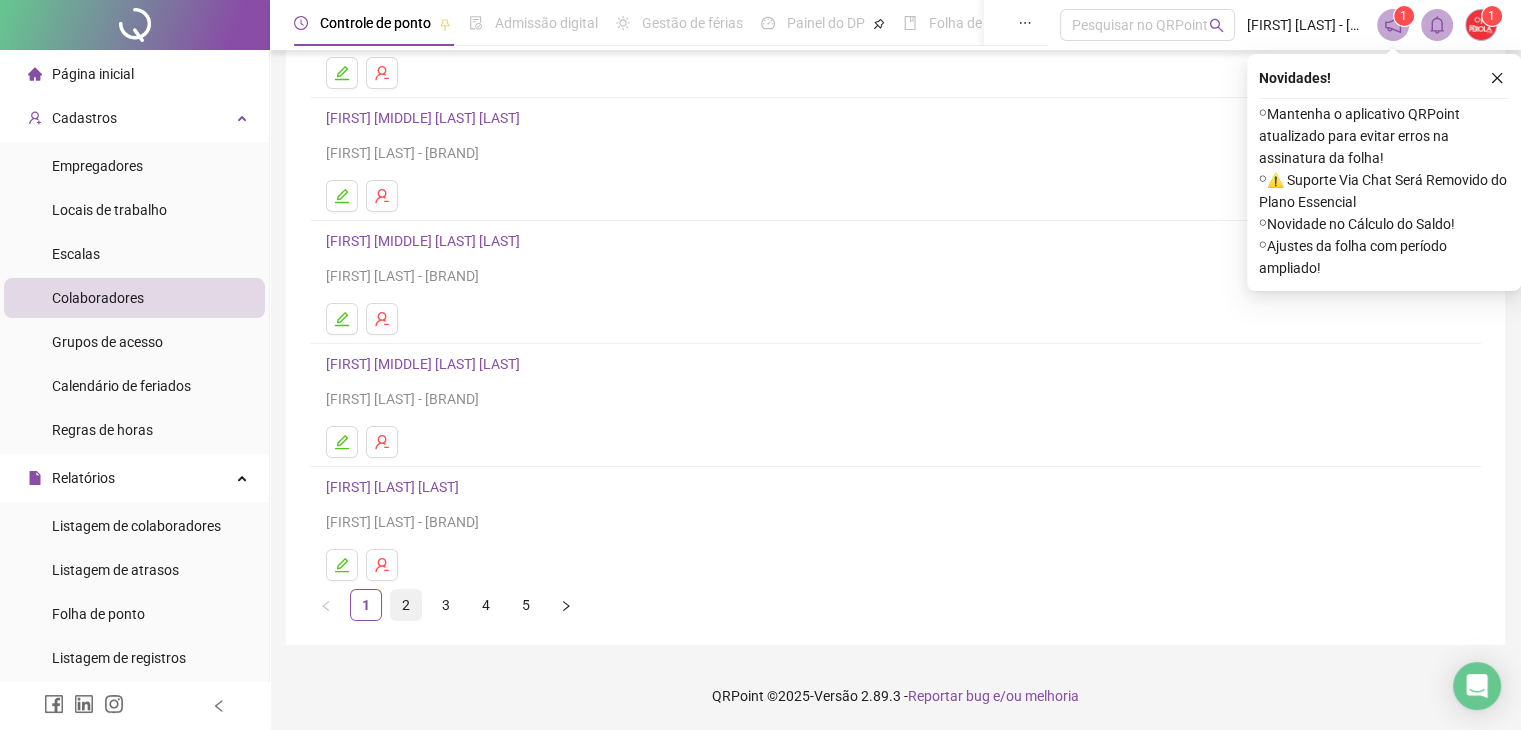 click on "2" at bounding box center [406, 605] 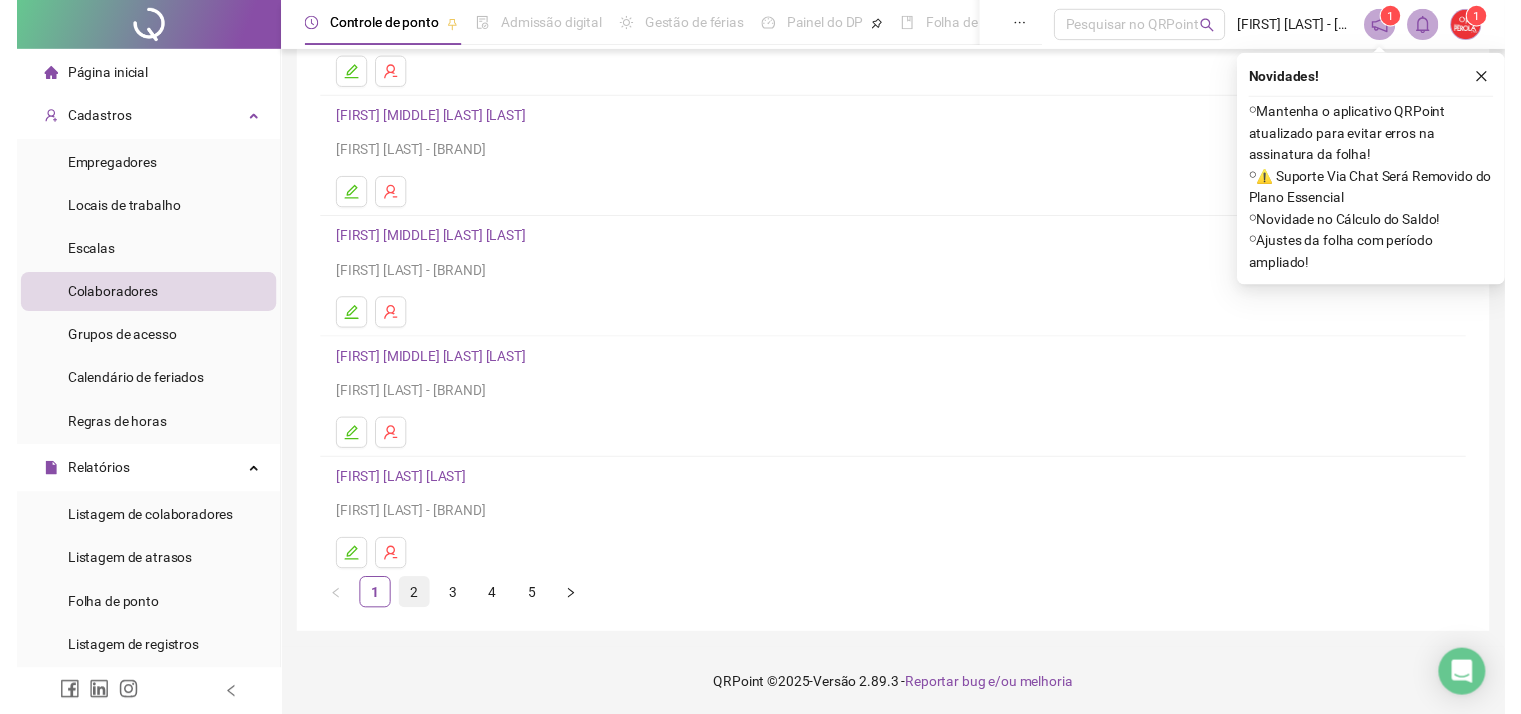 scroll, scrollTop: 0, scrollLeft: 0, axis: both 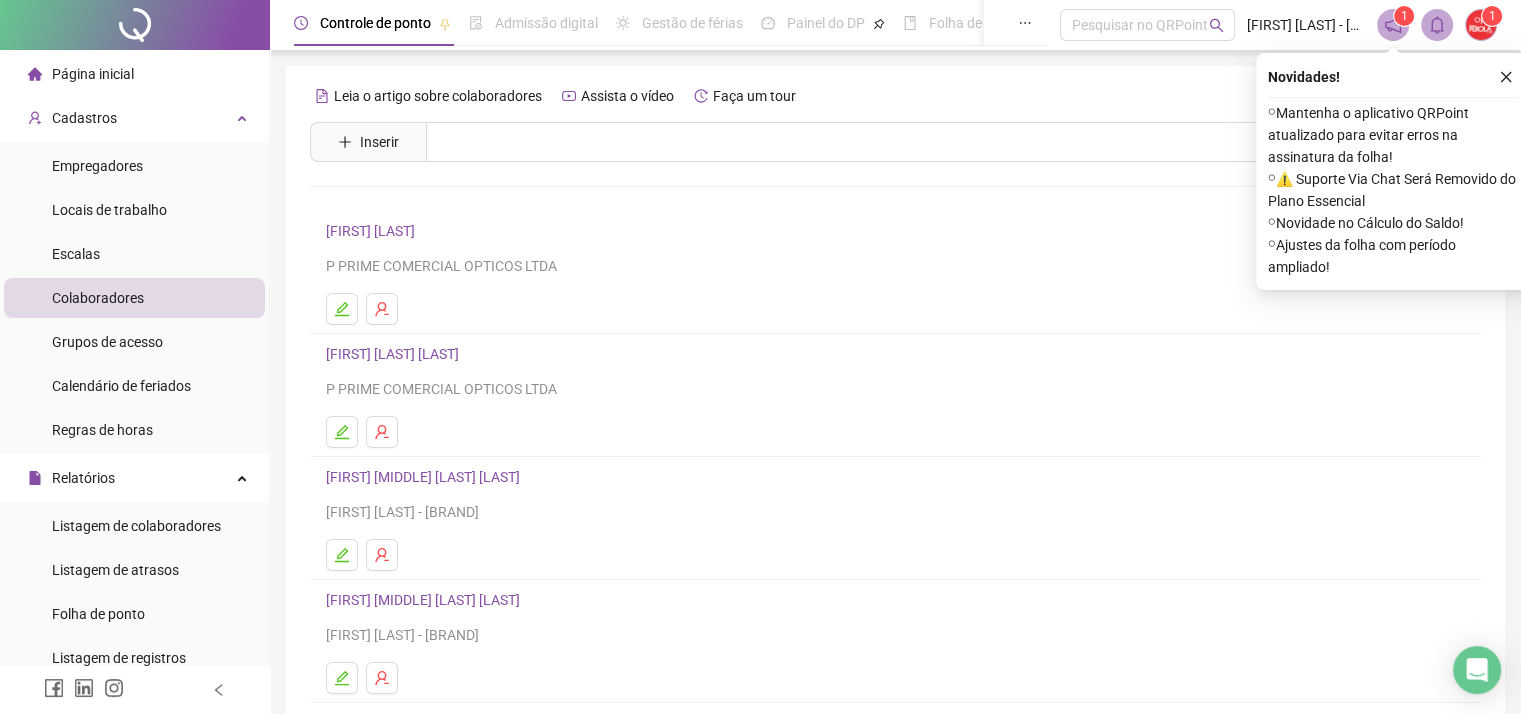 click on "[FIRST] [LAST]" at bounding box center [373, 231] 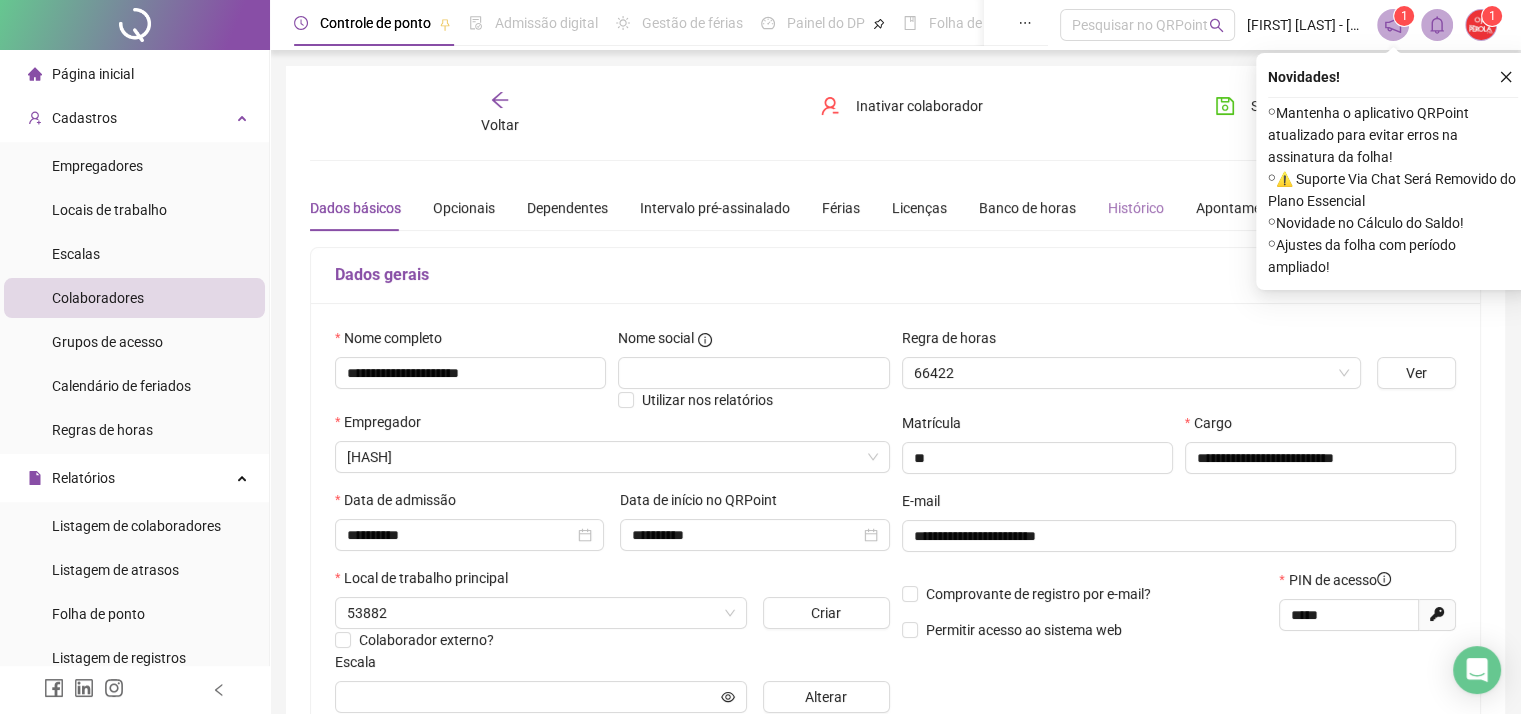 type on "**********" 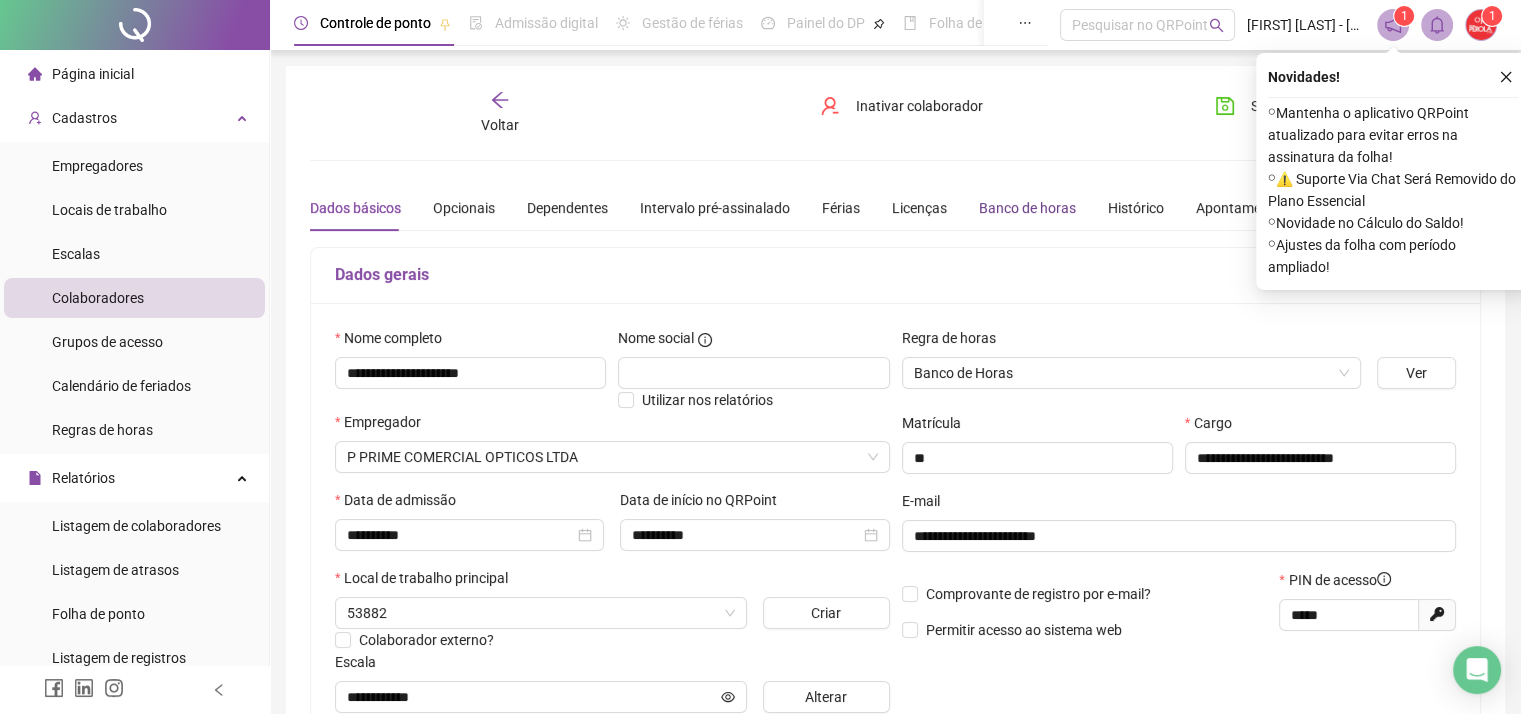 click on "Banco de horas" at bounding box center [1027, 208] 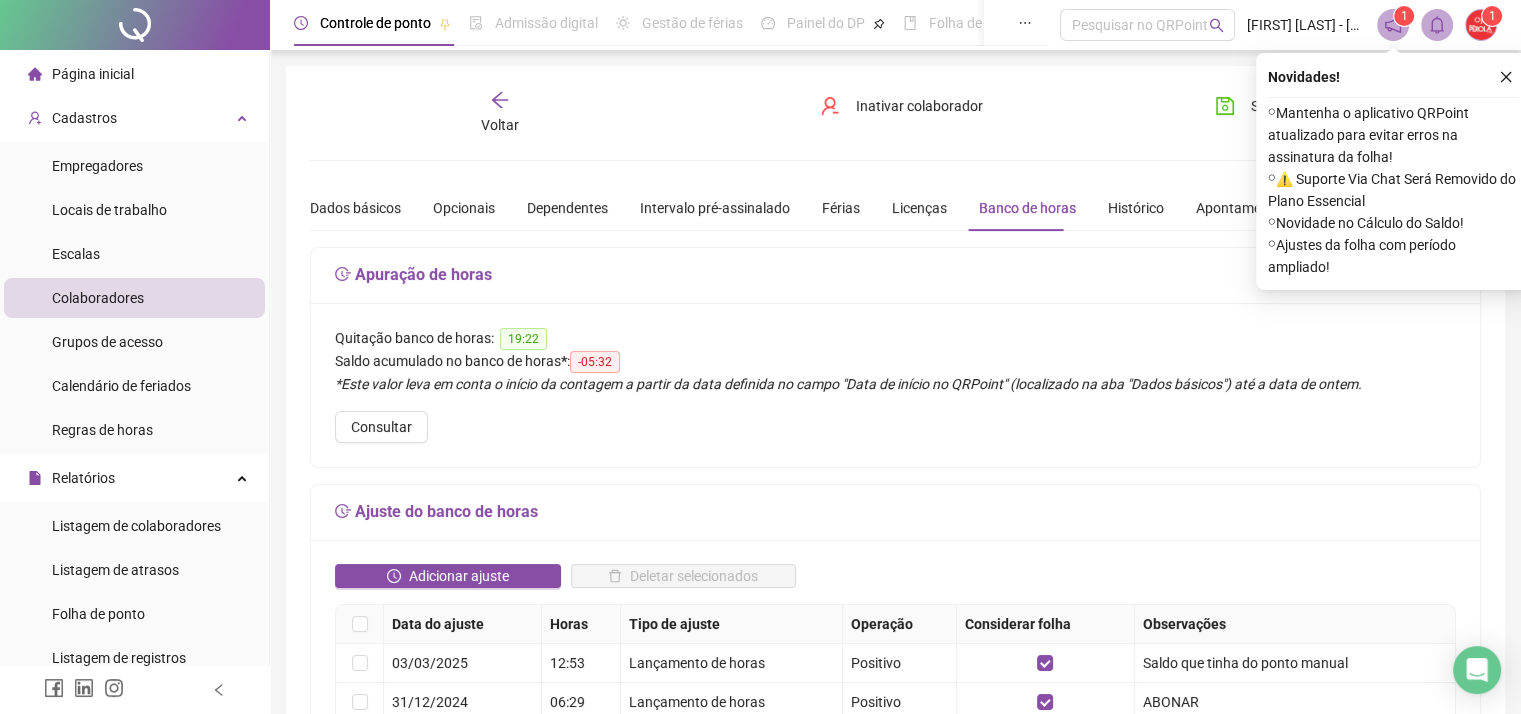 click 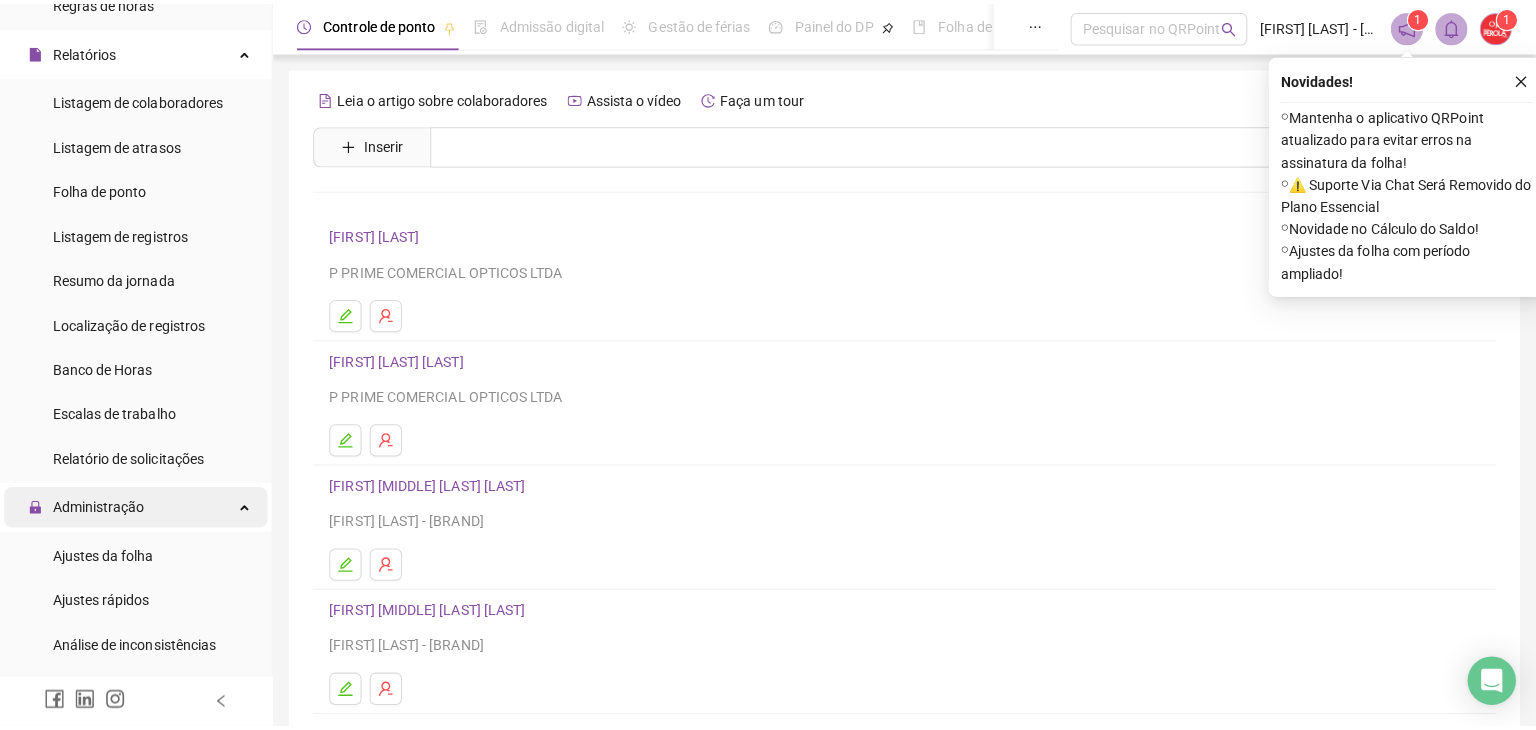 scroll, scrollTop: 500, scrollLeft: 0, axis: vertical 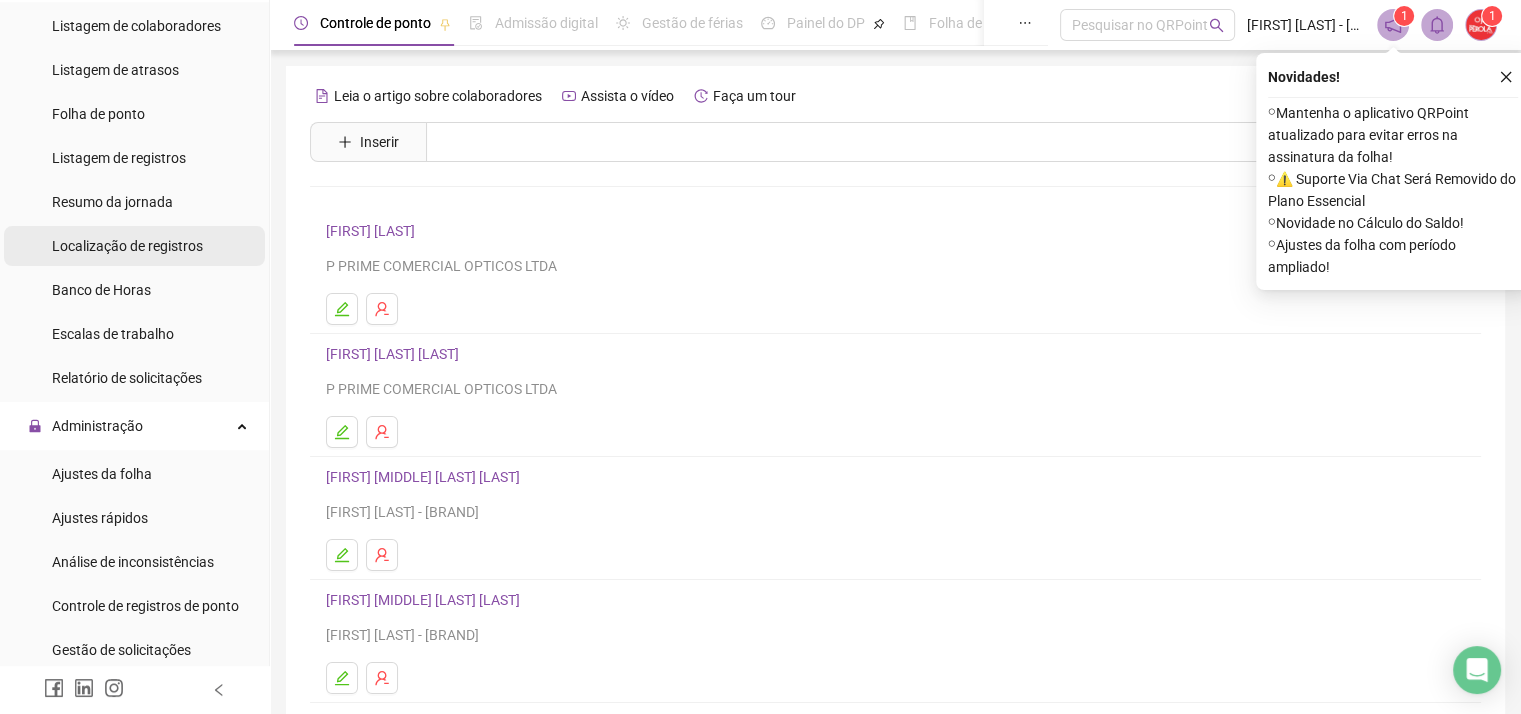 click on "Localização de registros" at bounding box center [127, 246] 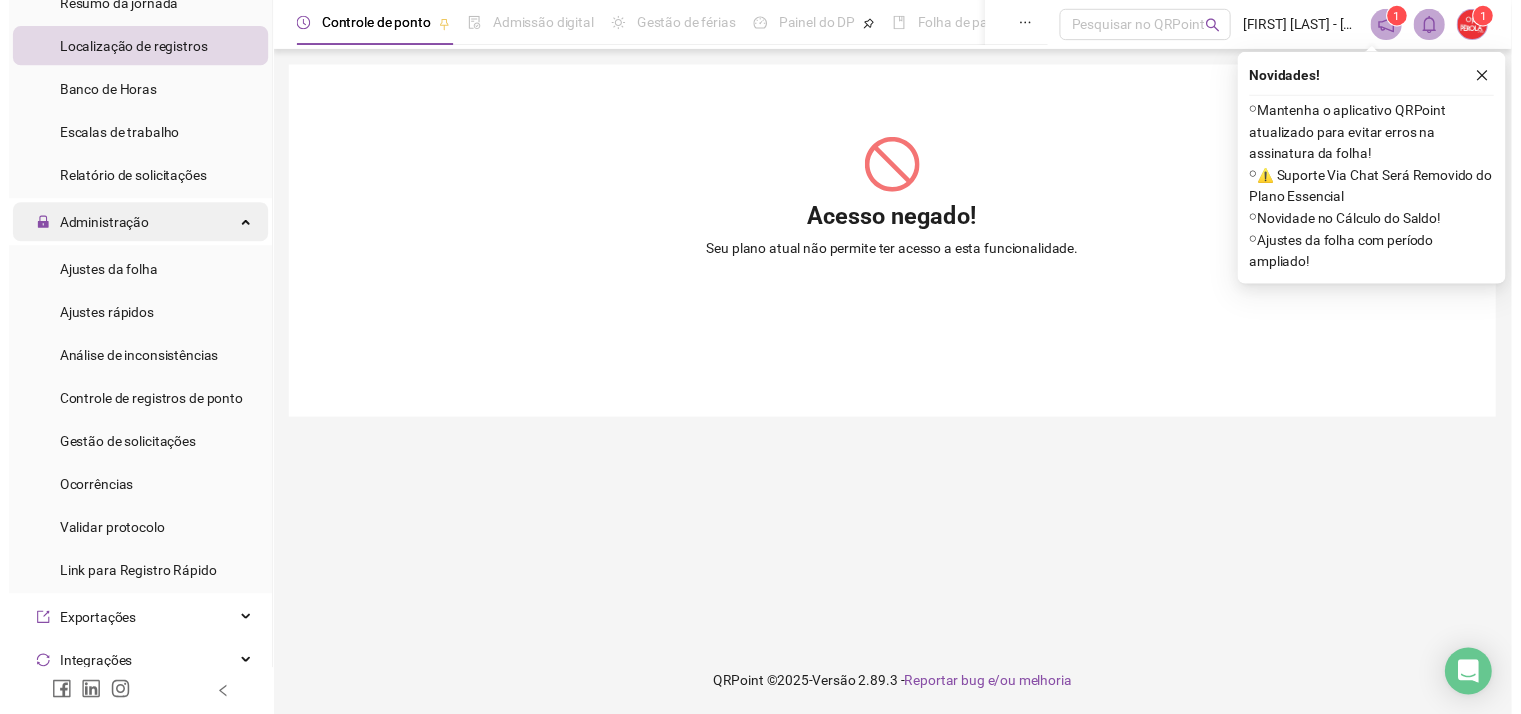 scroll, scrollTop: 700, scrollLeft: 0, axis: vertical 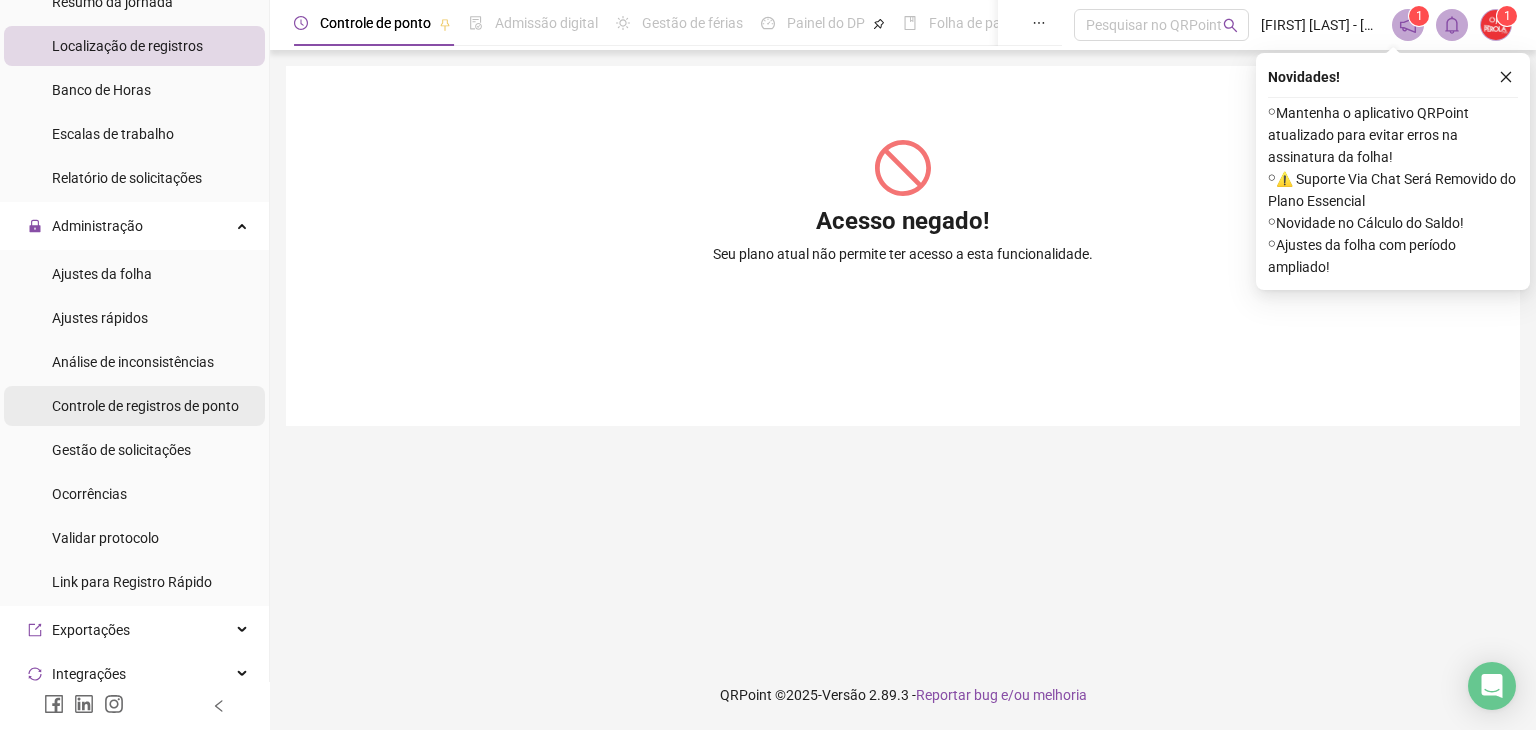 click on "Controle de registros de ponto" at bounding box center (145, 406) 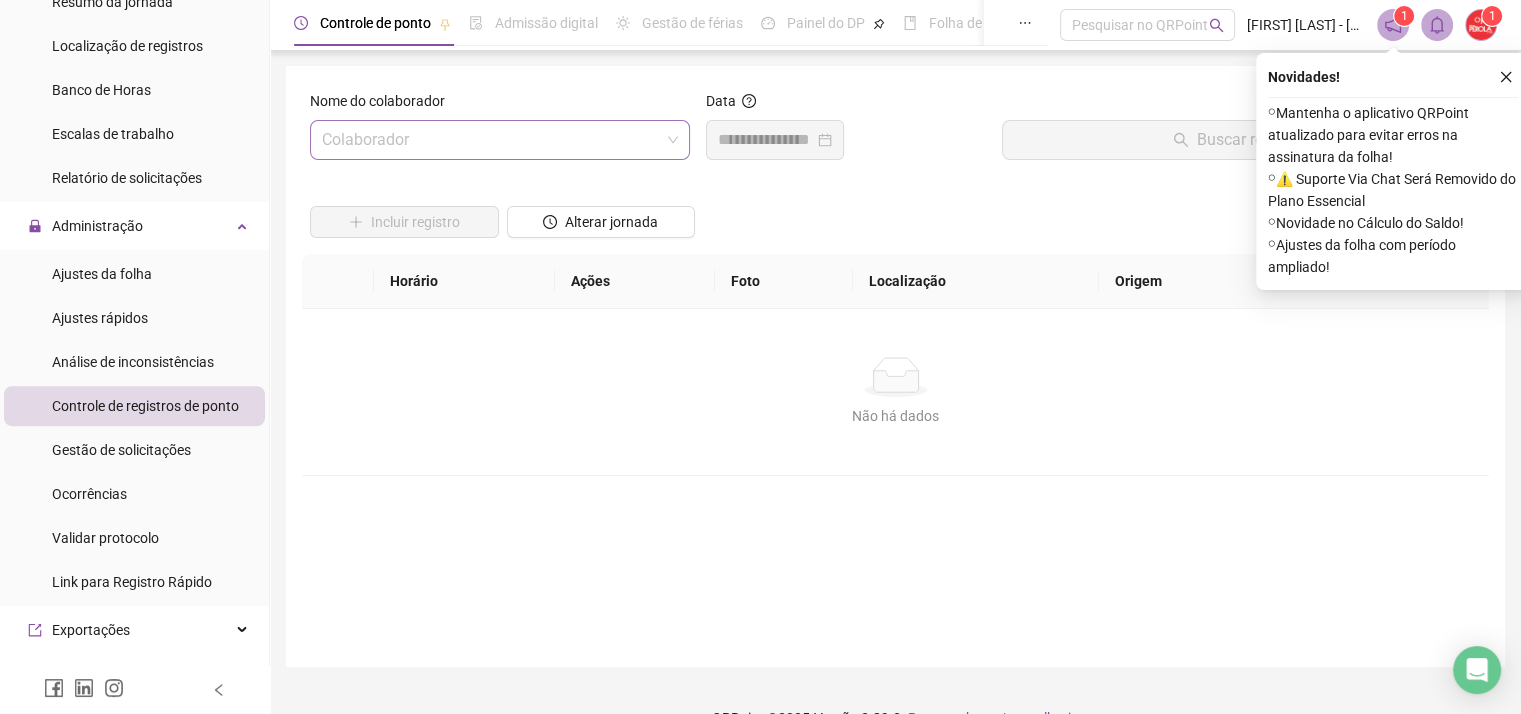 click at bounding box center (491, 140) 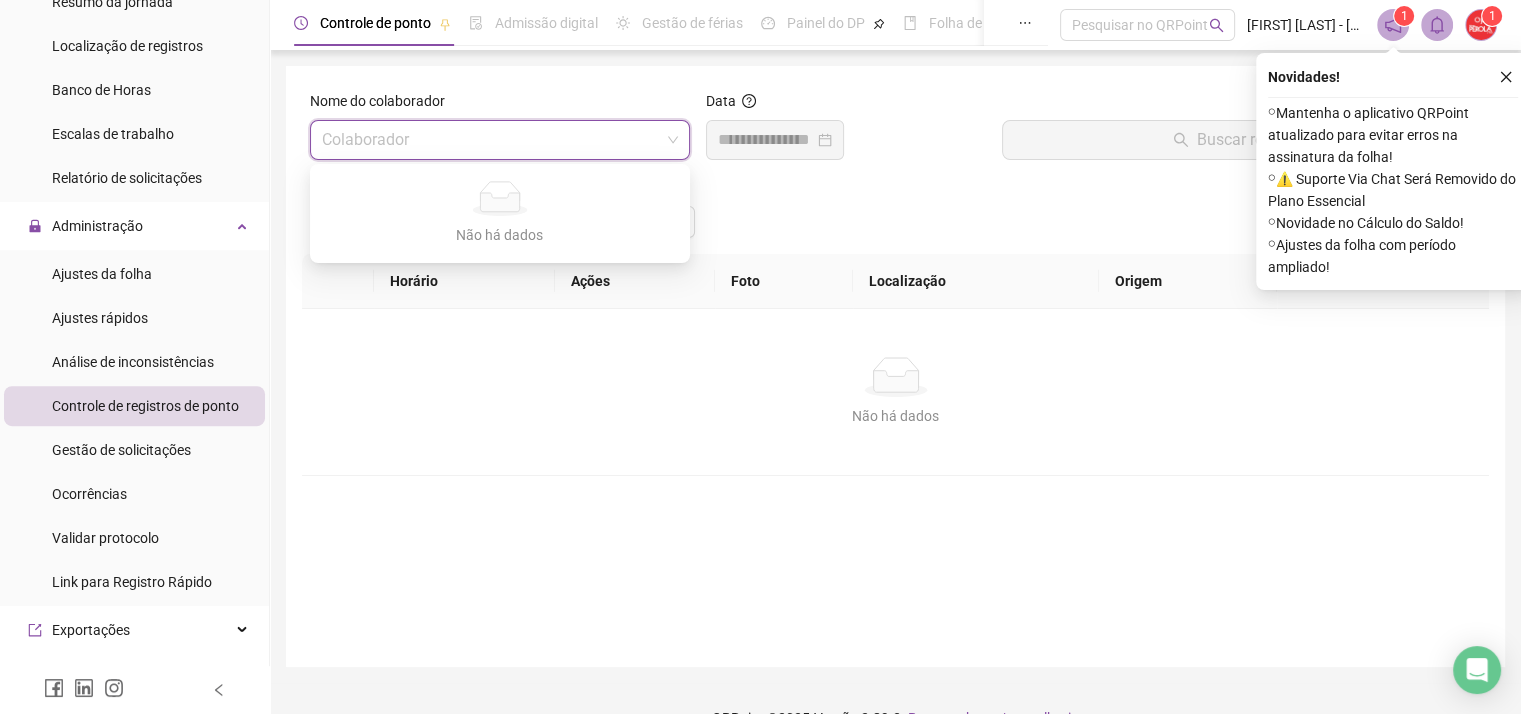 click on "Não há dados Não há dados" at bounding box center [895, 392] 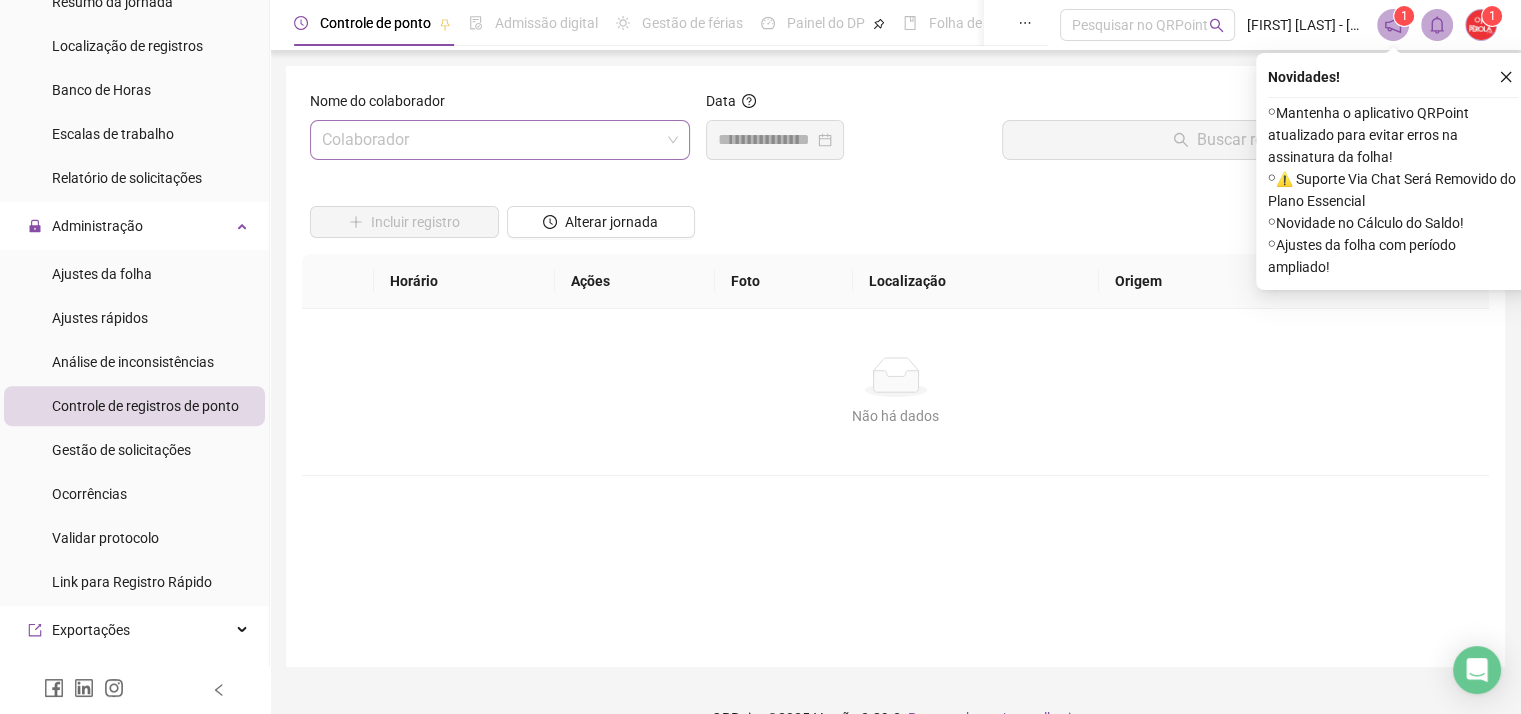 click at bounding box center (491, 140) 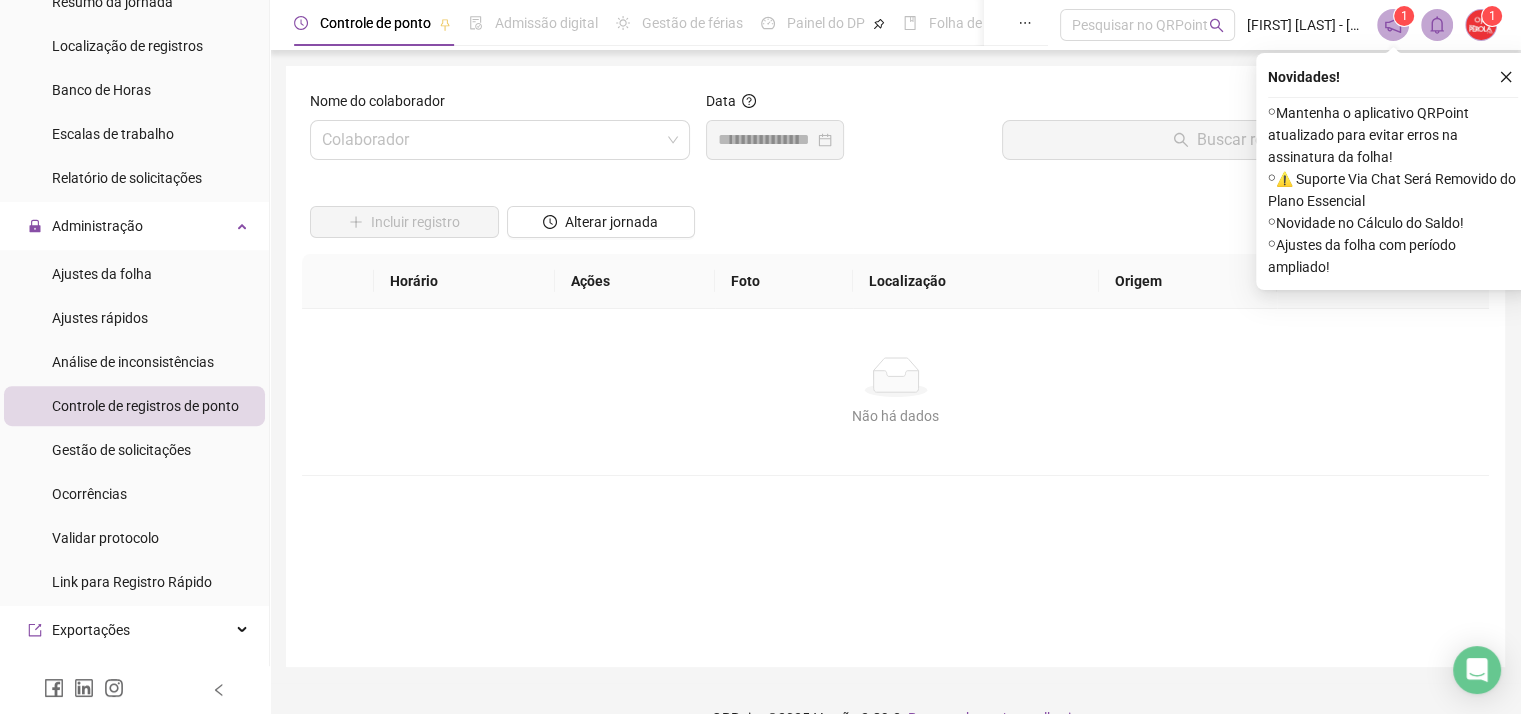 click on "Não há dados Não há dados" at bounding box center (895, 392) 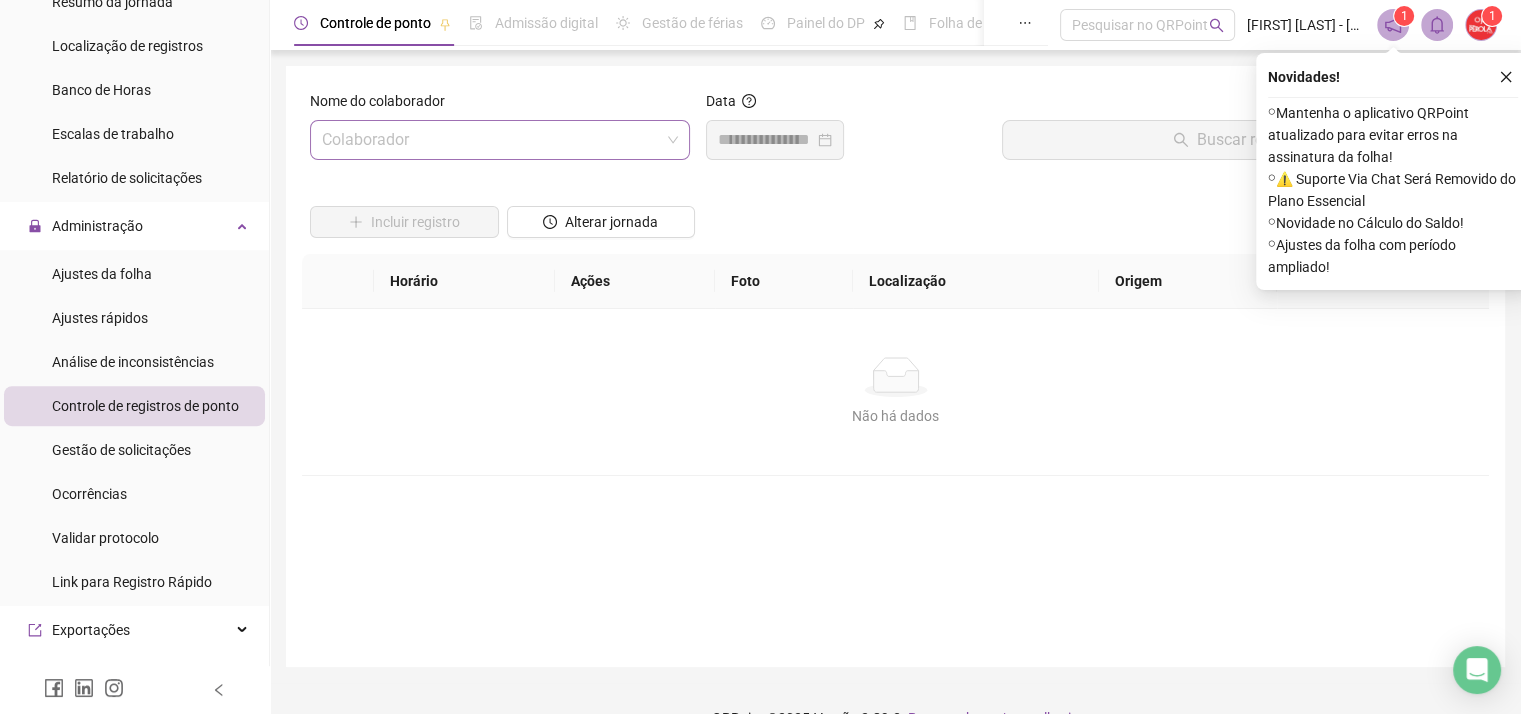 click at bounding box center [491, 140] 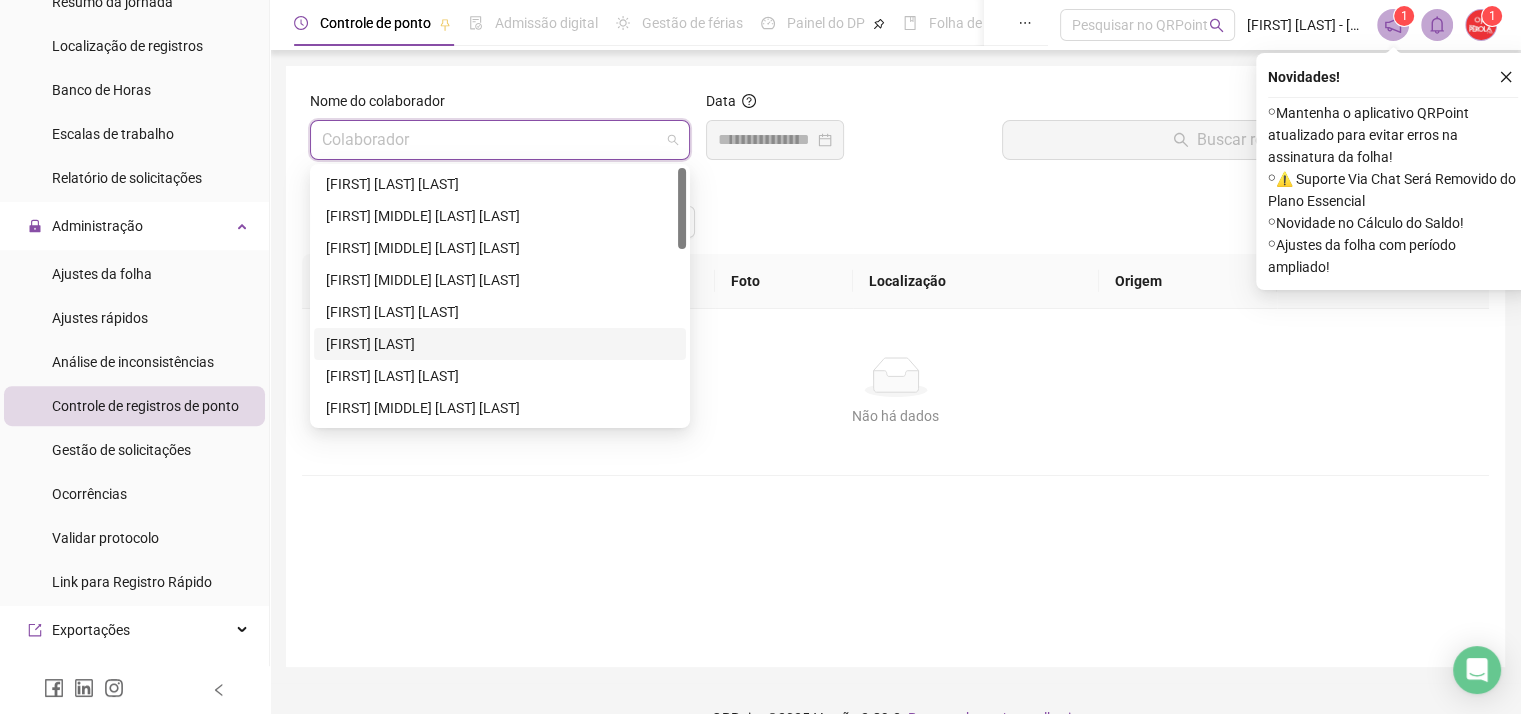 click on "[FIRST] [LAST]" at bounding box center (500, 344) 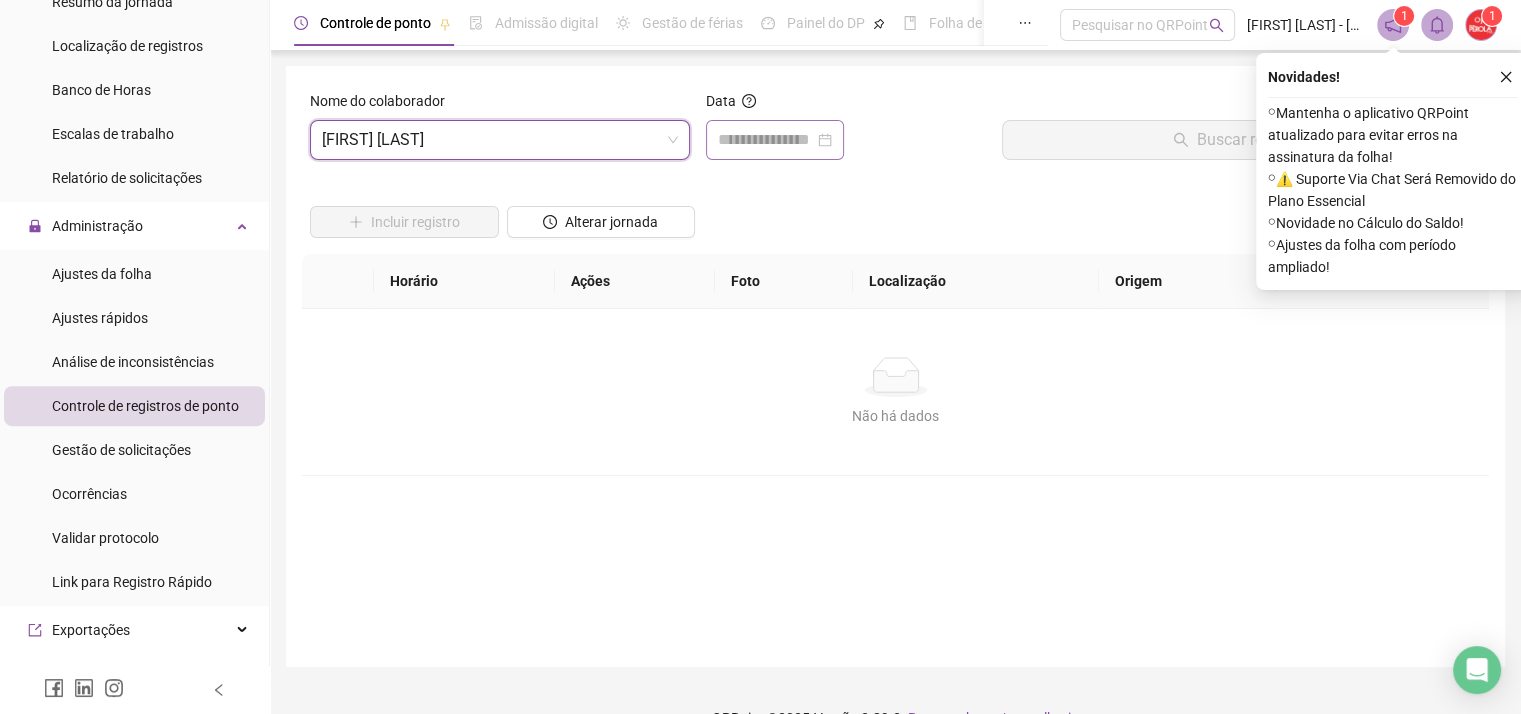 click at bounding box center (775, 140) 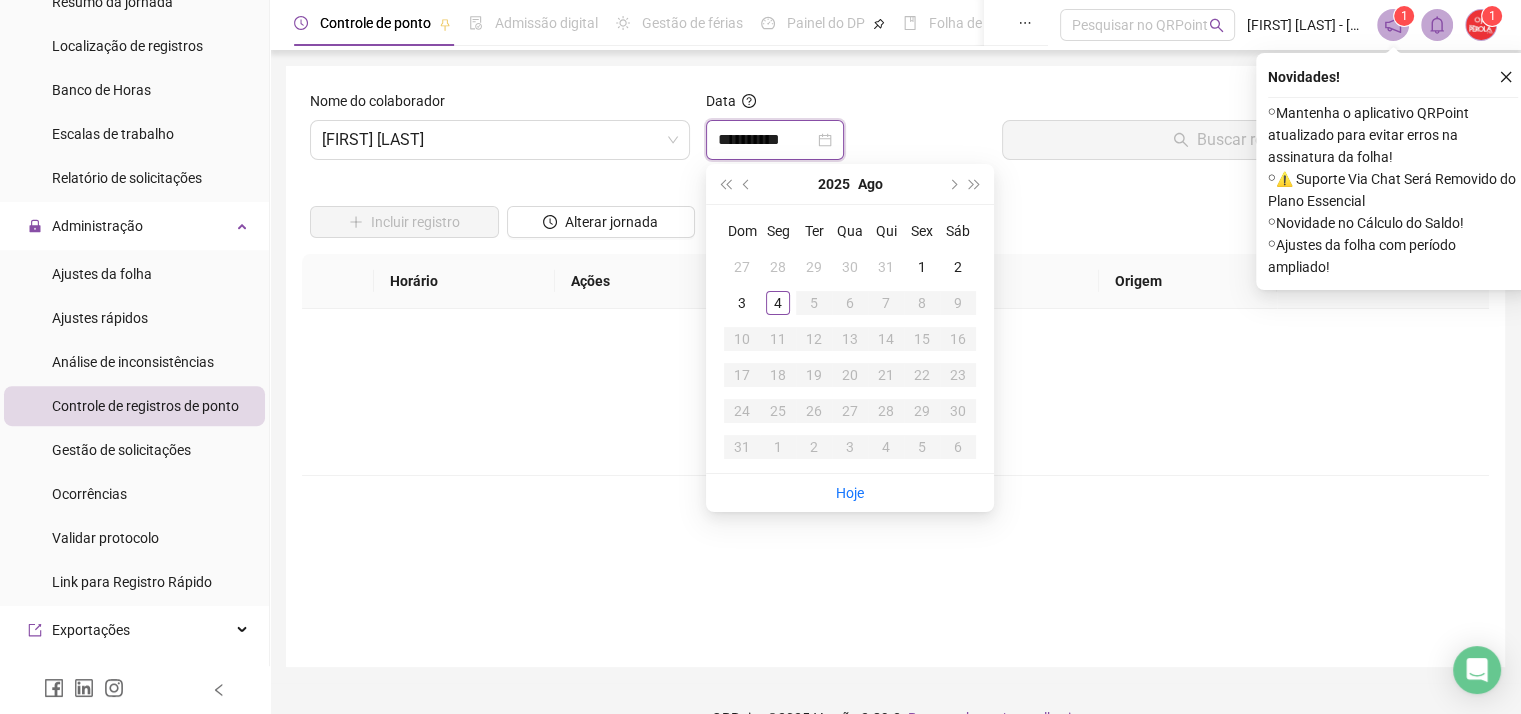 type on "**********" 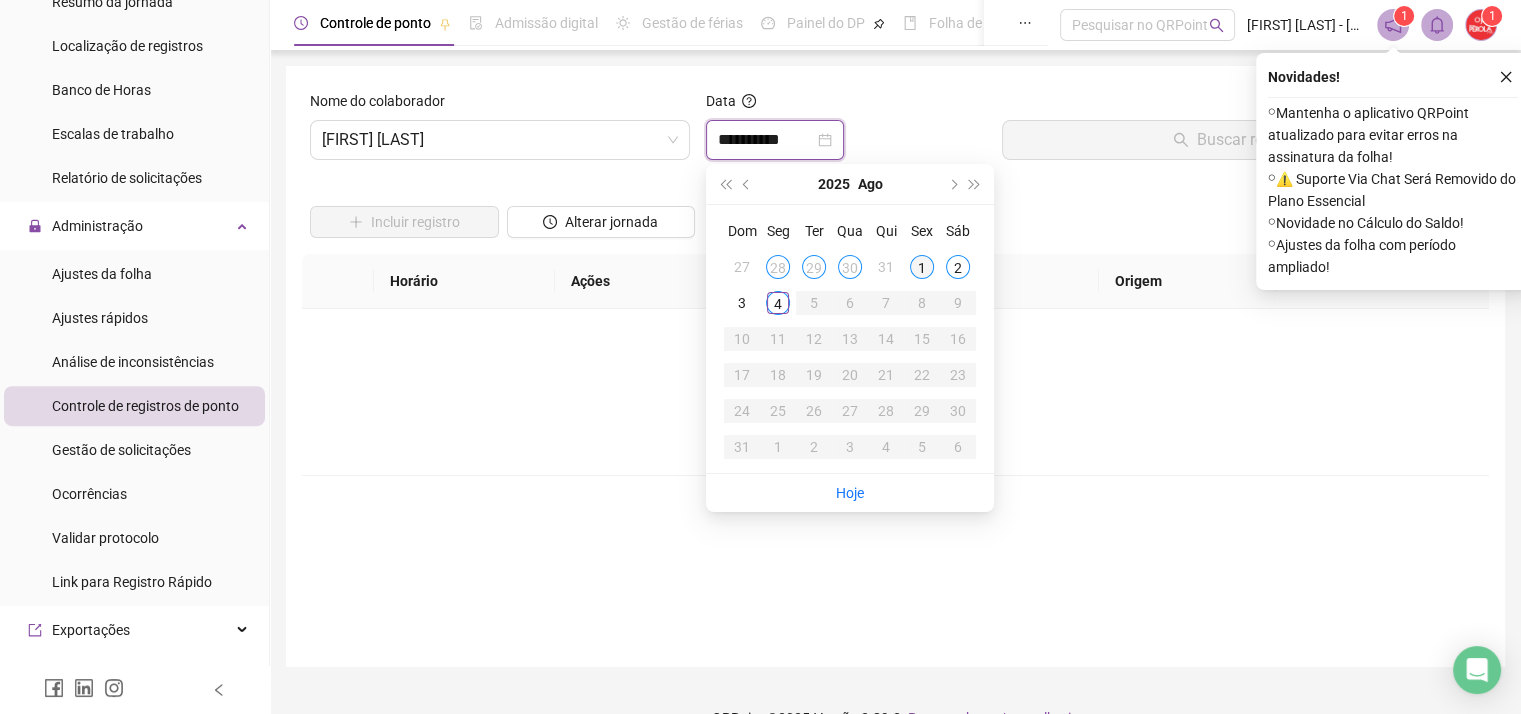 type on "**********" 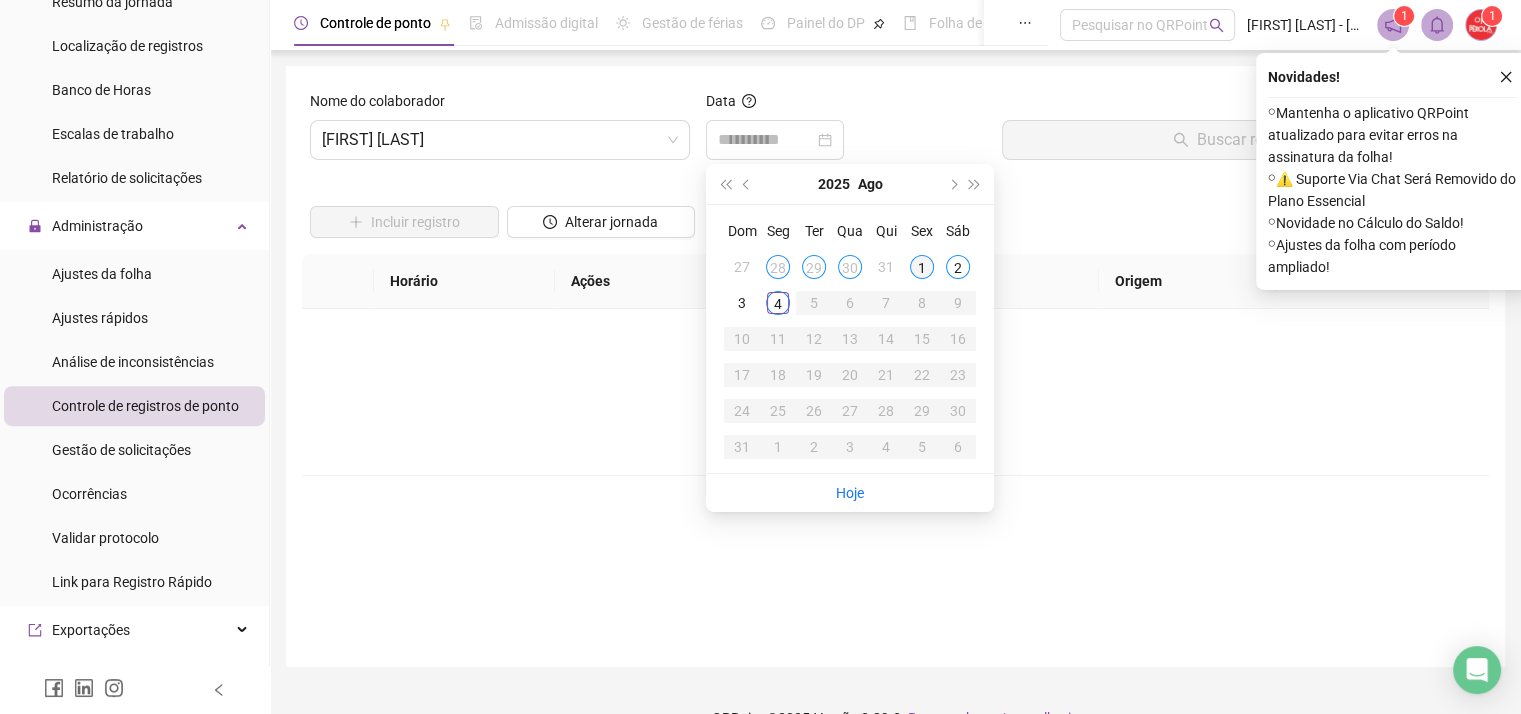click on "1" at bounding box center [922, 267] 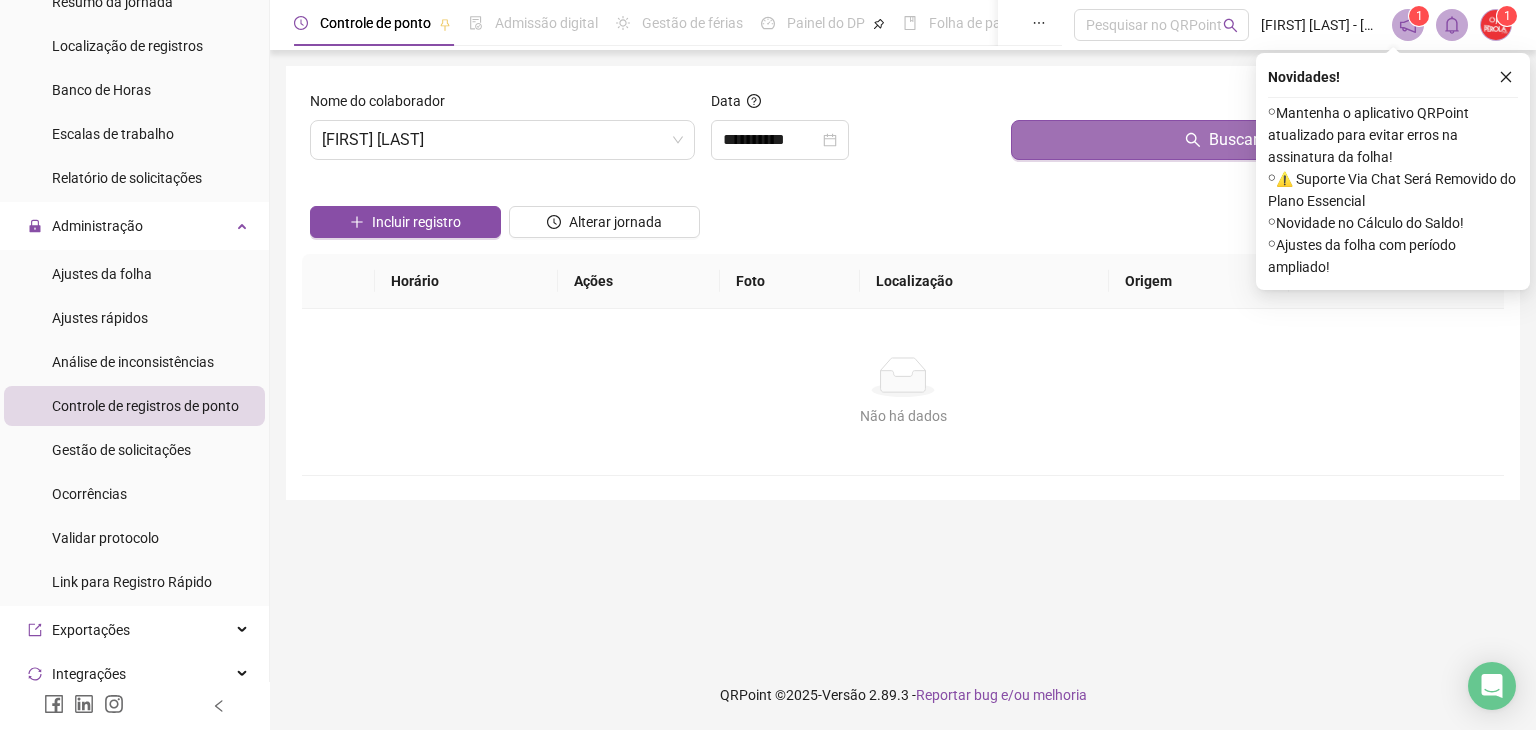 click on "Buscar registros" at bounding box center (1253, 140) 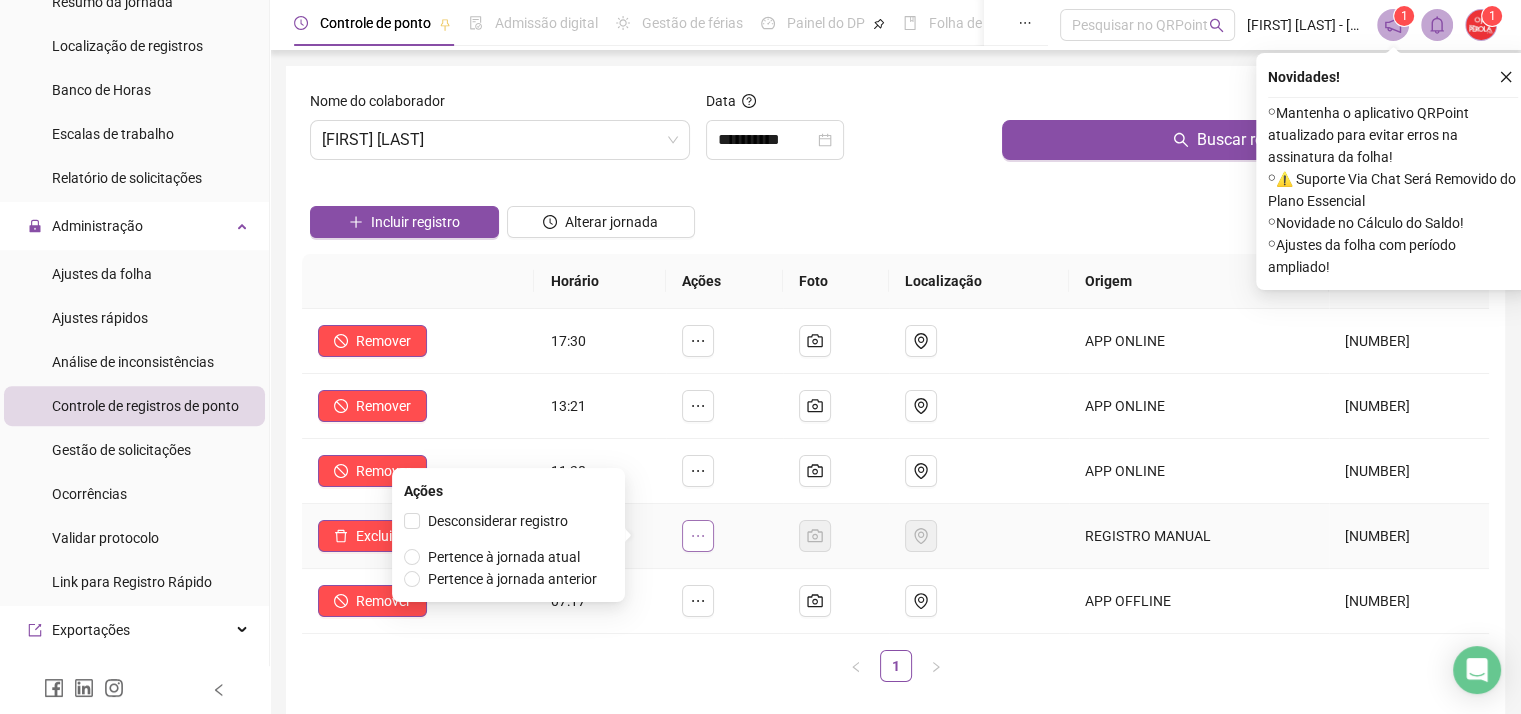 click at bounding box center [698, 536] 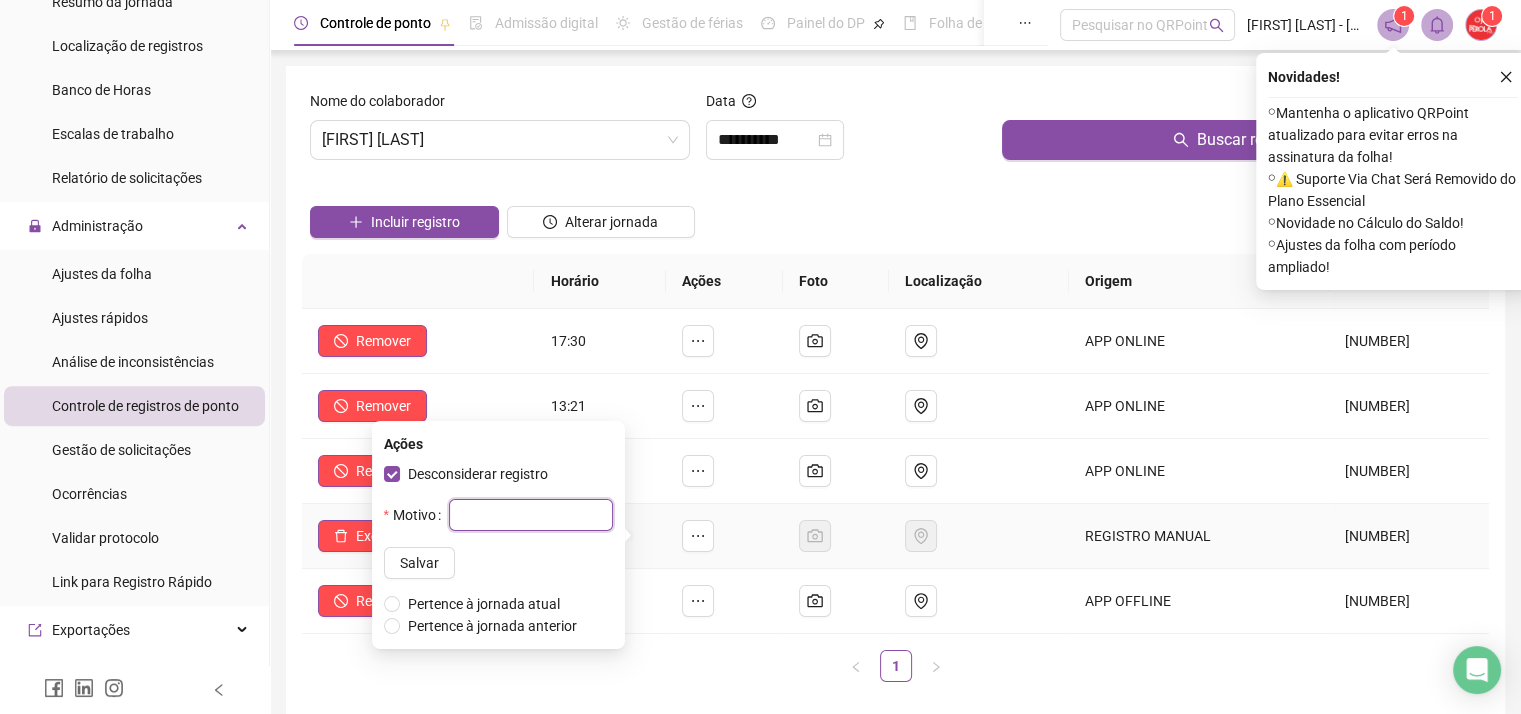 click at bounding box center [531, 515] 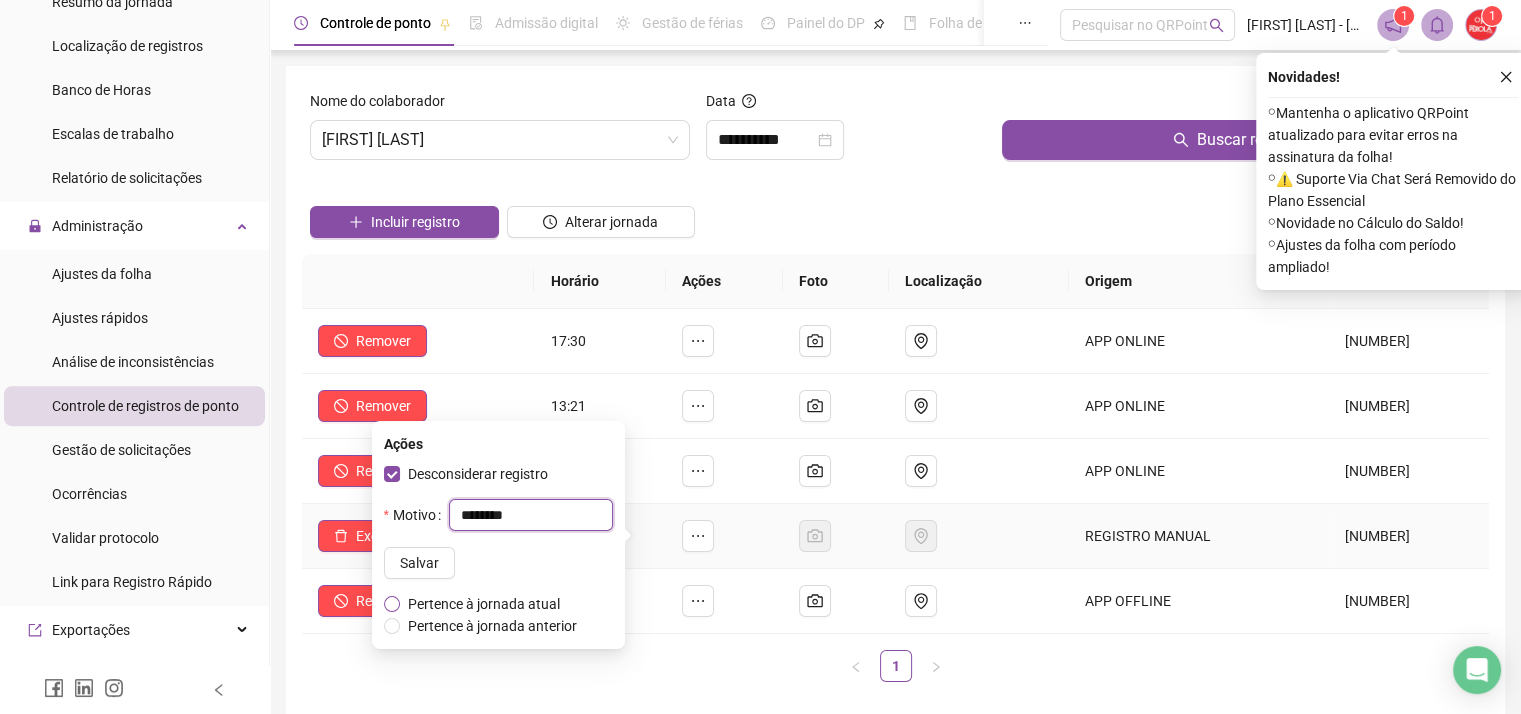 type on "********" 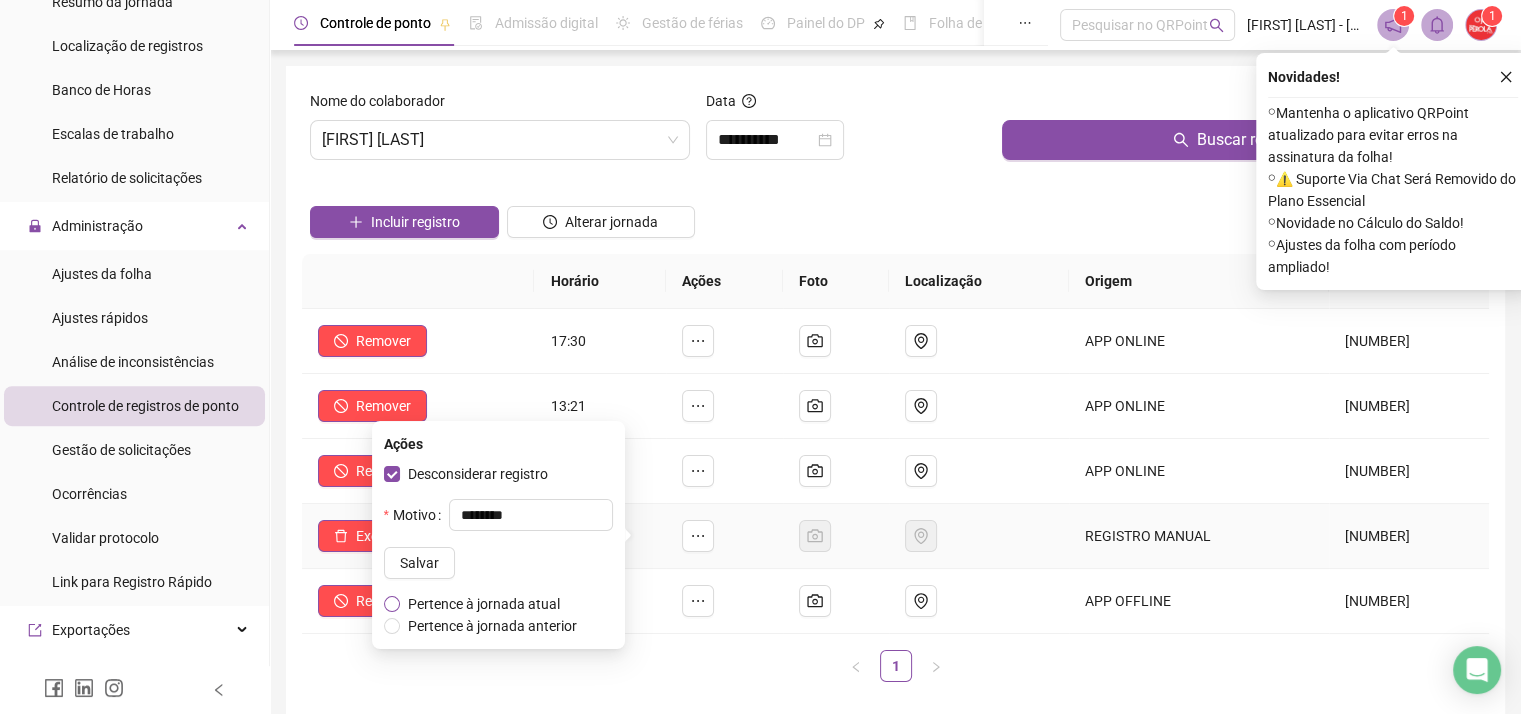 type 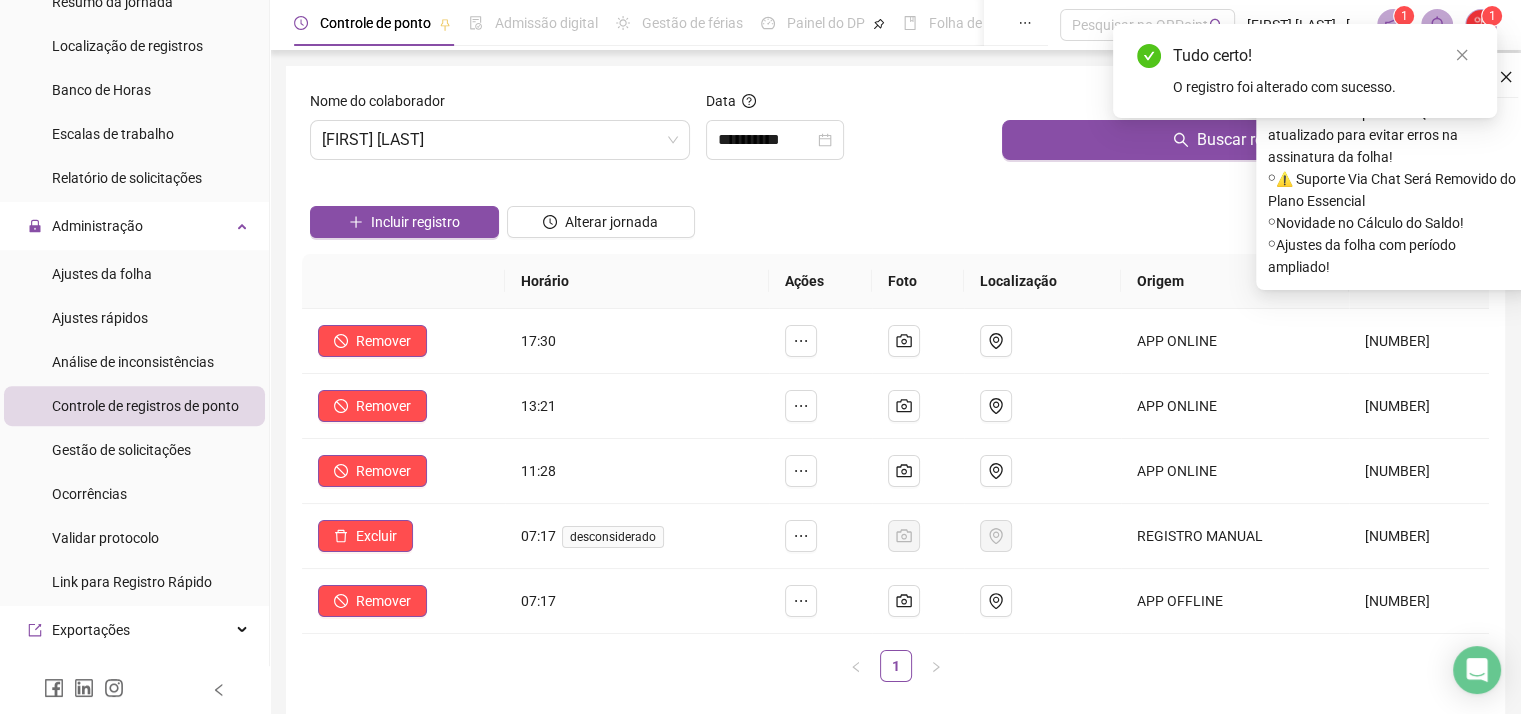click on "1" at bounding box center (895, 666) 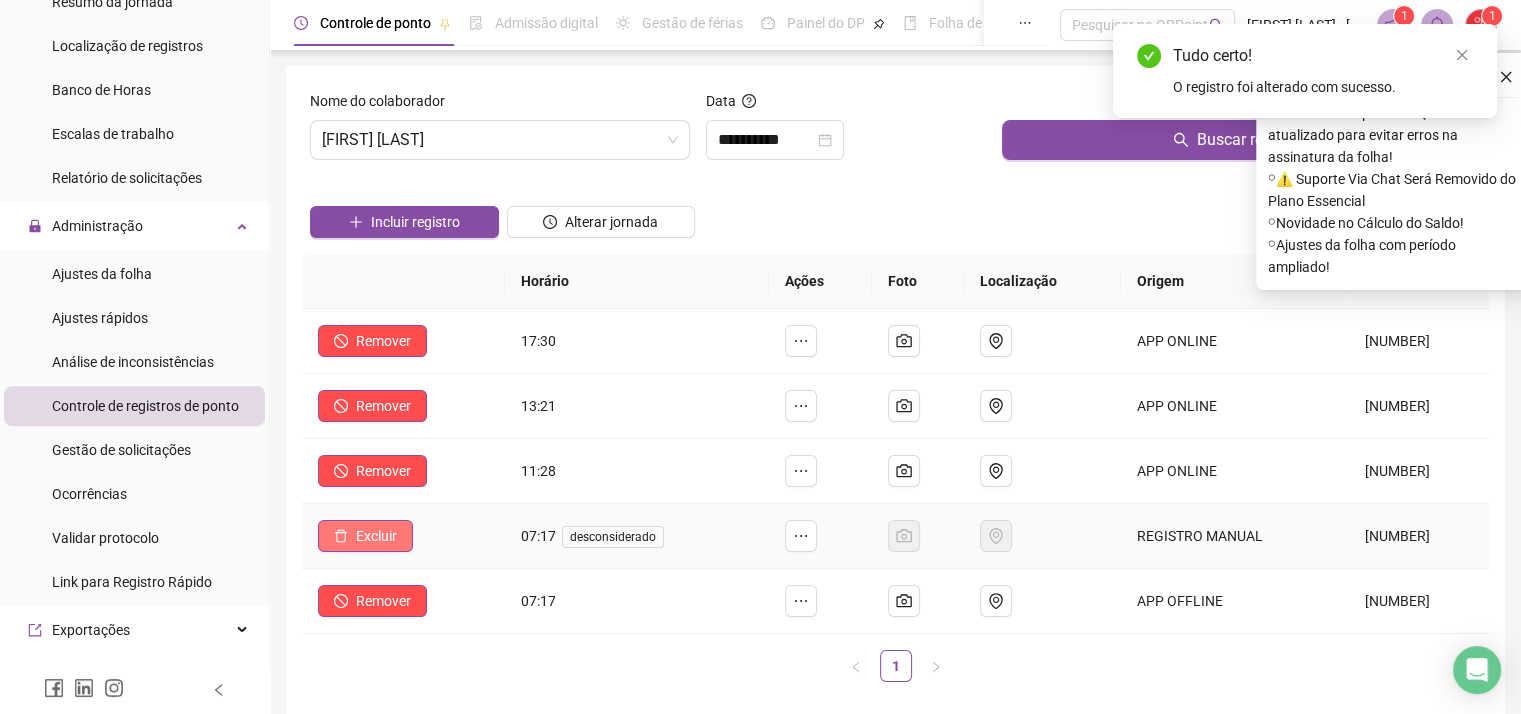 click on "Excluir" at bounding box center (376, 536) 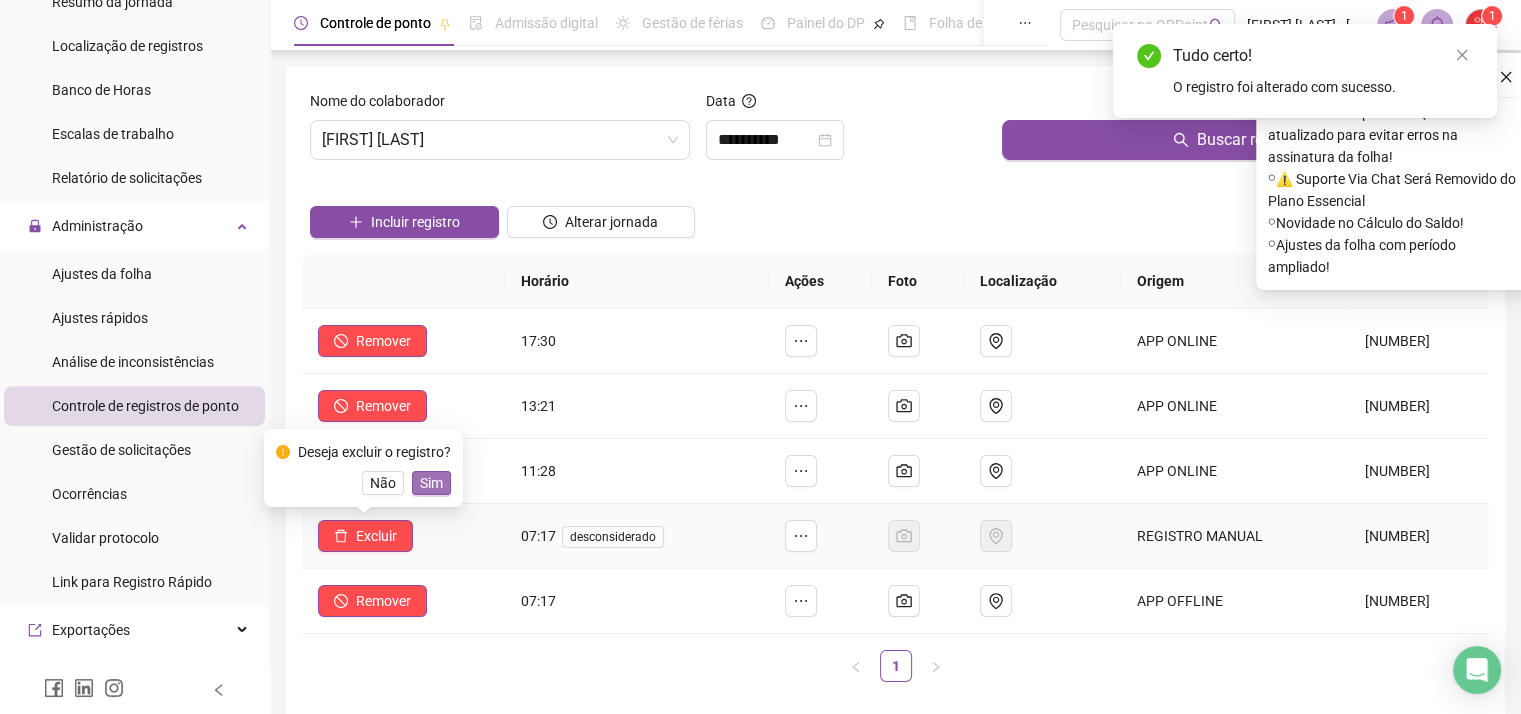 click on "Sim" at bounding box center [431, 483] 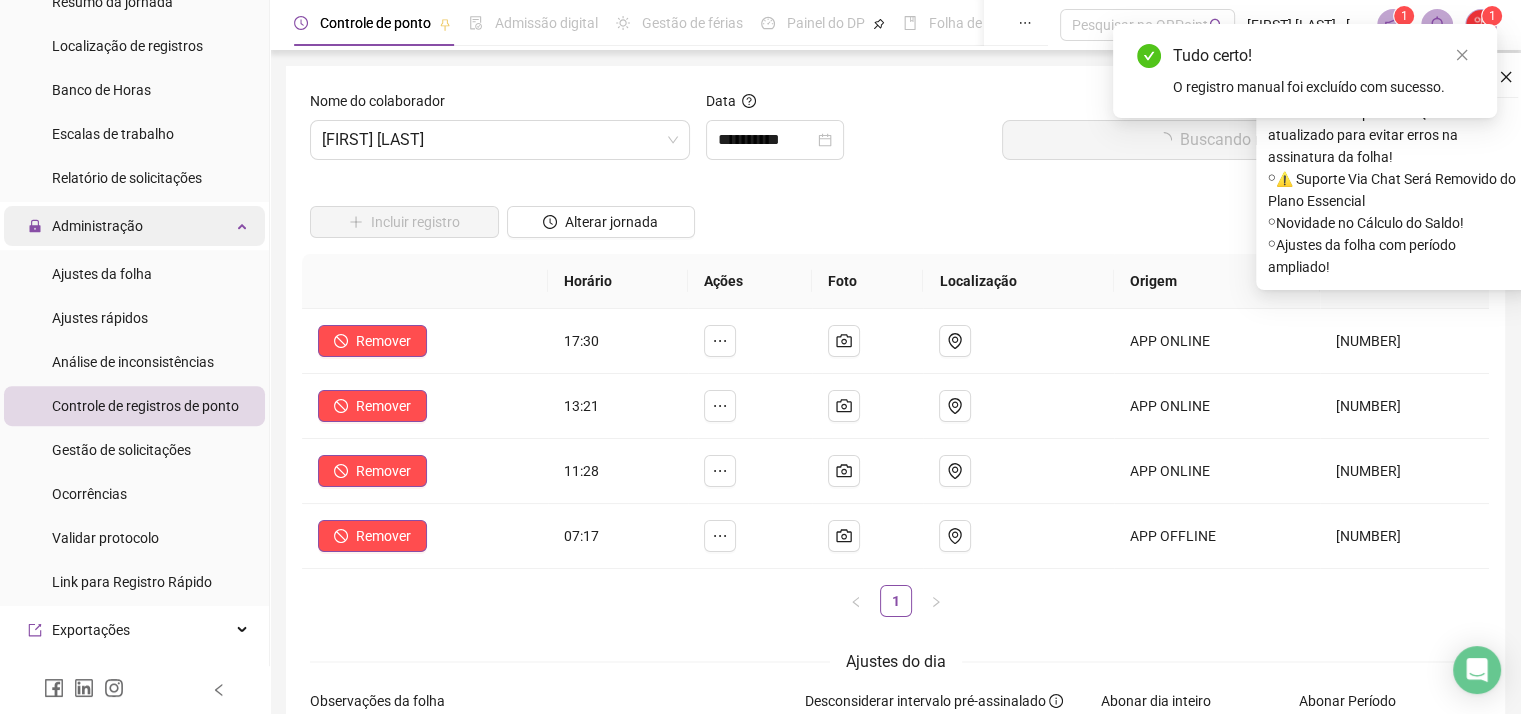 click on "Administração" at bounding box center (134, 226) 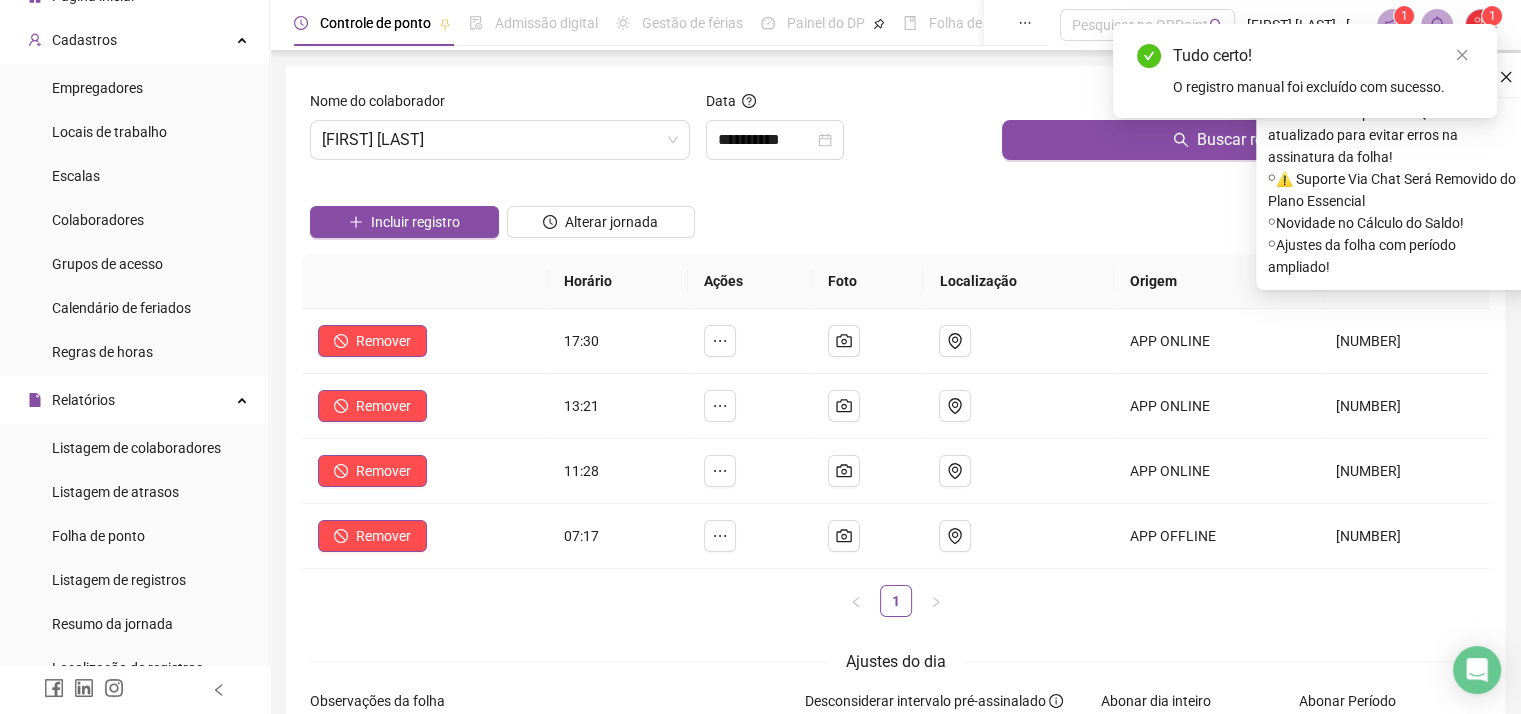 scroll, scrollTop: 0, scrollLeft: 0, axis: both 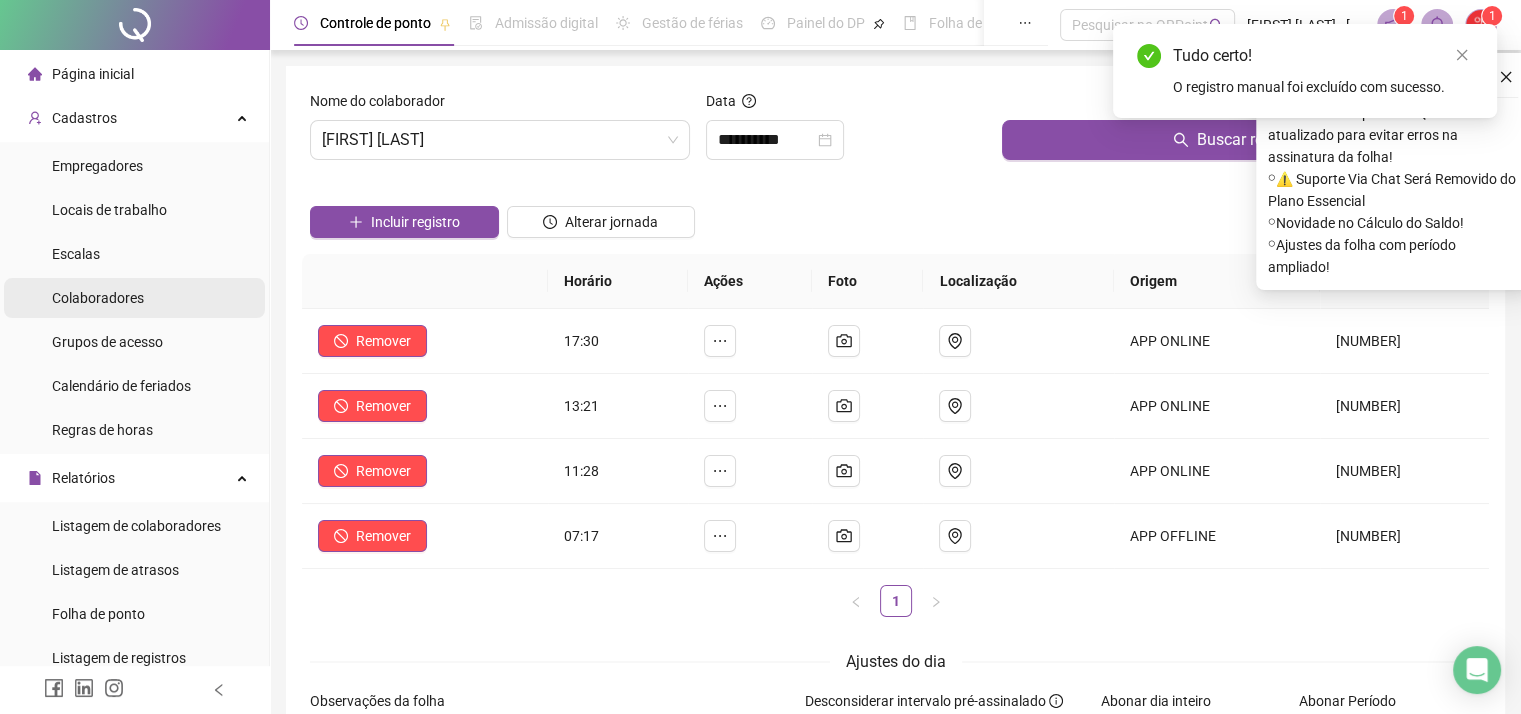 click on "Colaboradores" at bounding box center (134, 298) 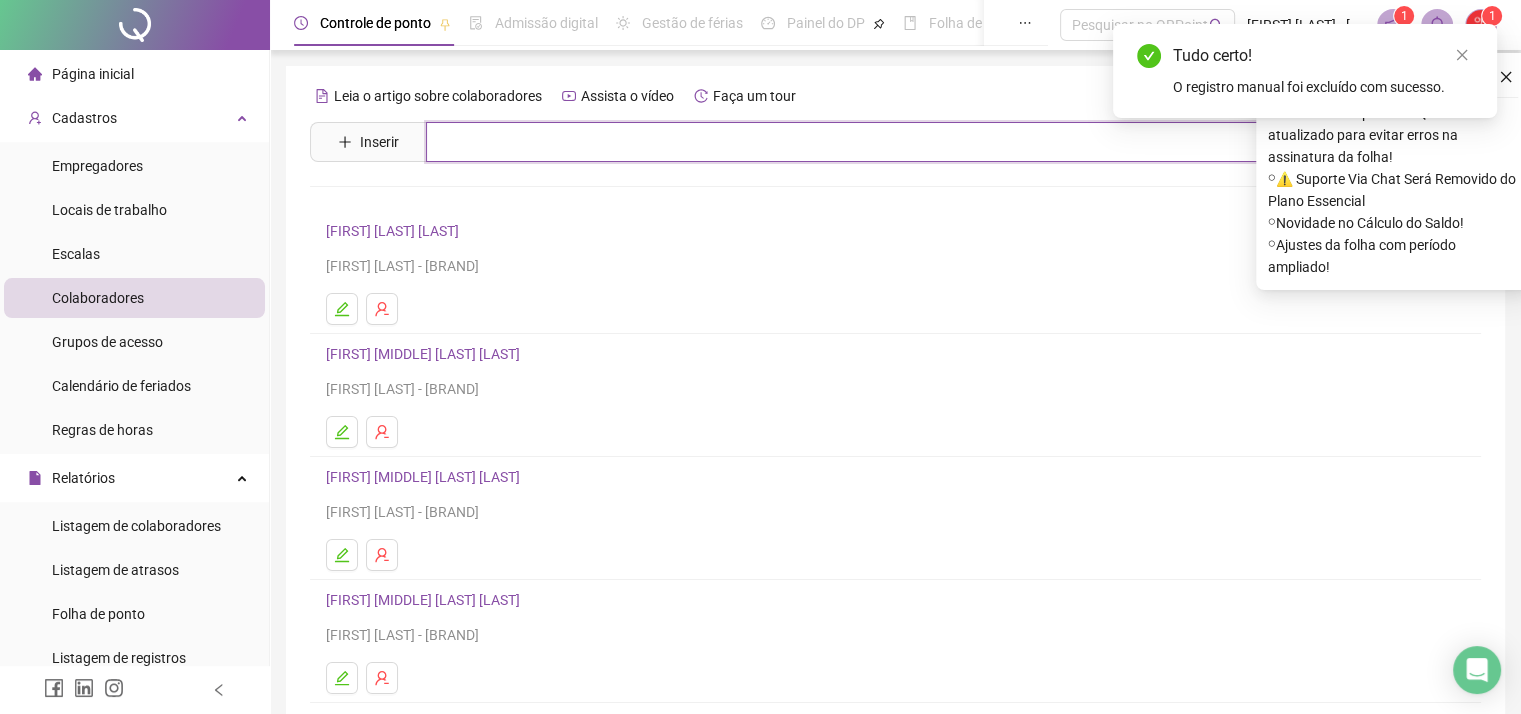 click at bounding box center [910, 142] 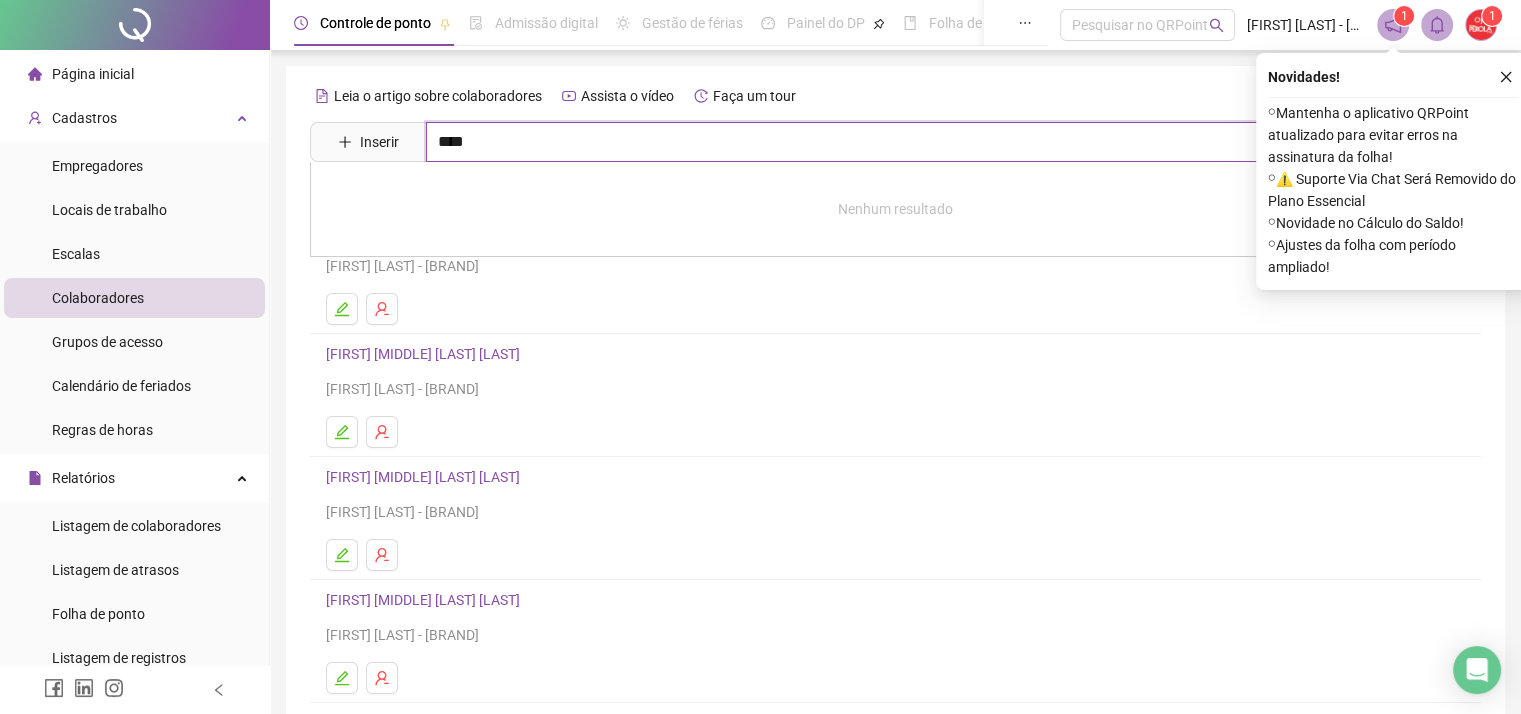 type on "****" 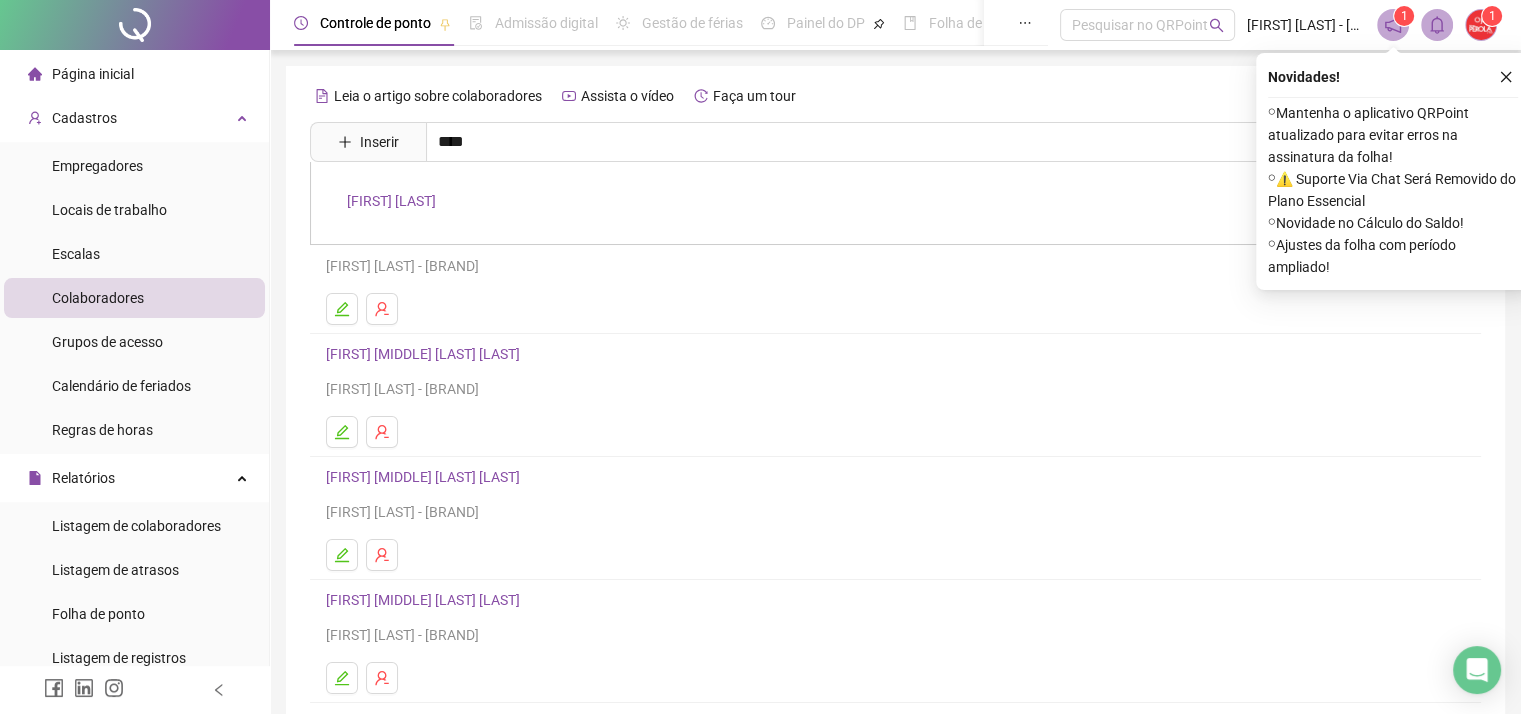 click on "[FIRST] [LAST]" at bounding box center (391, 201) 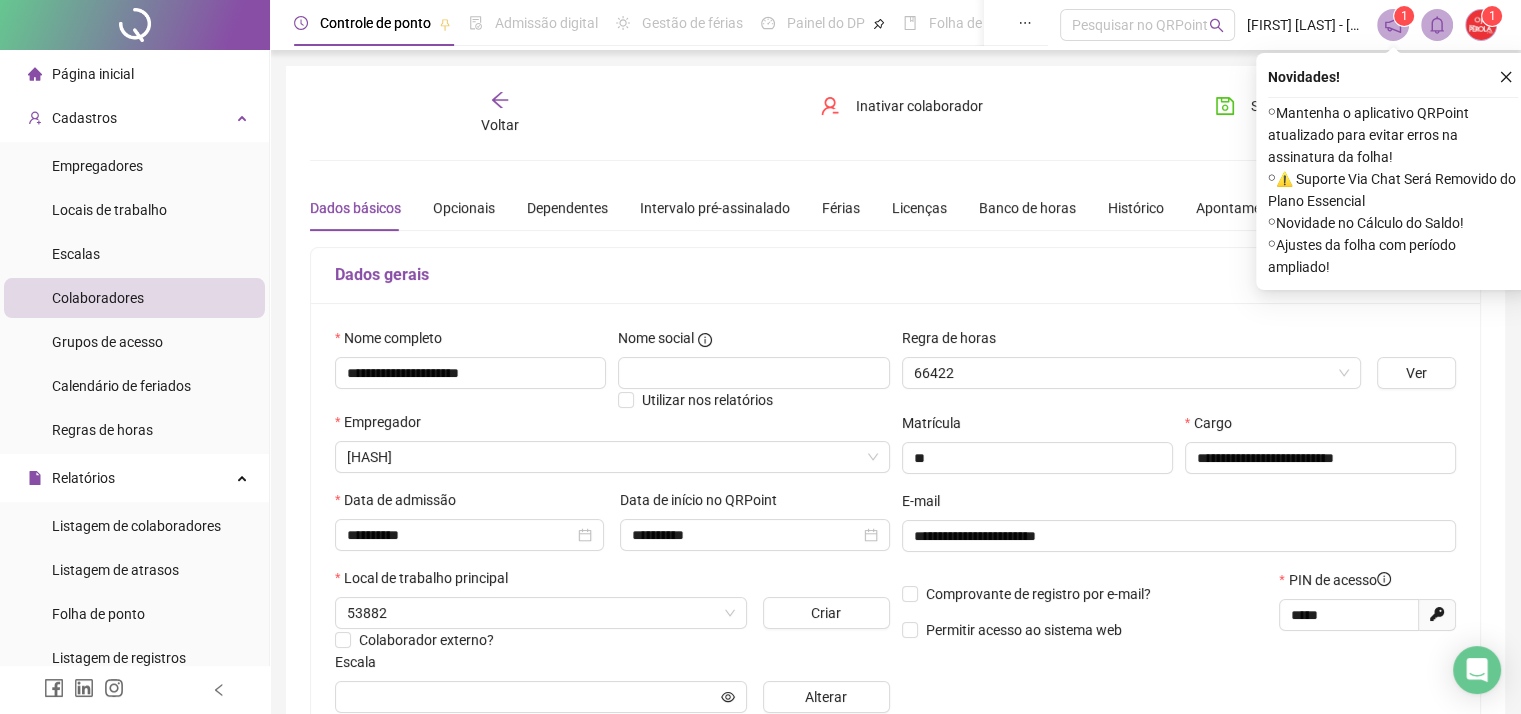 type on "**********" 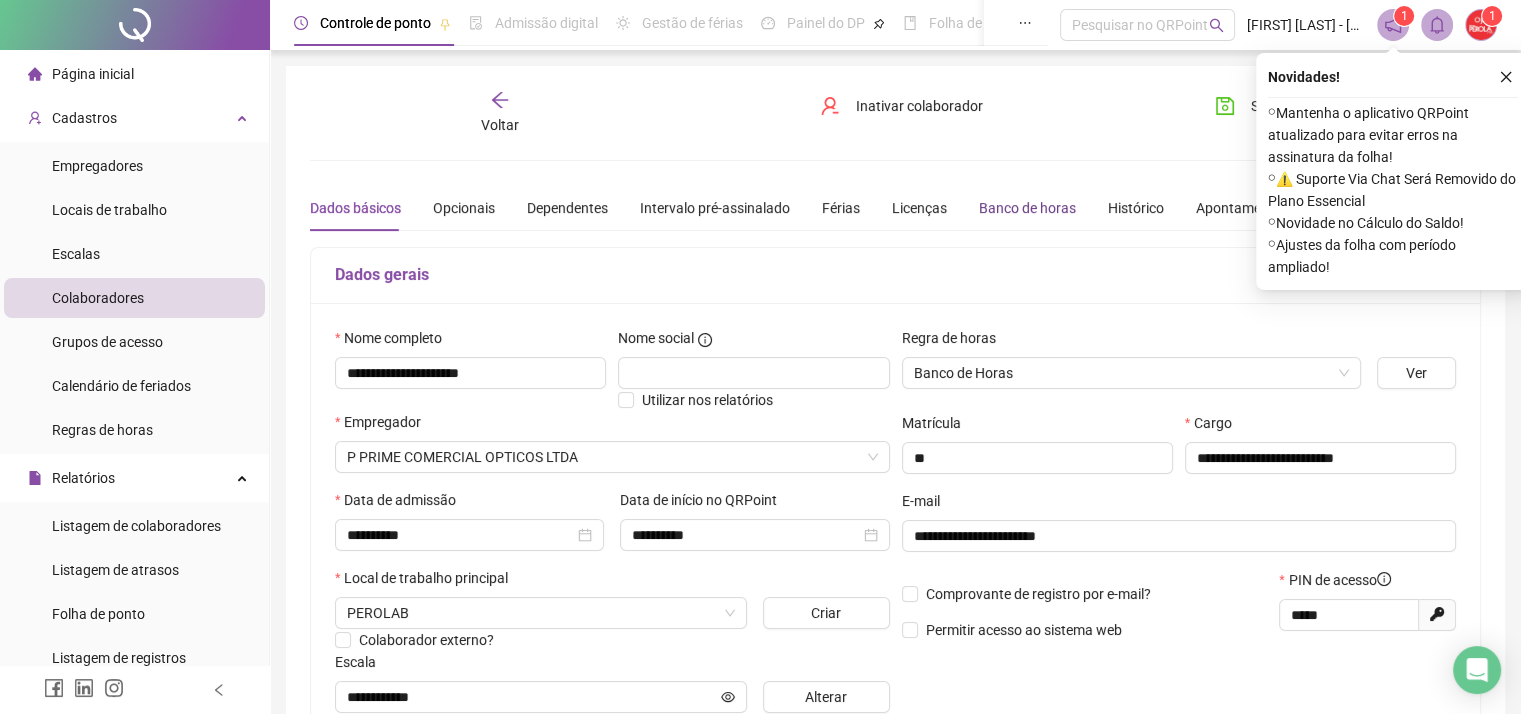 click on "Banco de horas" at bounding box center (1027, 208) 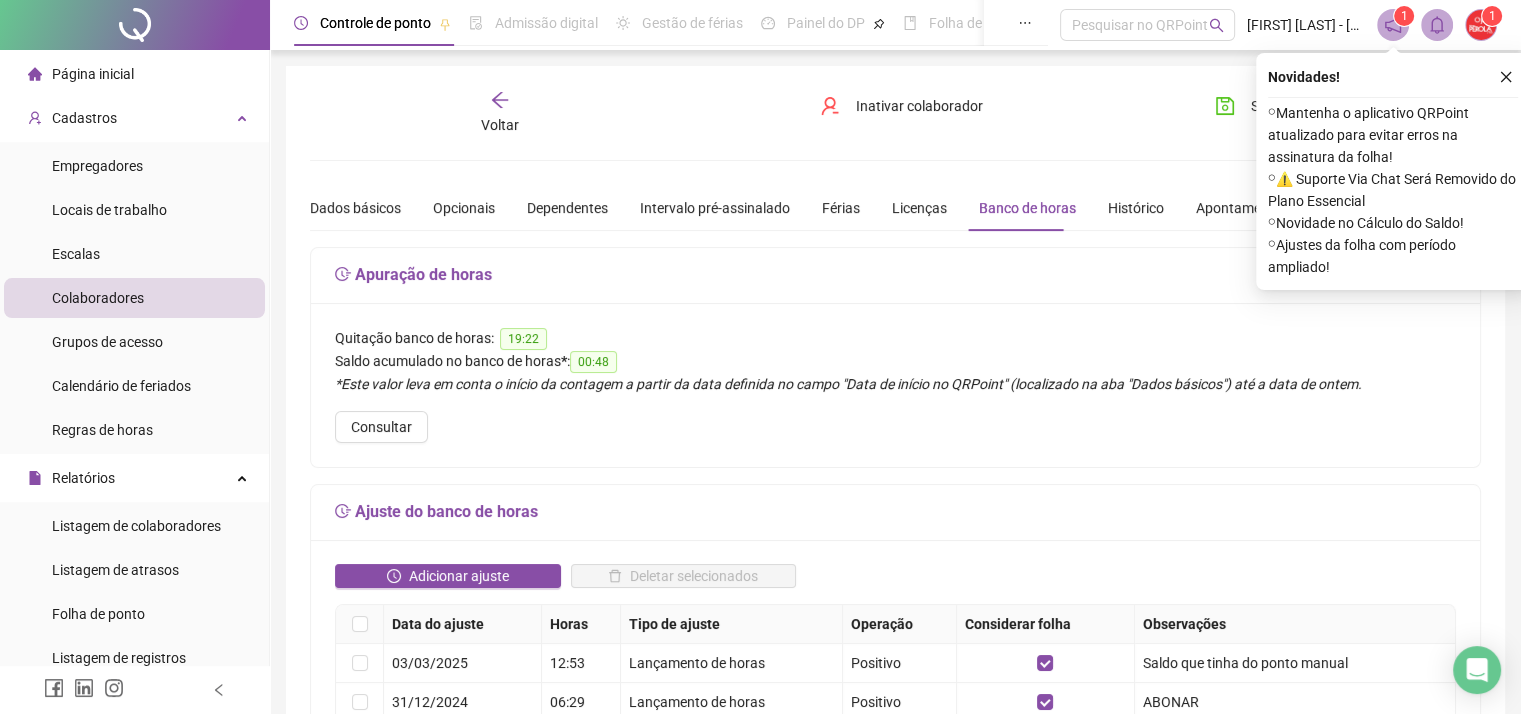click 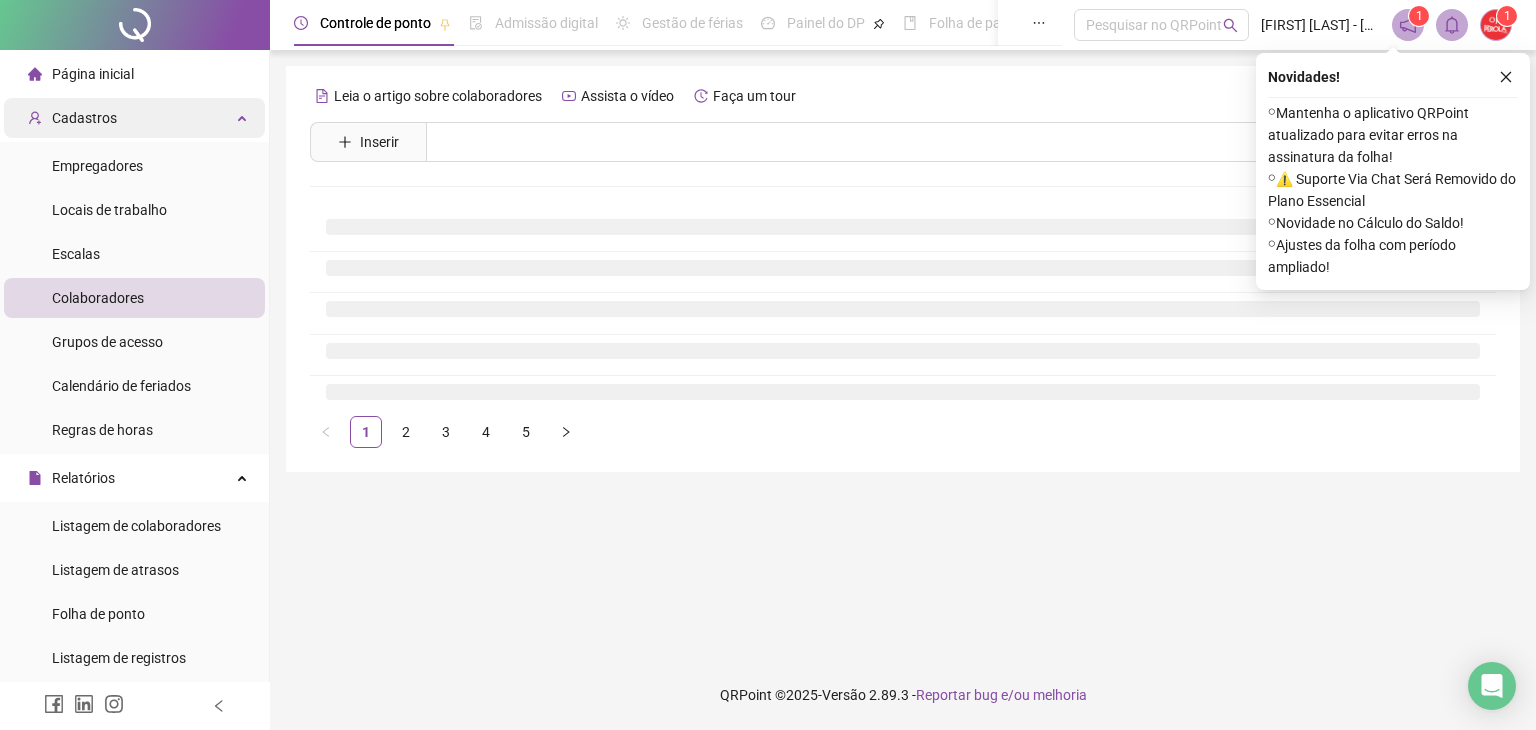 click on "Cadastros" at bounding box center [134, 118] 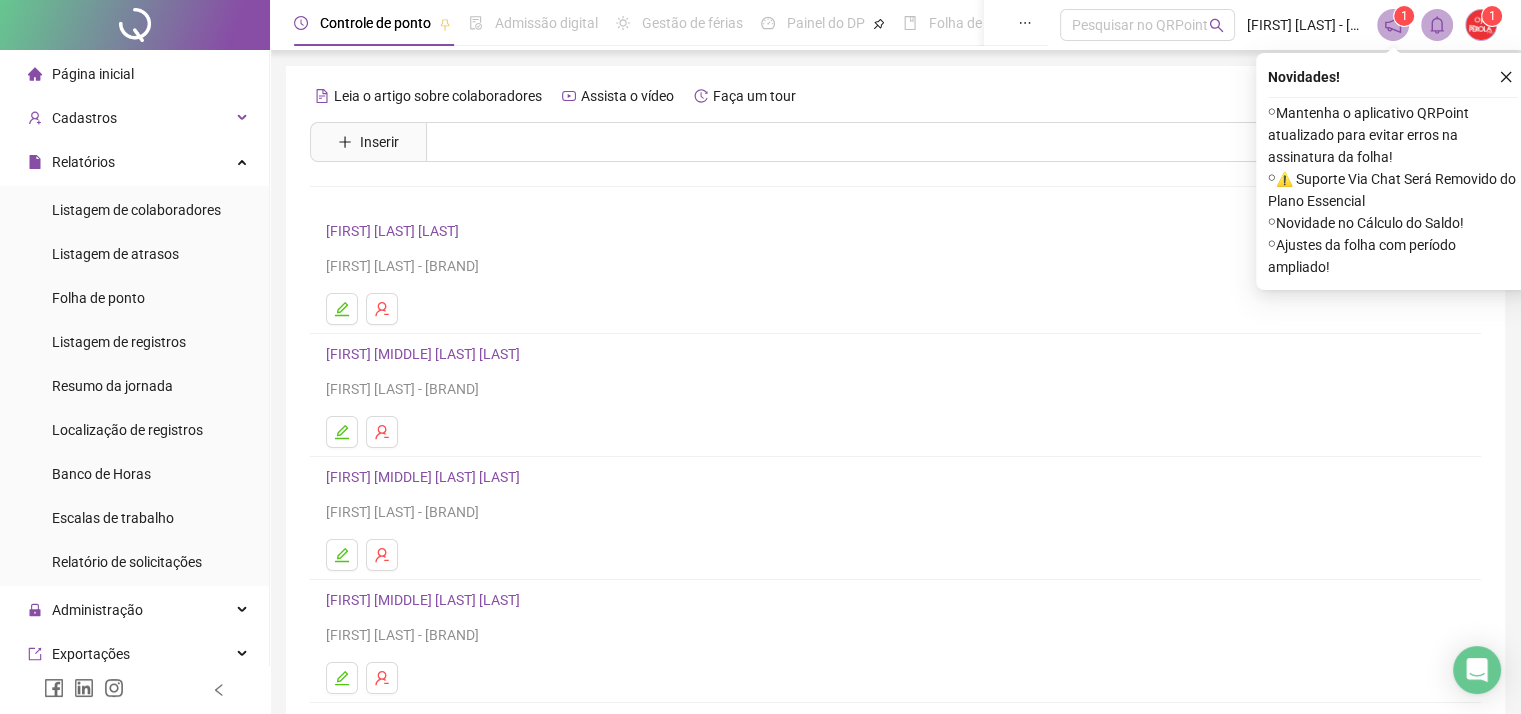click on "Página inicial" at bounding box center (134, 74) 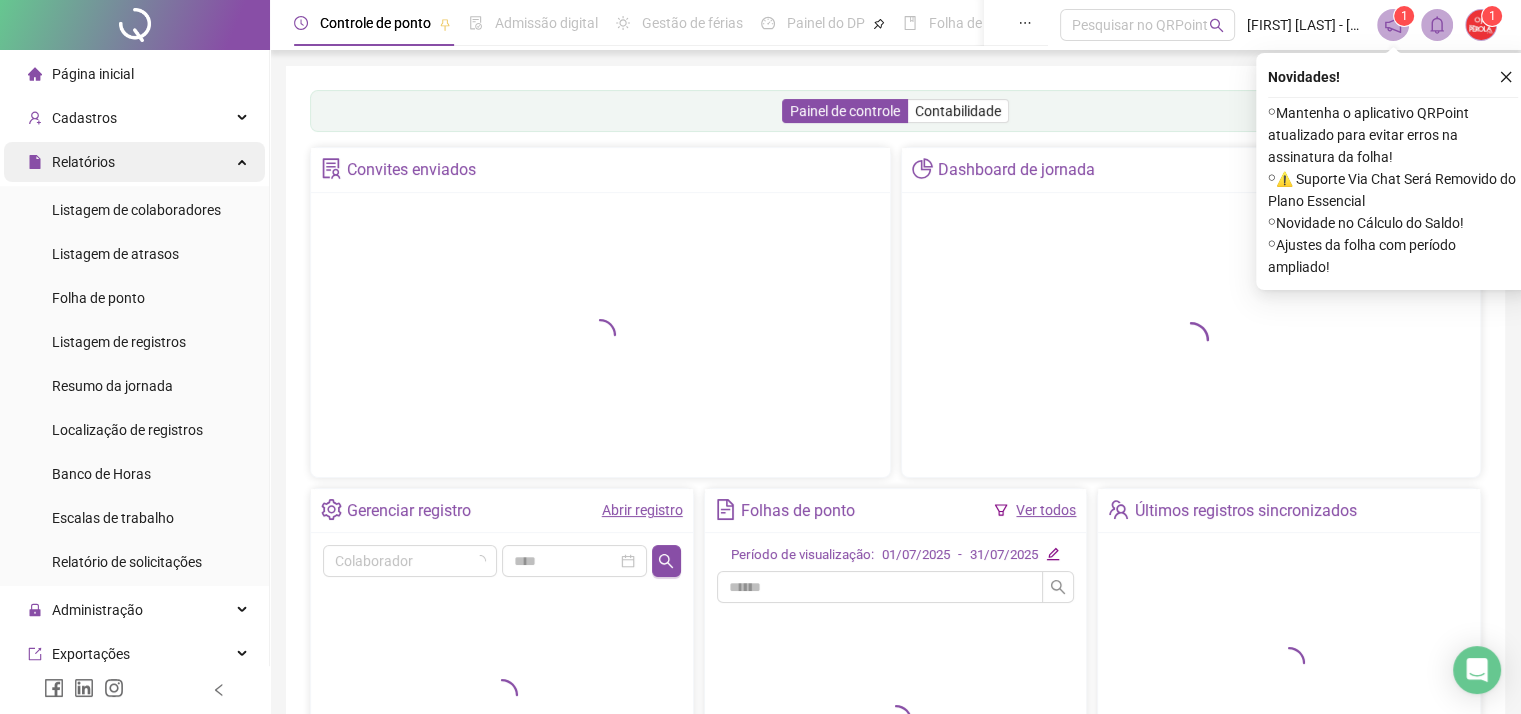 click on "Relatórios" at bounding box center [134, 162] 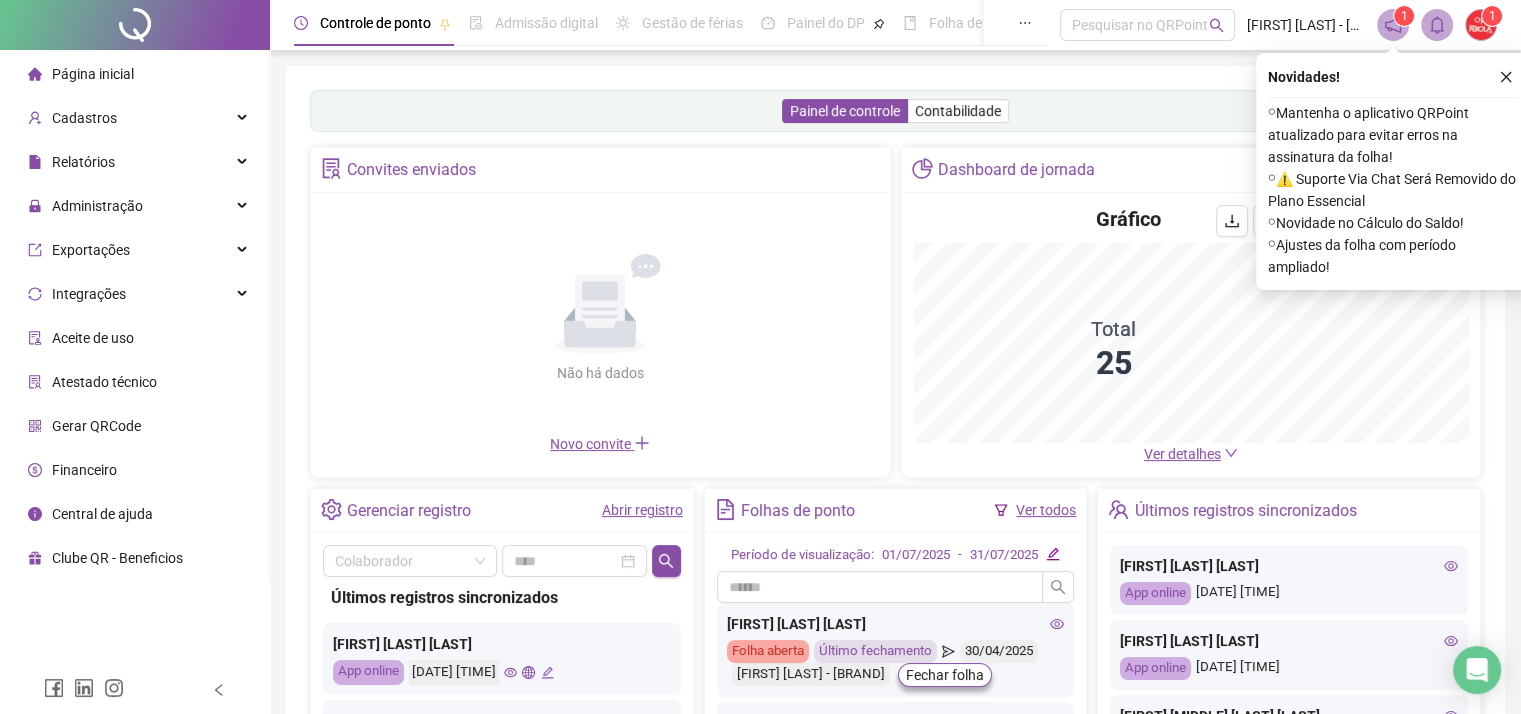 click on "Administração" at bounding box center [134, 206] 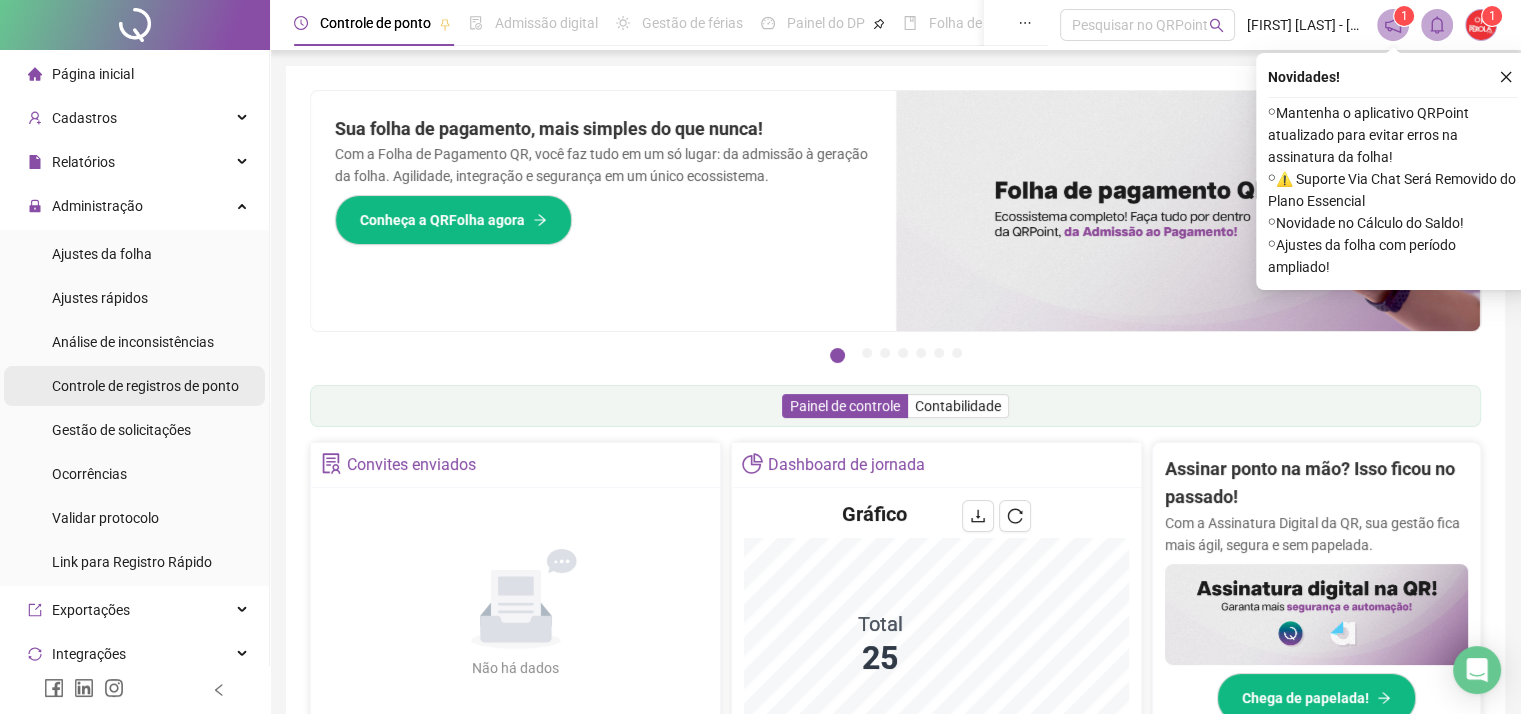click on "Controle de registros de ponto" at bounding box center (145, 386) 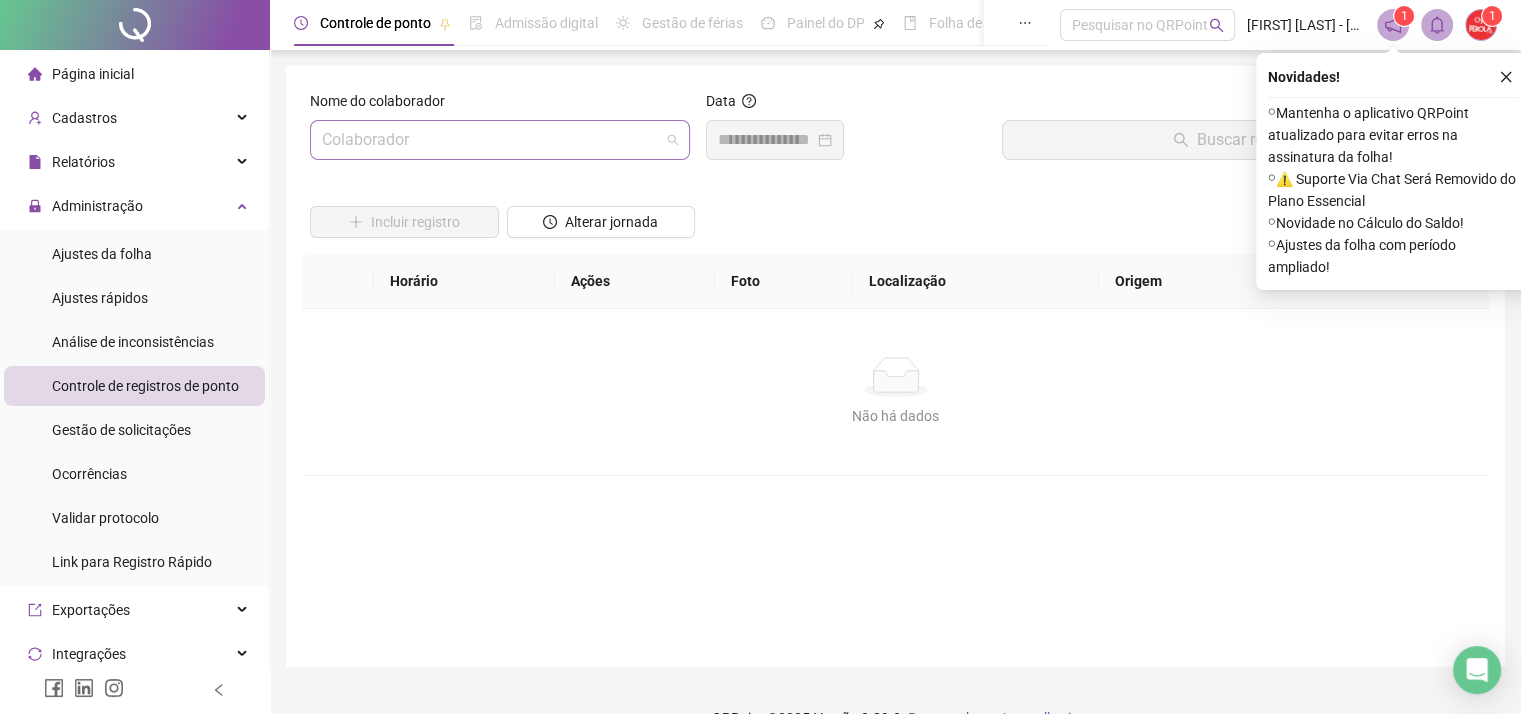 click at bounding box center (491, 140) 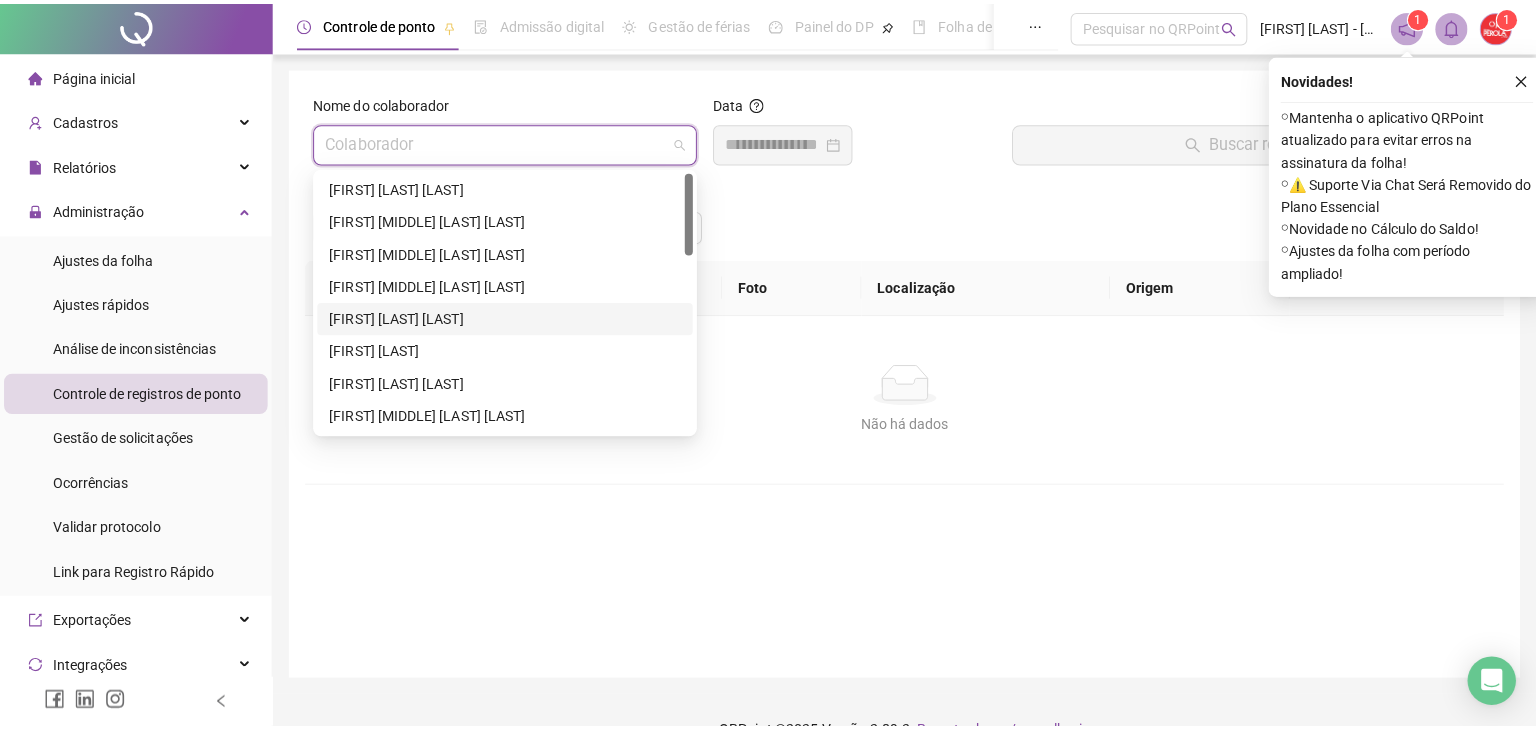 scroll, scrollTop: 200, scrollLeft: 0, axis: vertical 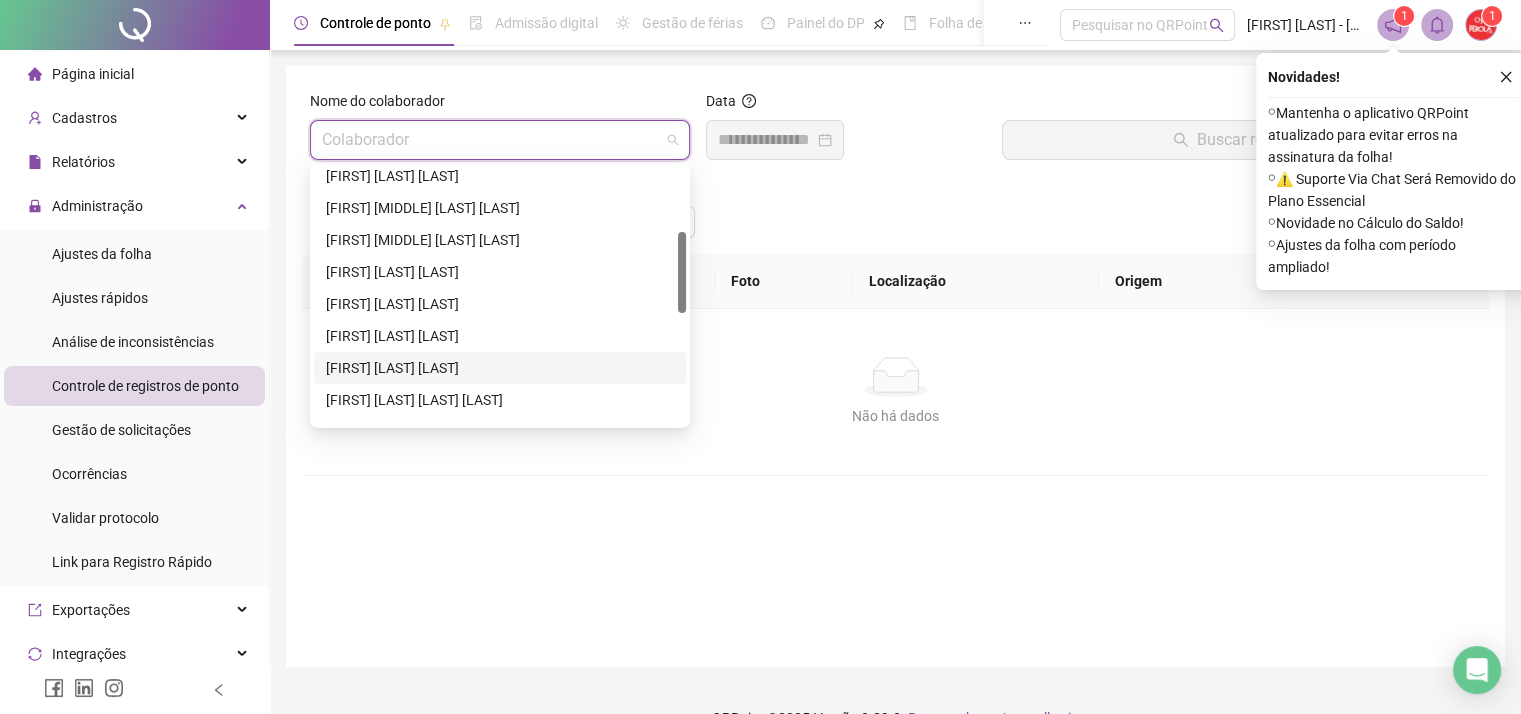 click on "[FIRST] [LAST] [LAST]" at bounding box center [500, 368] 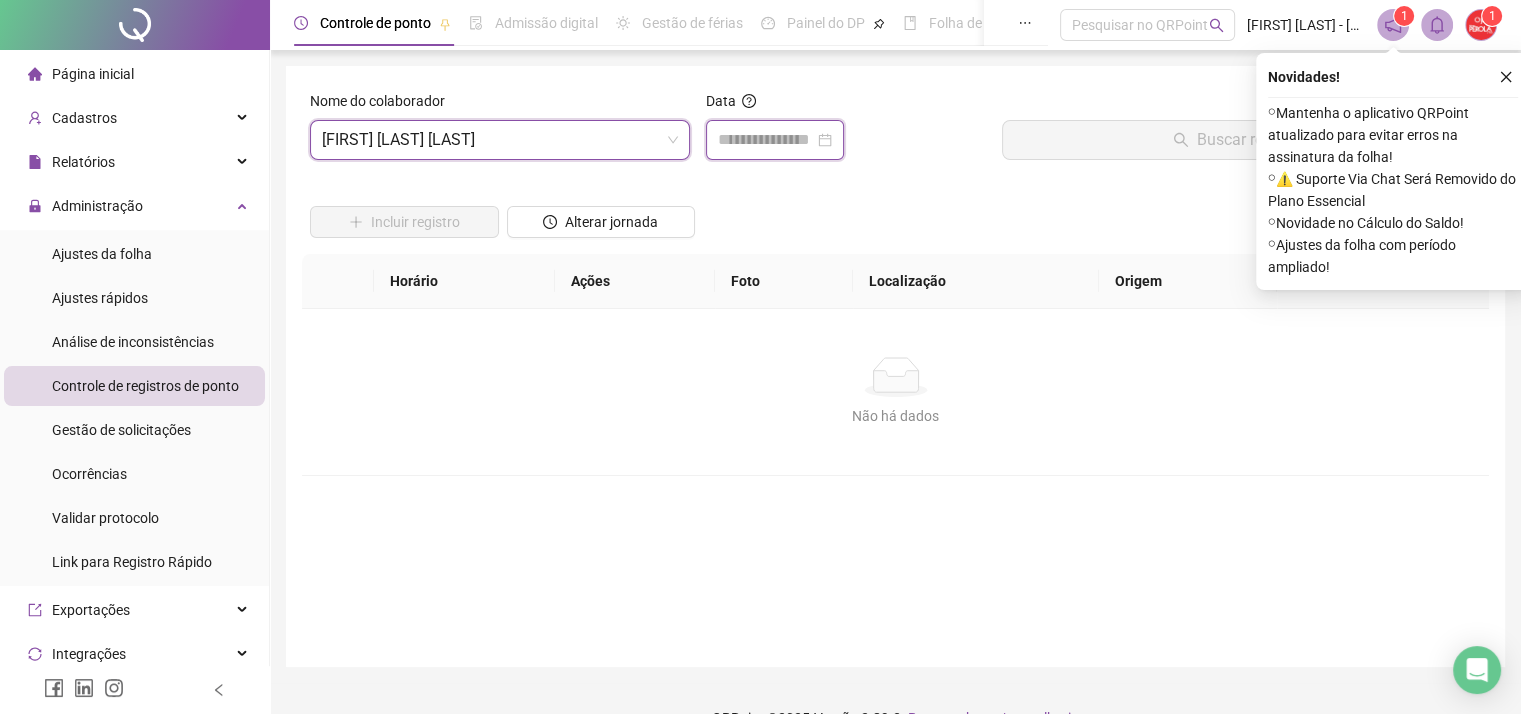 click at bounding box center [766, 140] 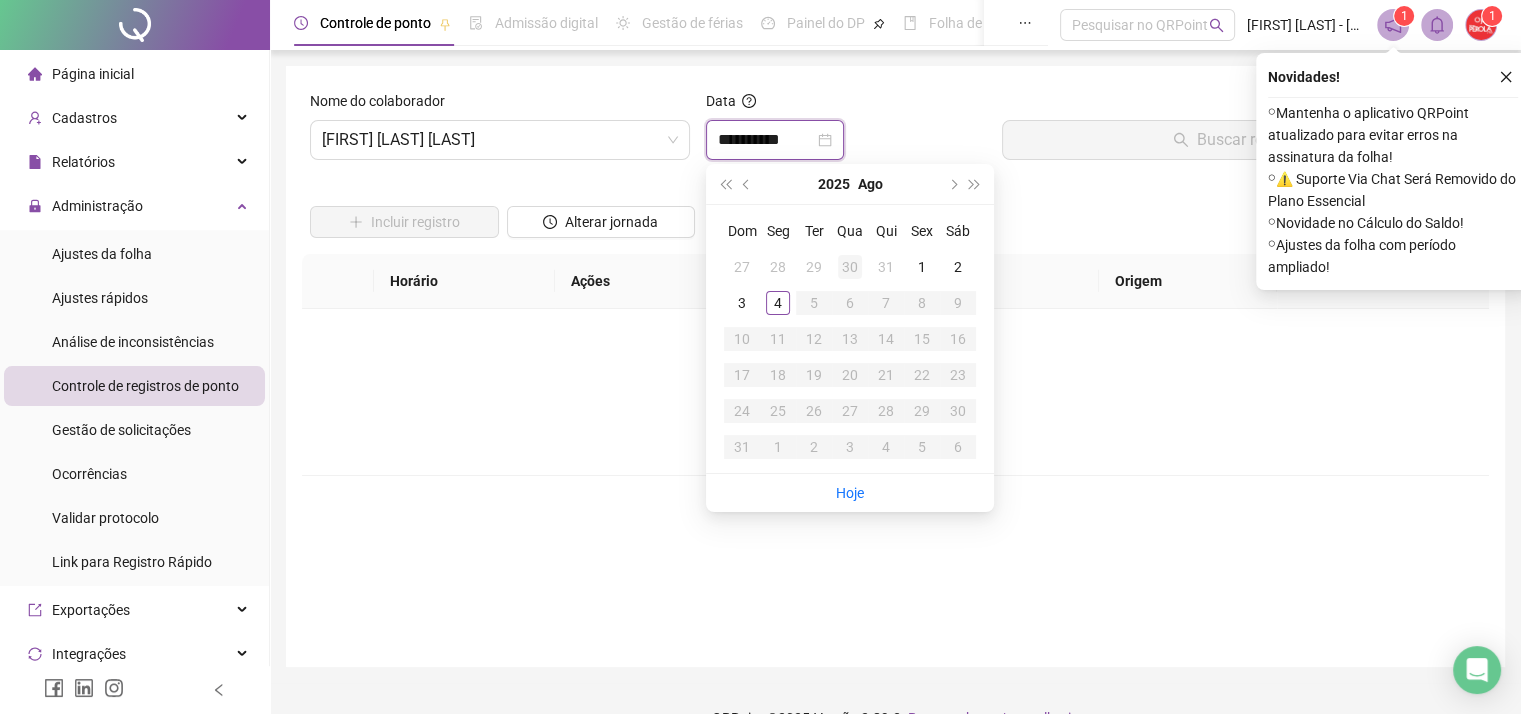 type on "**********" 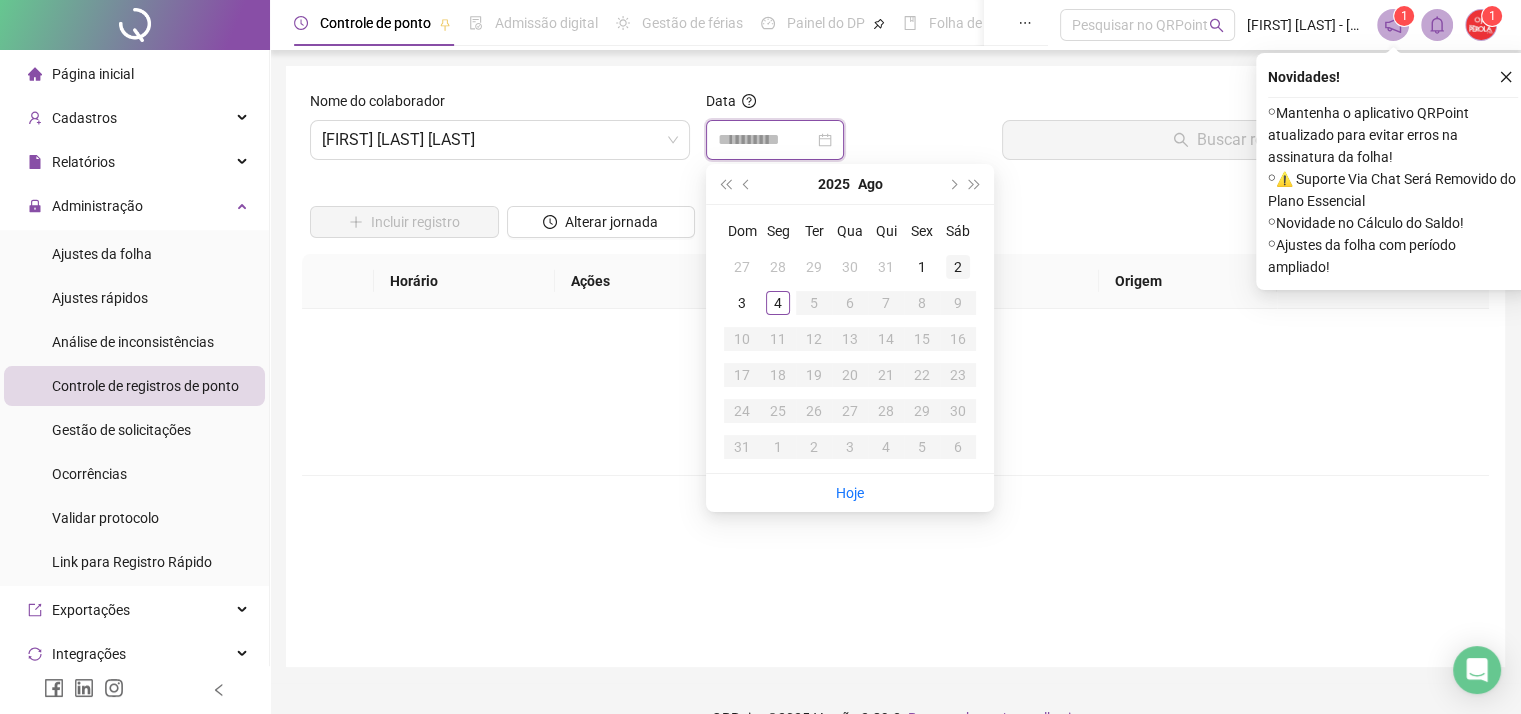 type on "**********" 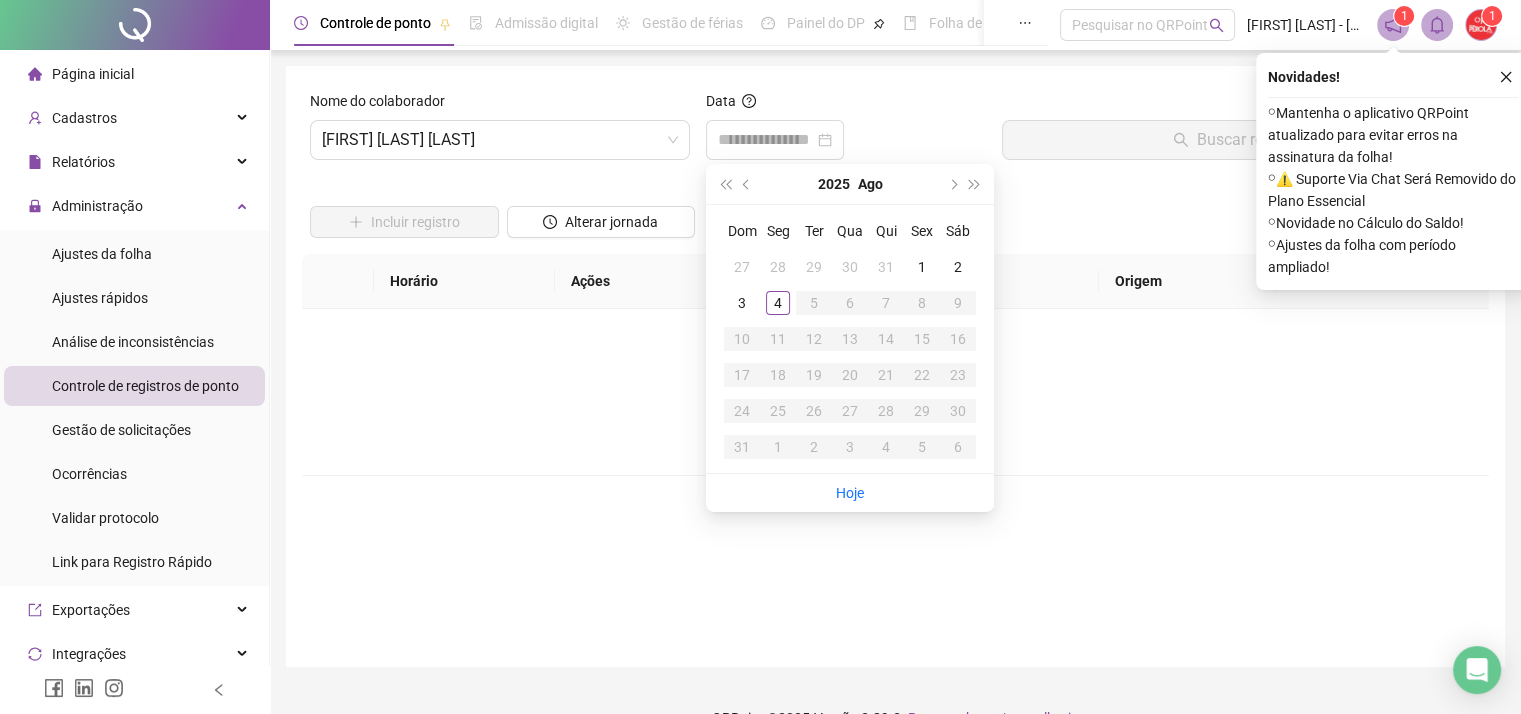 click on "Incluir registro   Alterar jornada" at bounding box center [895, 215] 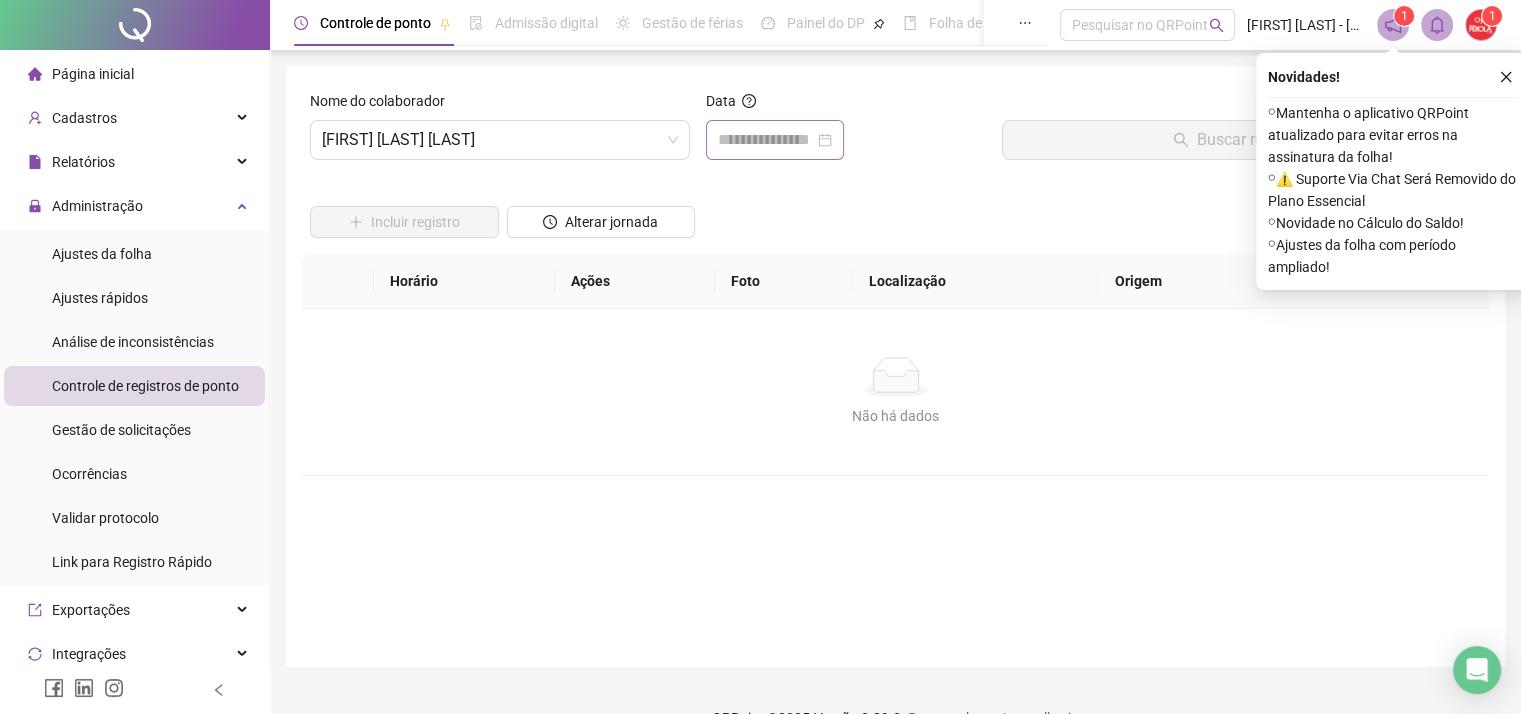 click at bounding box center (775, 140) 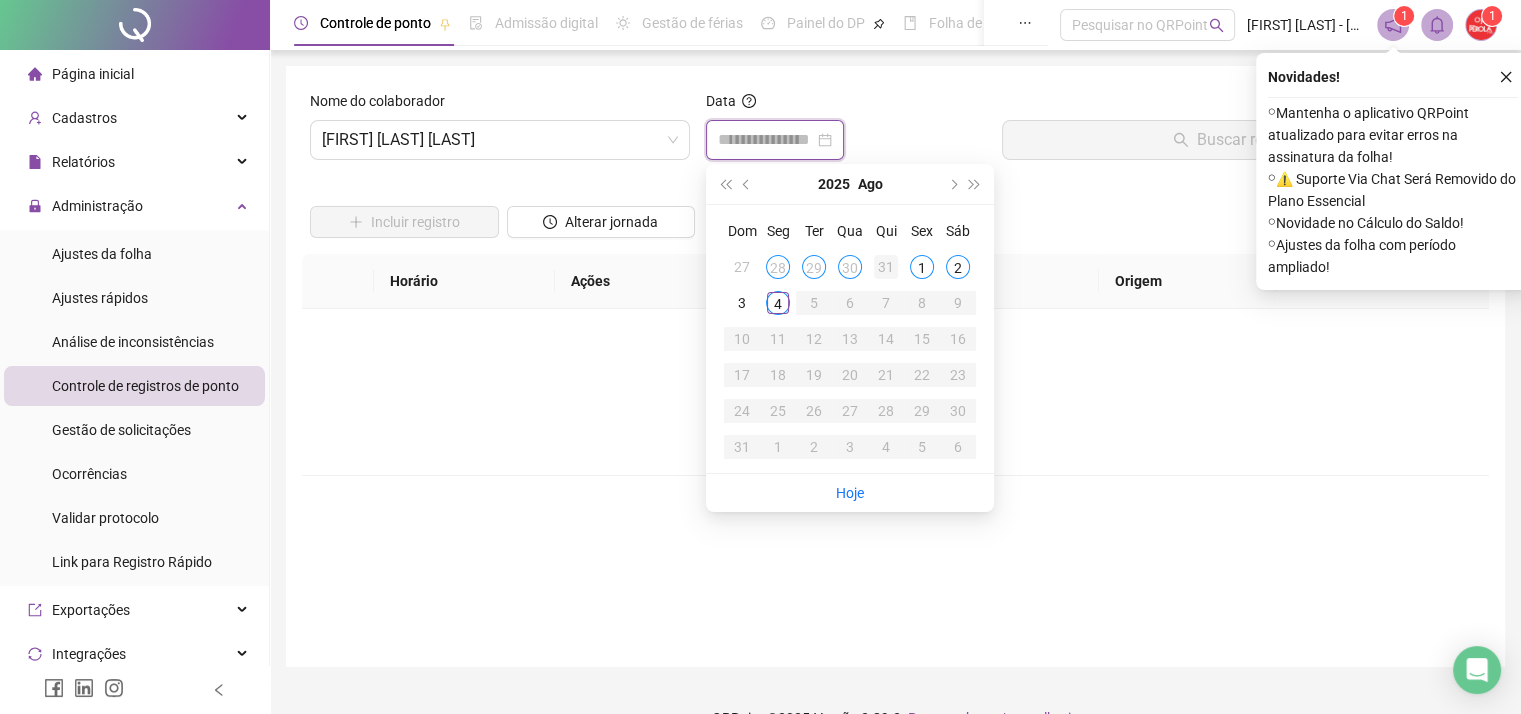 type on "**********" 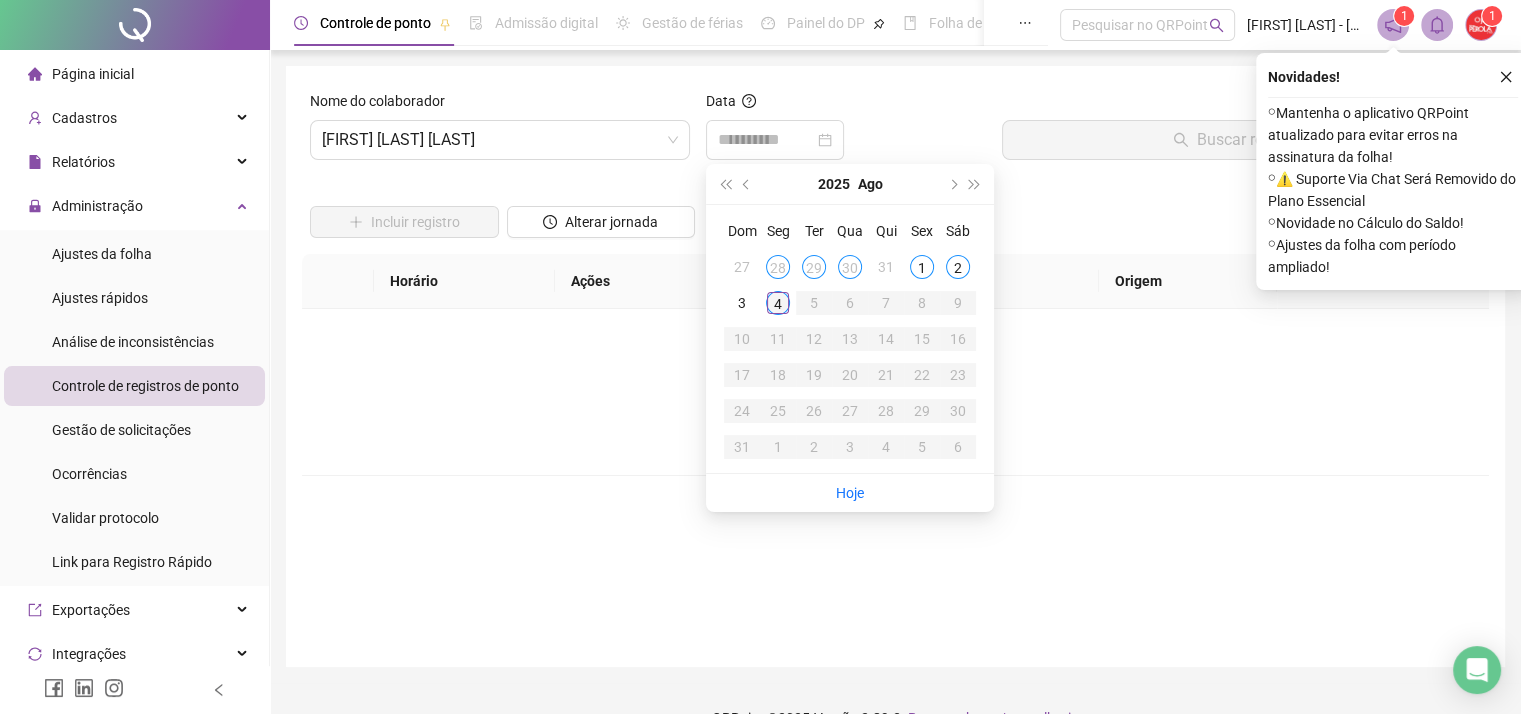 click on "4" at bounding box center (778, 303) 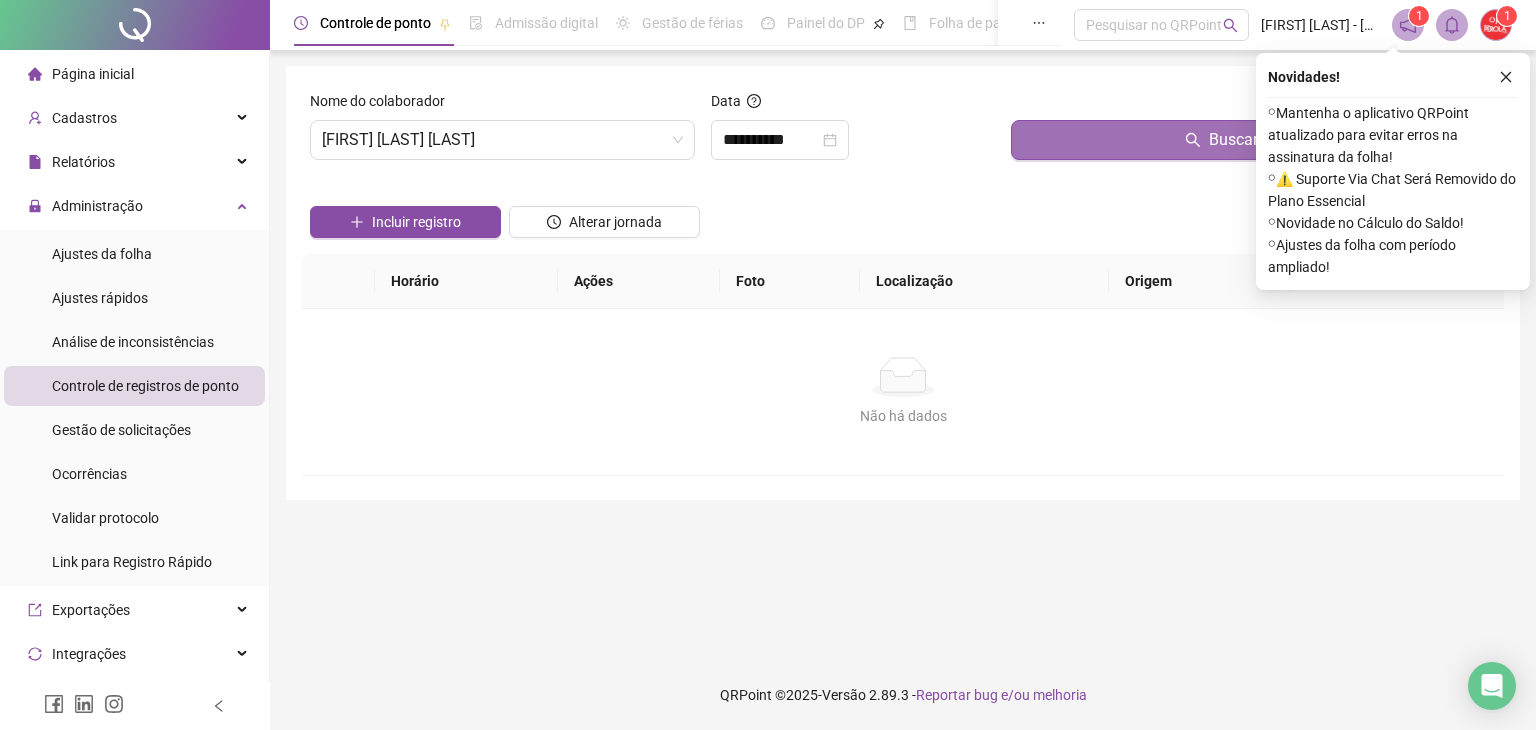 click on "Buscar registros" at bounding box center (1253, 140) 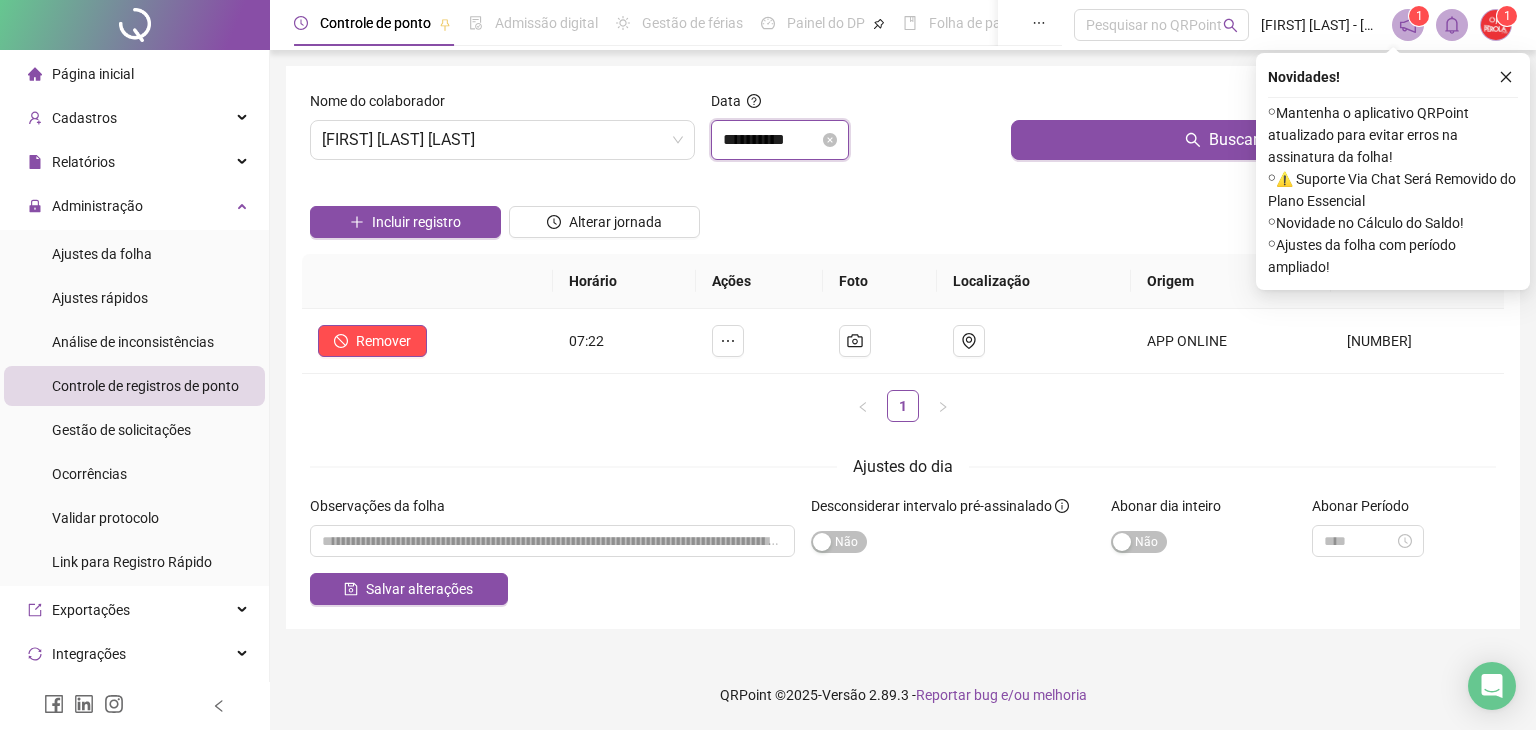 click on "**********" at bounding box center (771, 140) 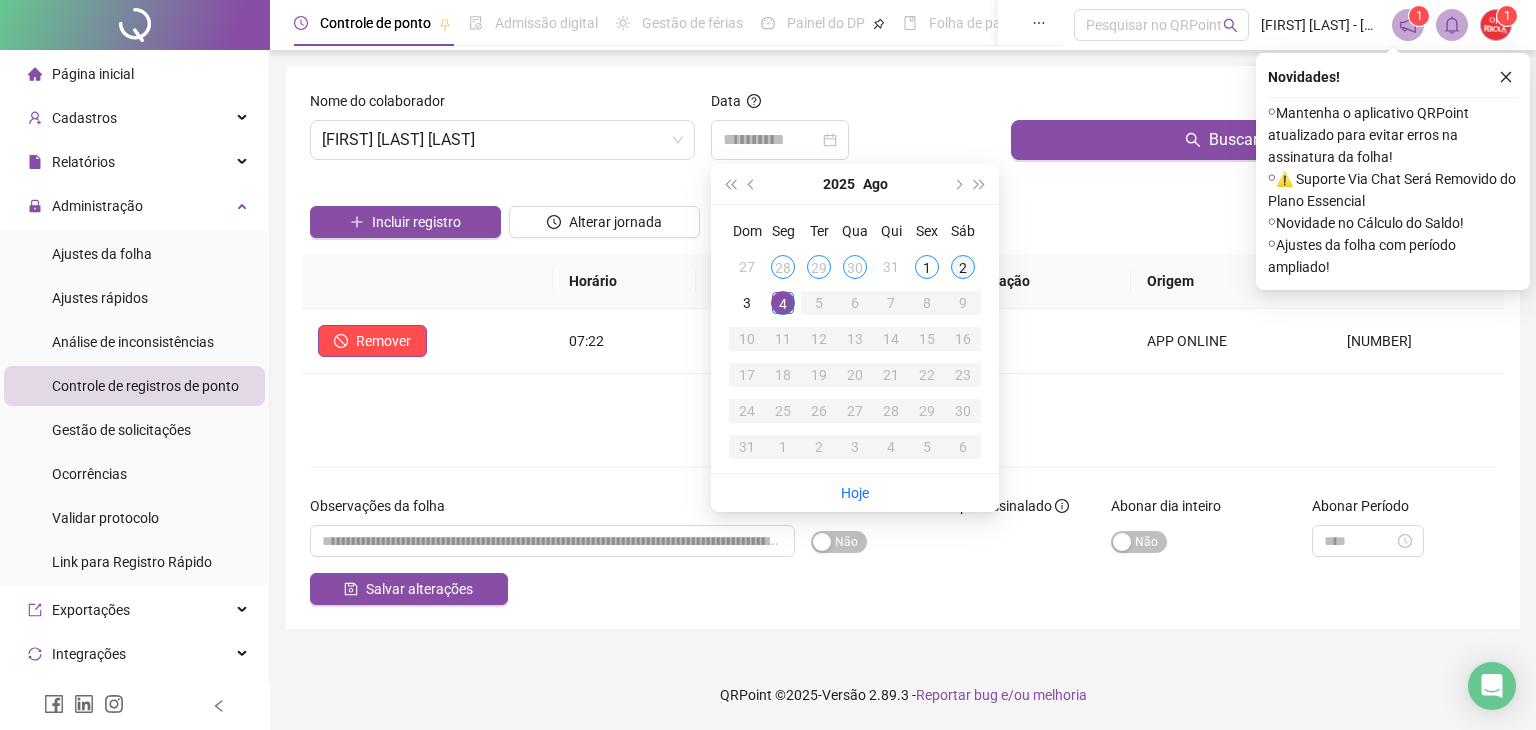 click on "2" at bounding box center (963, 267) 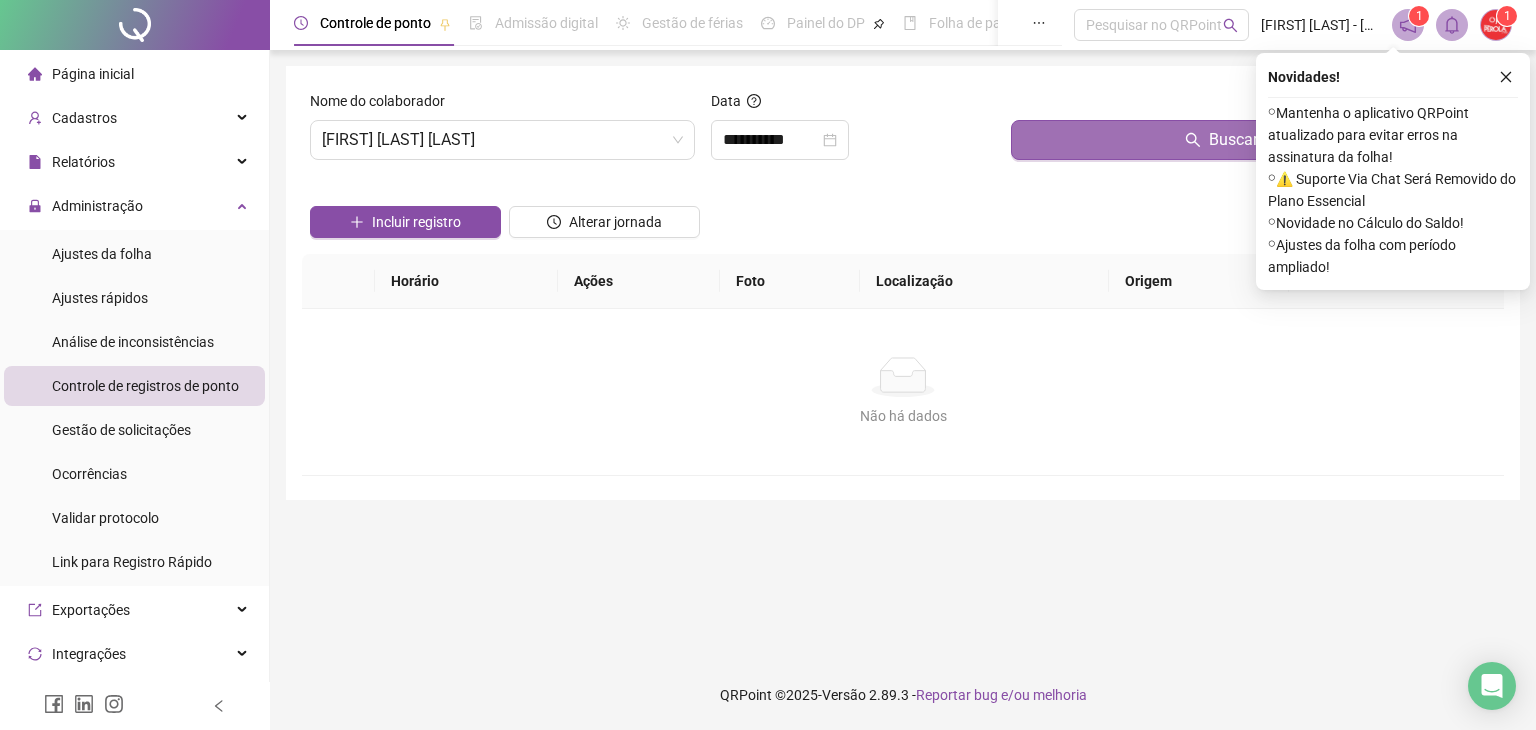 click on "Buscar registros" at bounding box center [1253, 140] 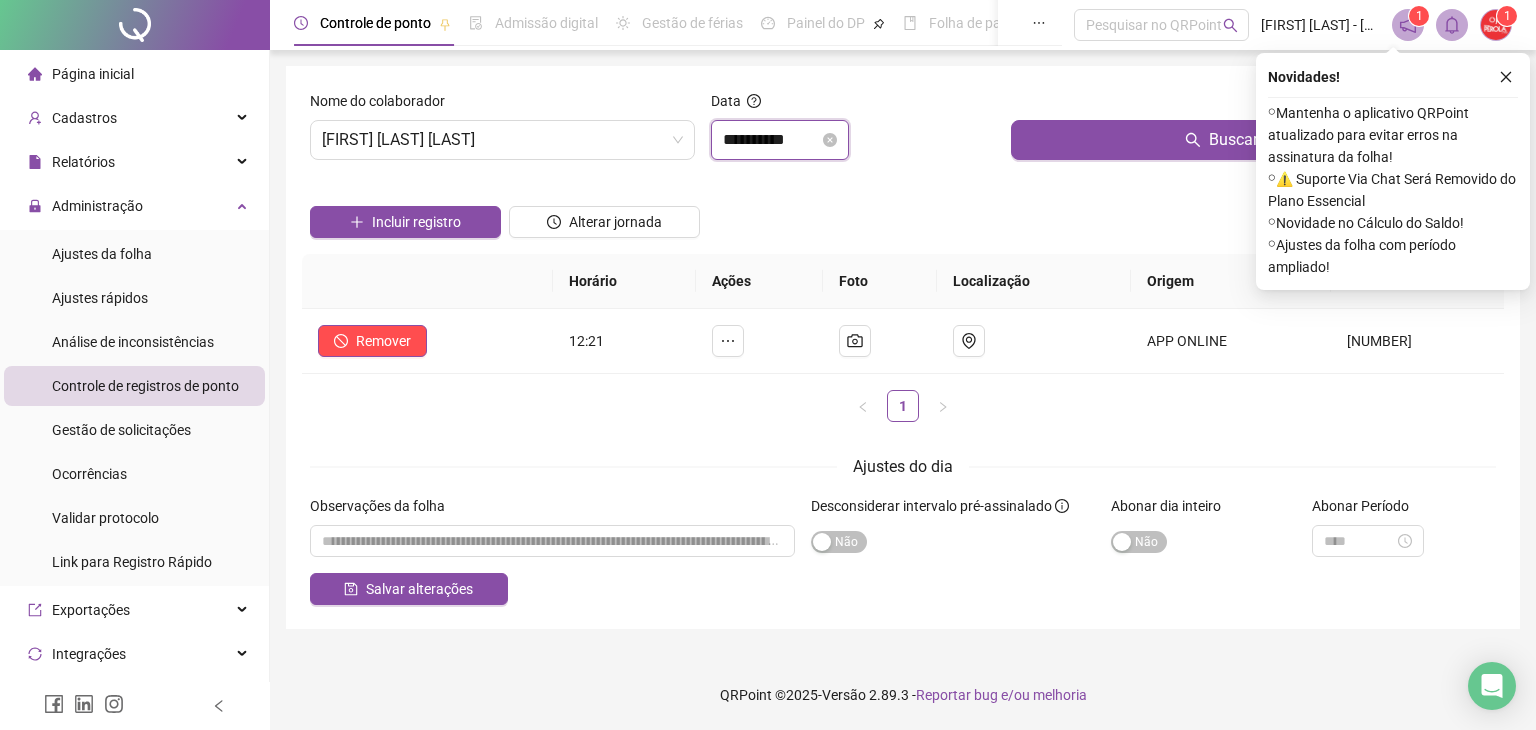 click on "**********" at bounding box center (771, 140) 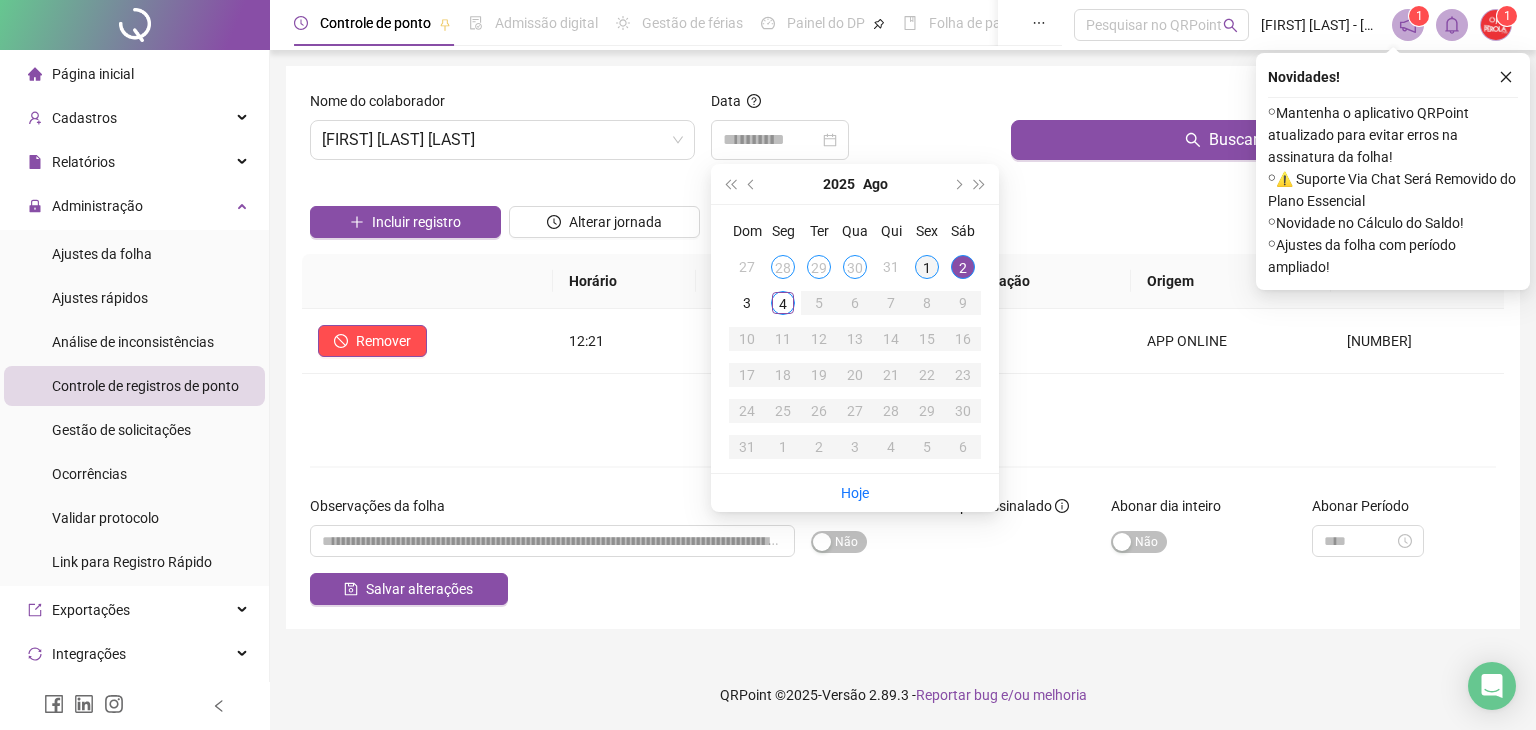 click on "1" at bounding box center (927, 267) 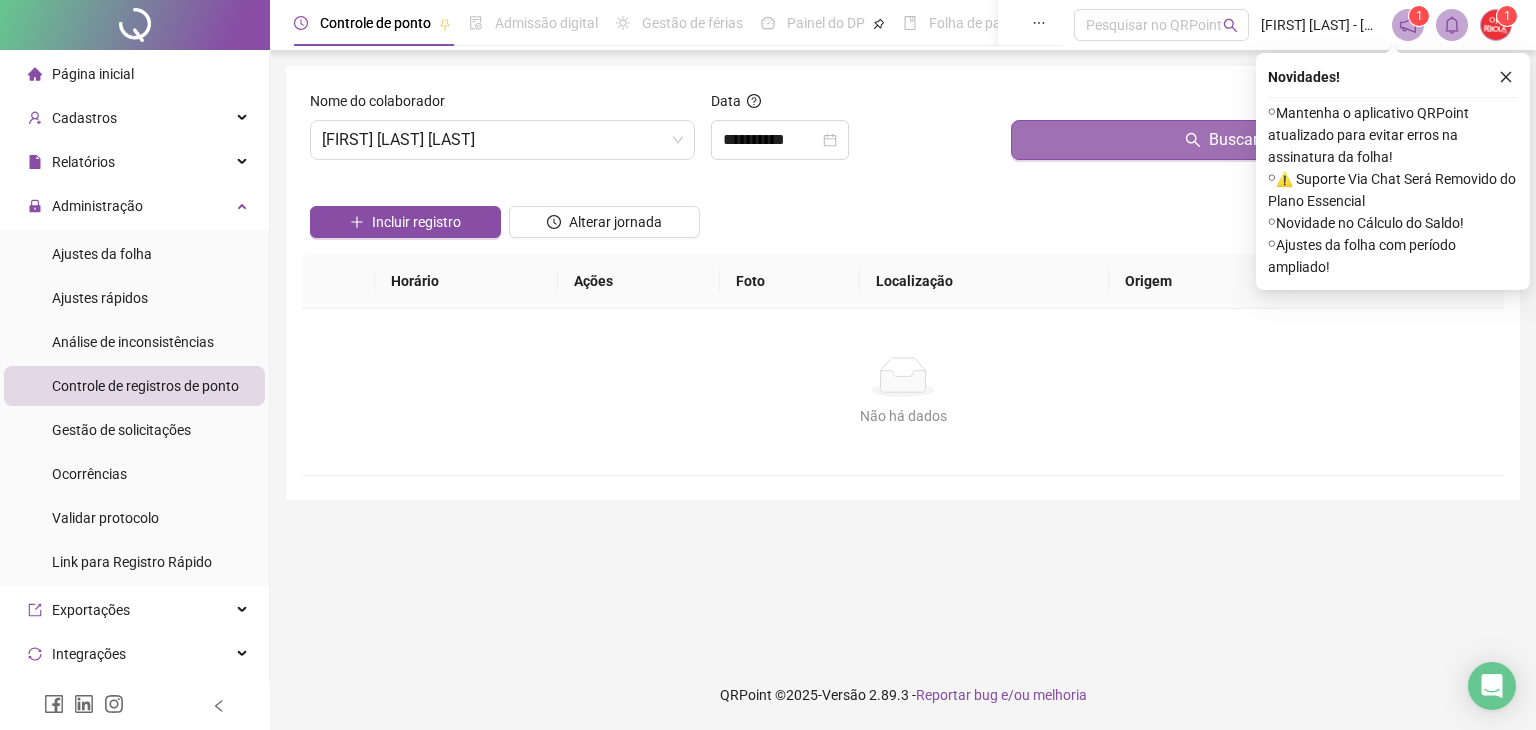 click on "Buscar registros" at bounding box center (1253, 140) 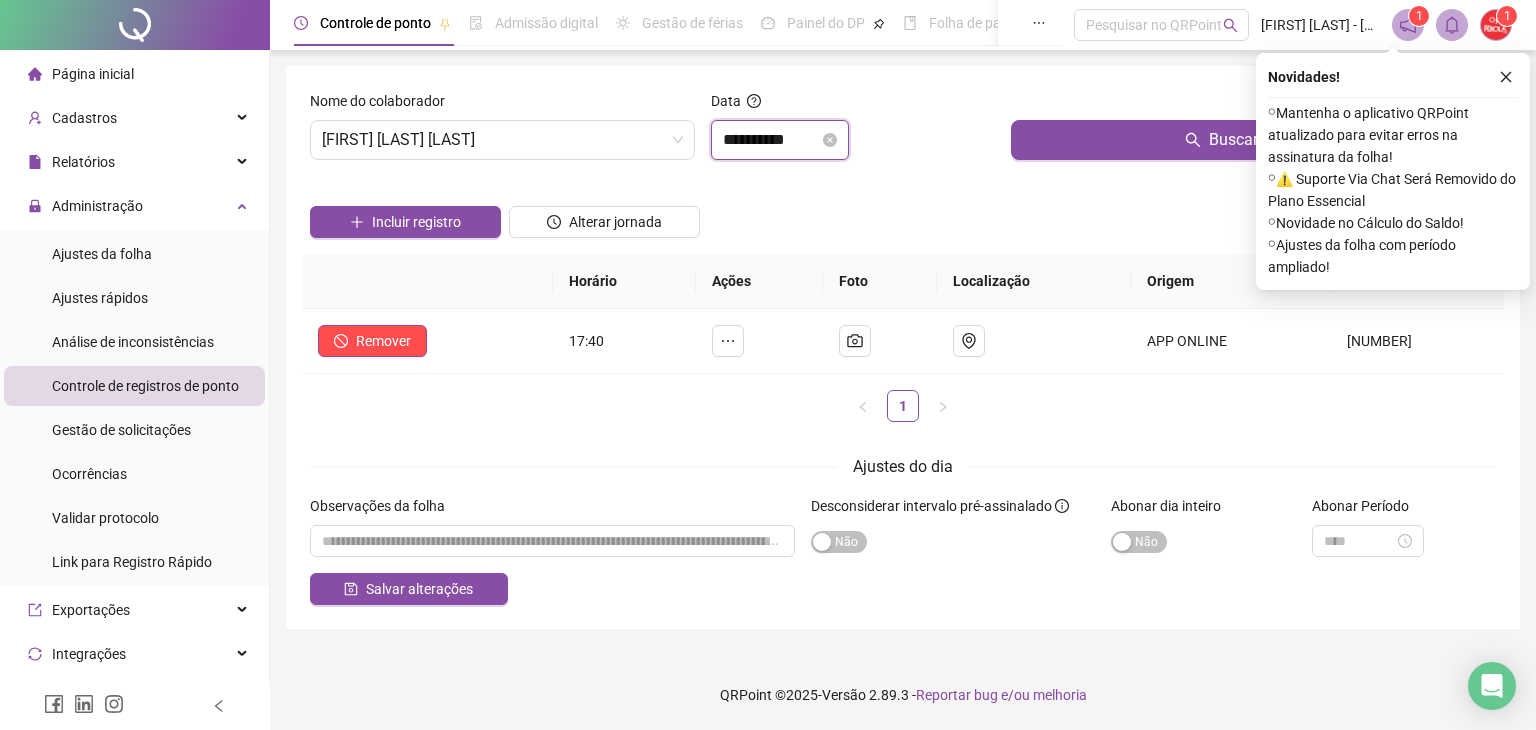 click on "**********" at bounding box center (771, 140) 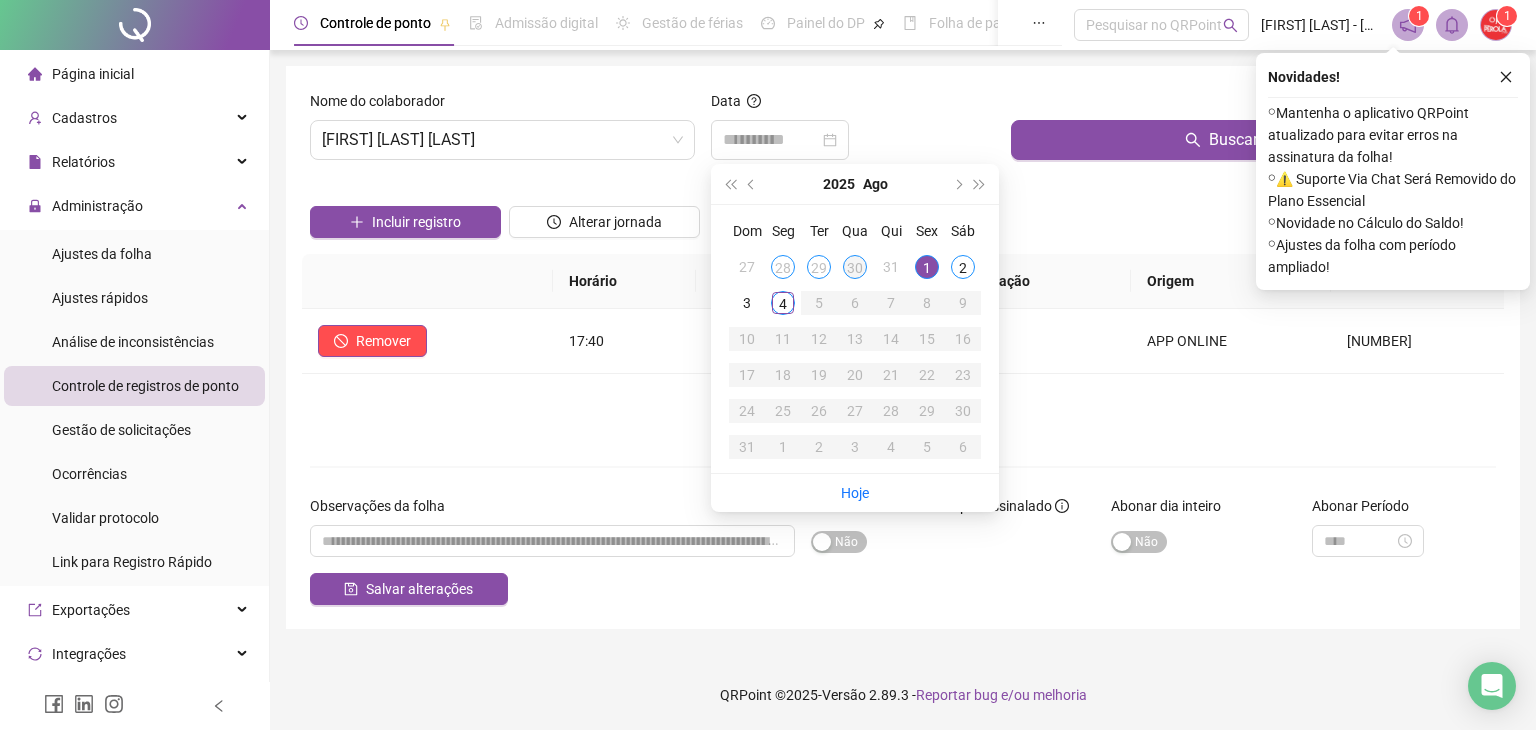 click on "30" at bounding box center [855, 267] 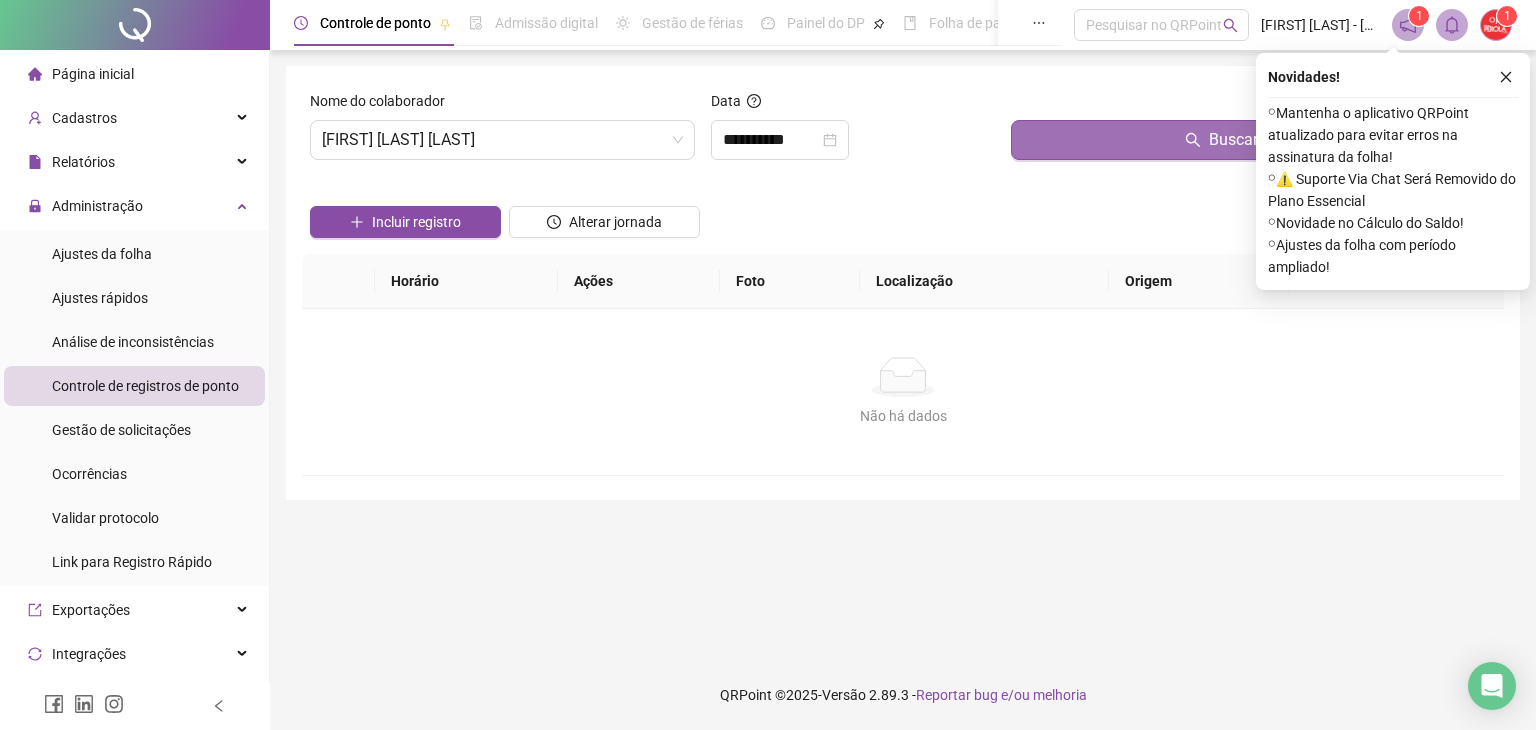 click on "Buscar registros" at bounding box center (1253, 140) 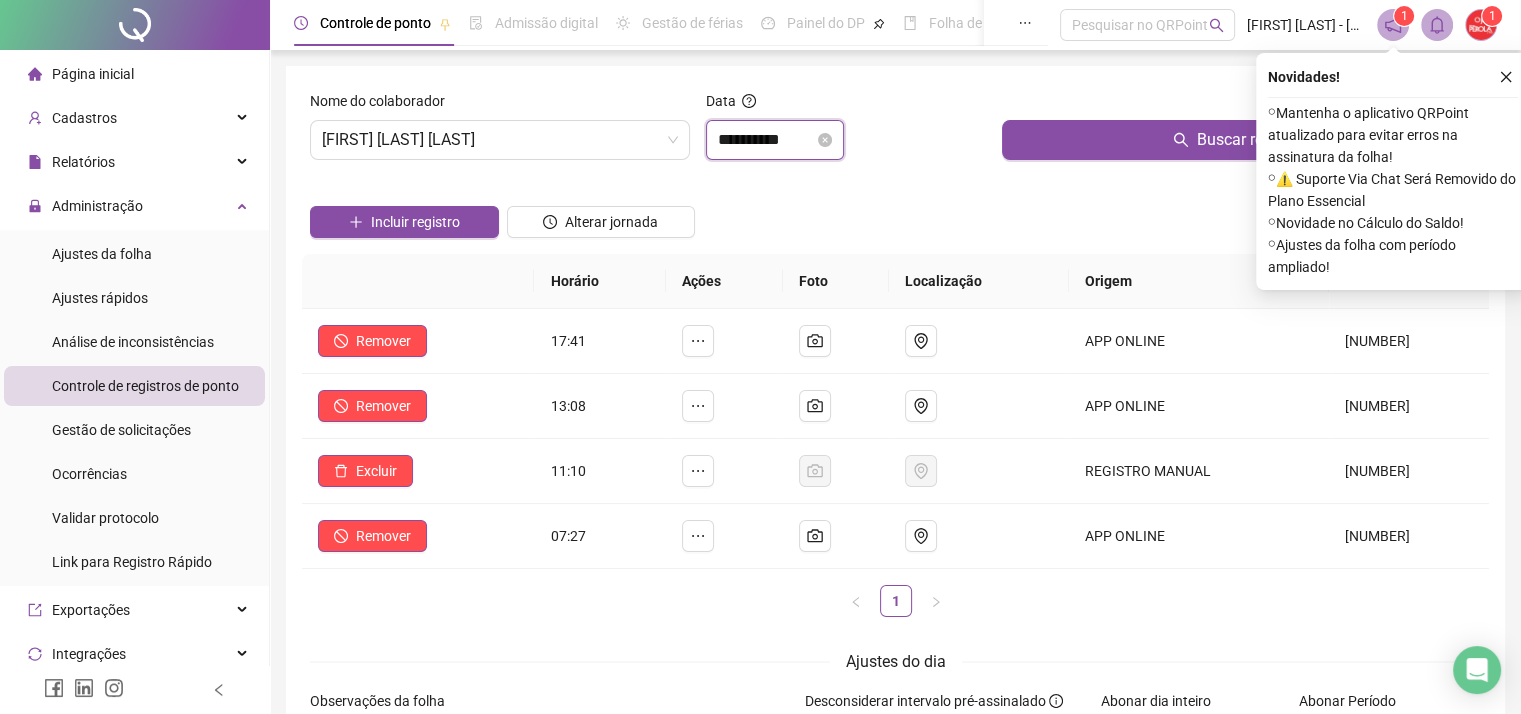 click on "**********" at bounding box center [766, 140] 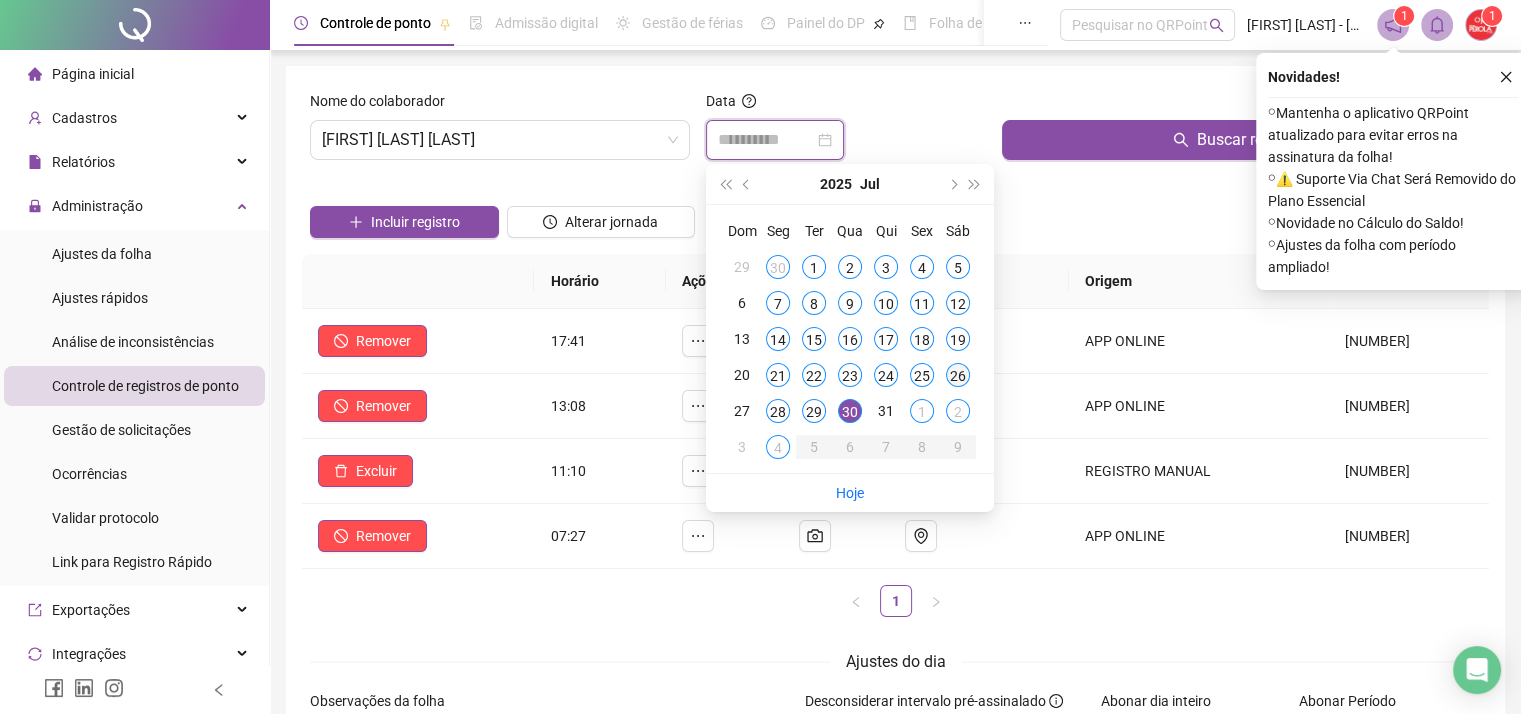 type on "**********" 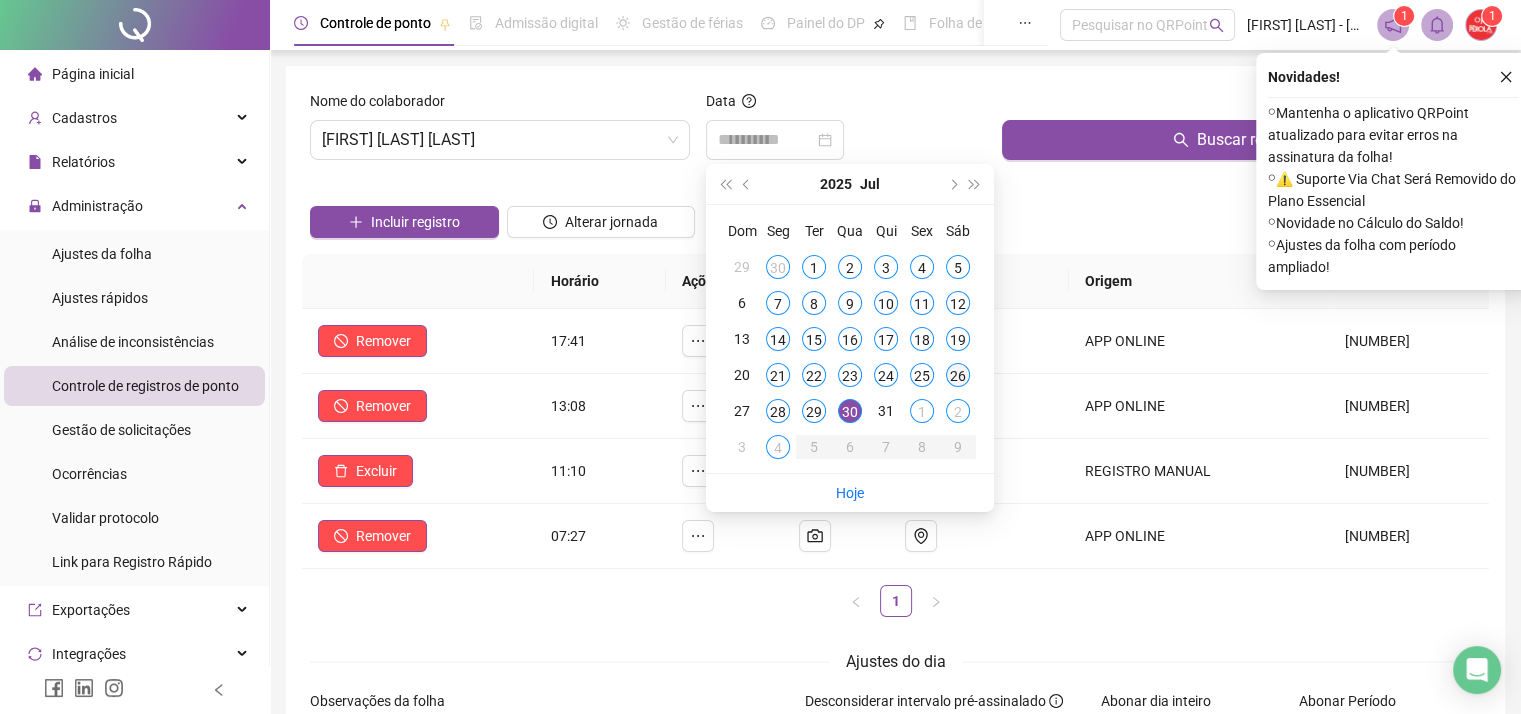 click on "26" at bounding box center [958, 375] 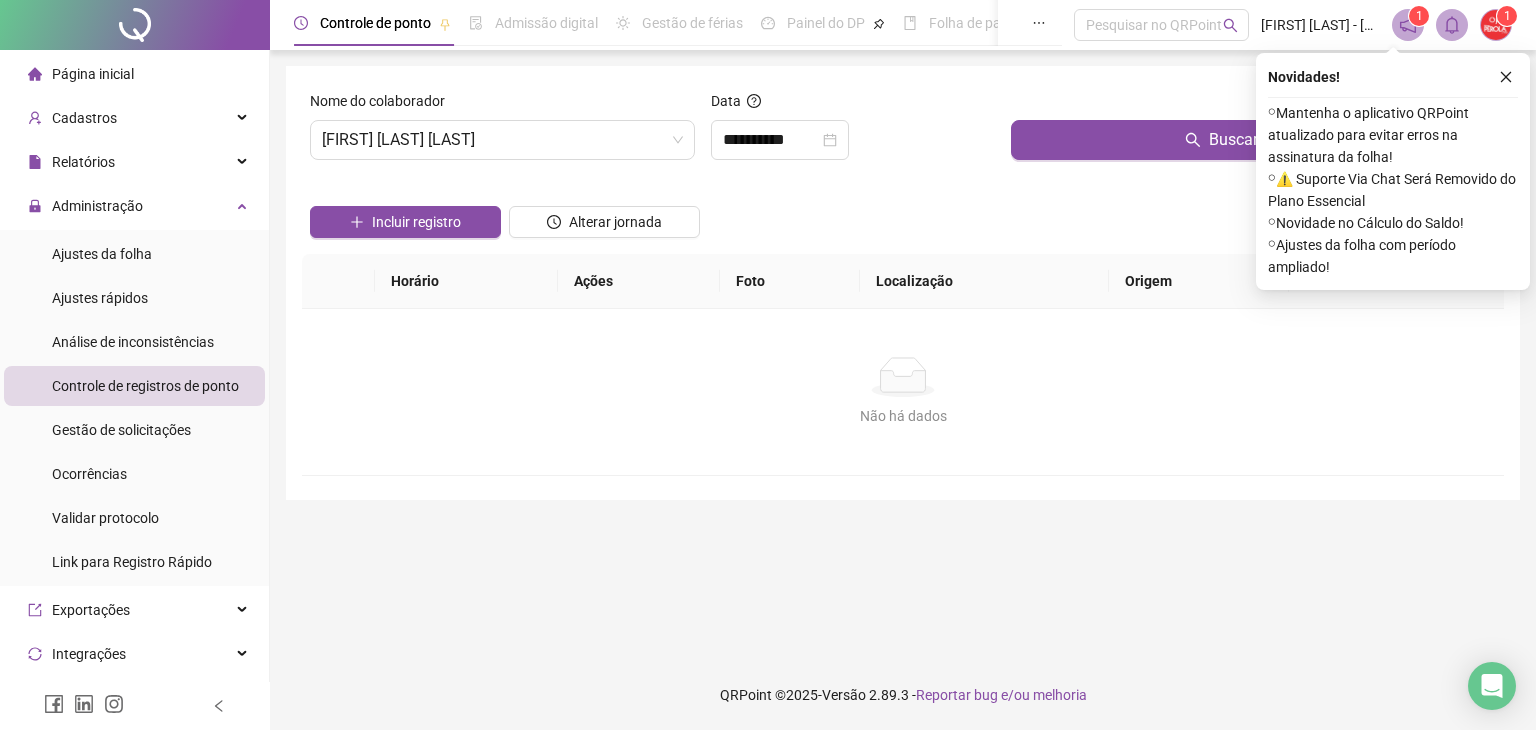 click at bounding box center [1253, 105] 